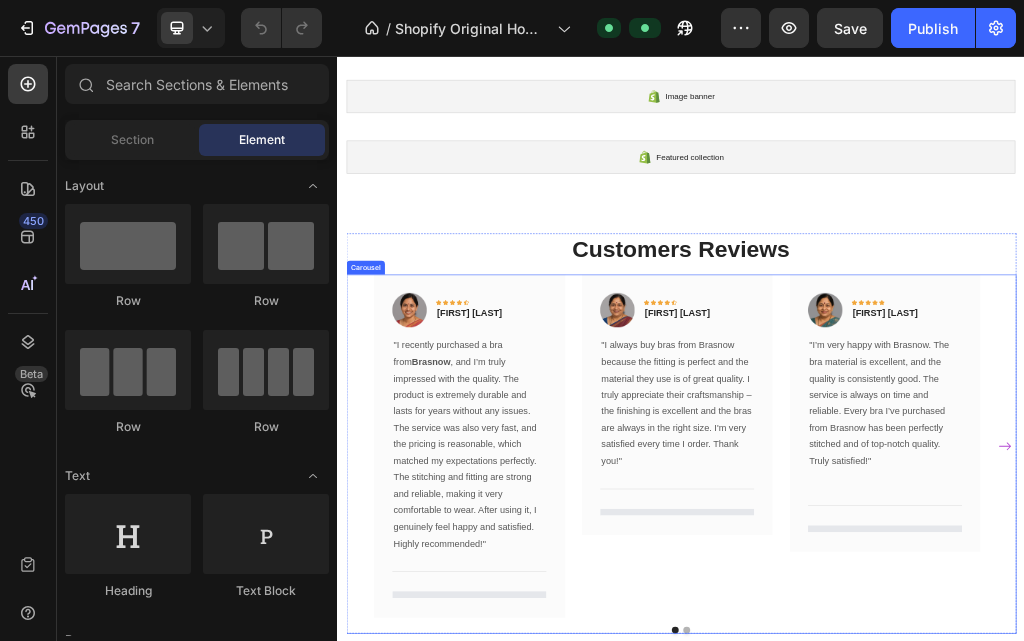 scroll, scrollTop: 500, scrollLeft: 0, axis: vertical 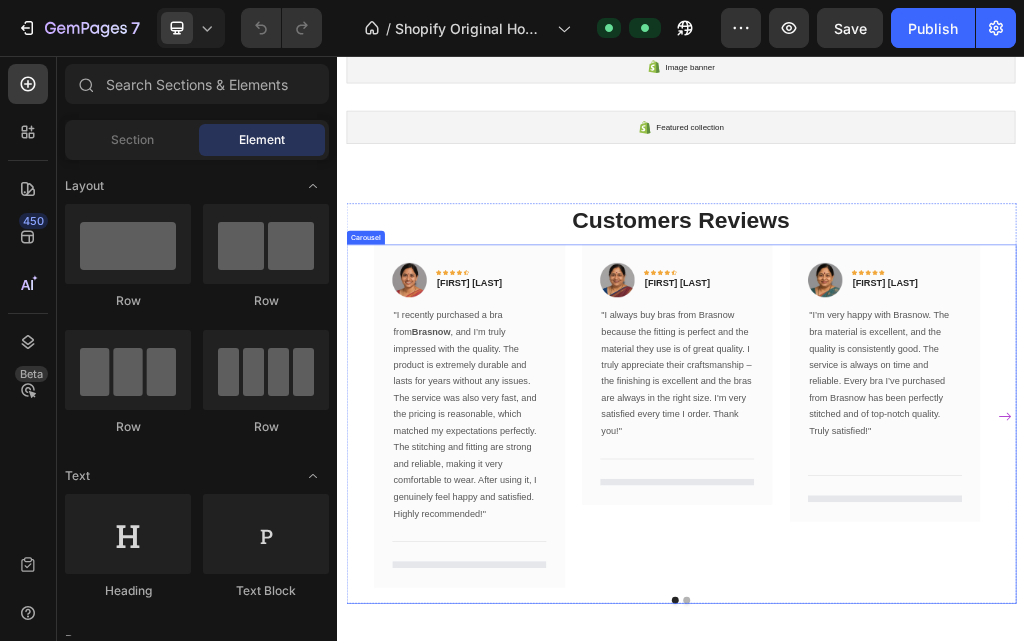 click 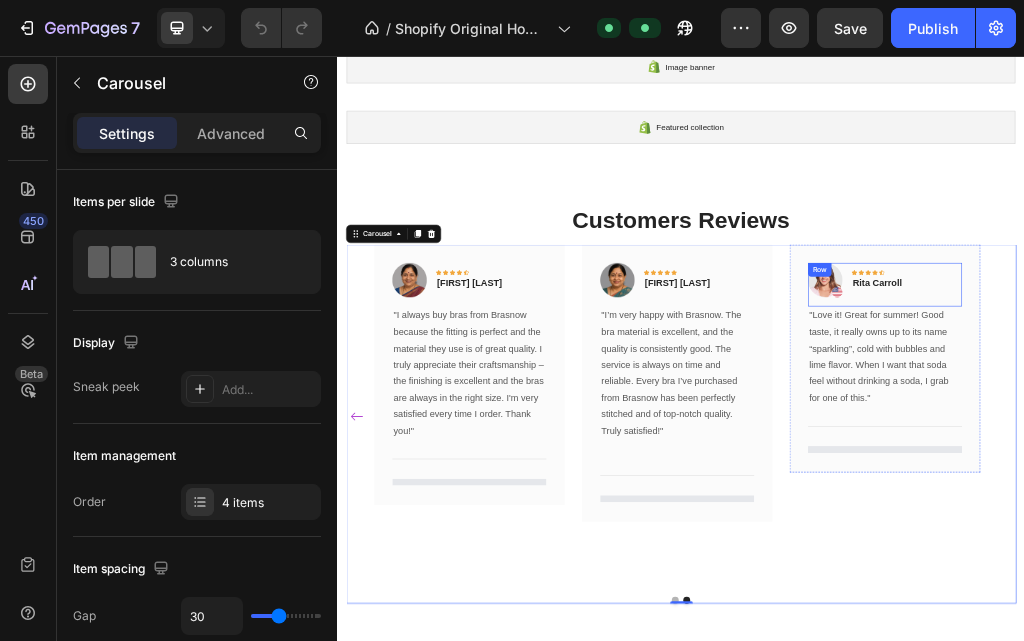 click on "Image
Icon
Icon
Icon
Icon
Icon Row Rita Carroll Text block Row" at bounding box center (1292, 455) 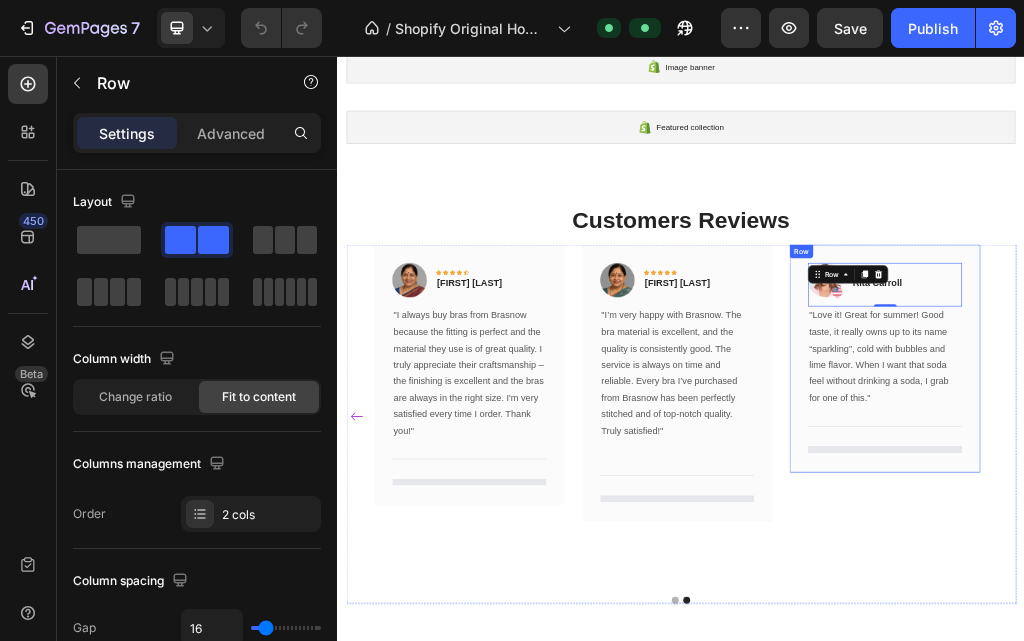 click on "Image
Icon
Icon
Icon
Icon
Icon Row [FIRST] [LAST] Text block Row   0 "Love it! Great for summer! Good taste, it really owns up to its name “sparkling”, cold with bubbles and lime flavor. When I want that soda feel without drinking a soda, I grab for one of this." Text block                Title Line Row" at bounding box center (1292, 584) 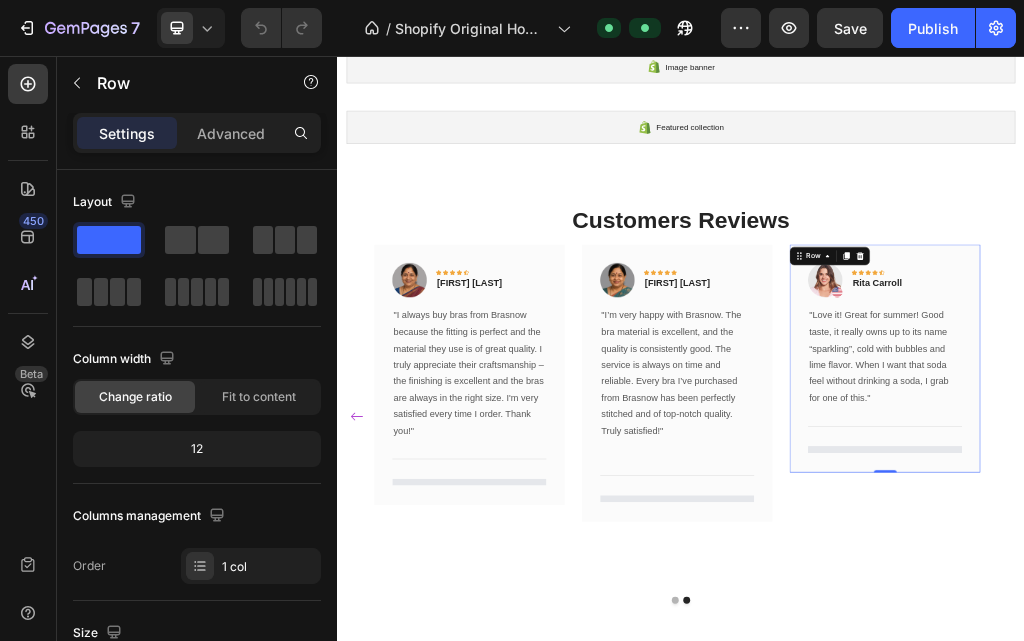 scroll, scrollTop: 0, scrollLeft: 0, axis: both 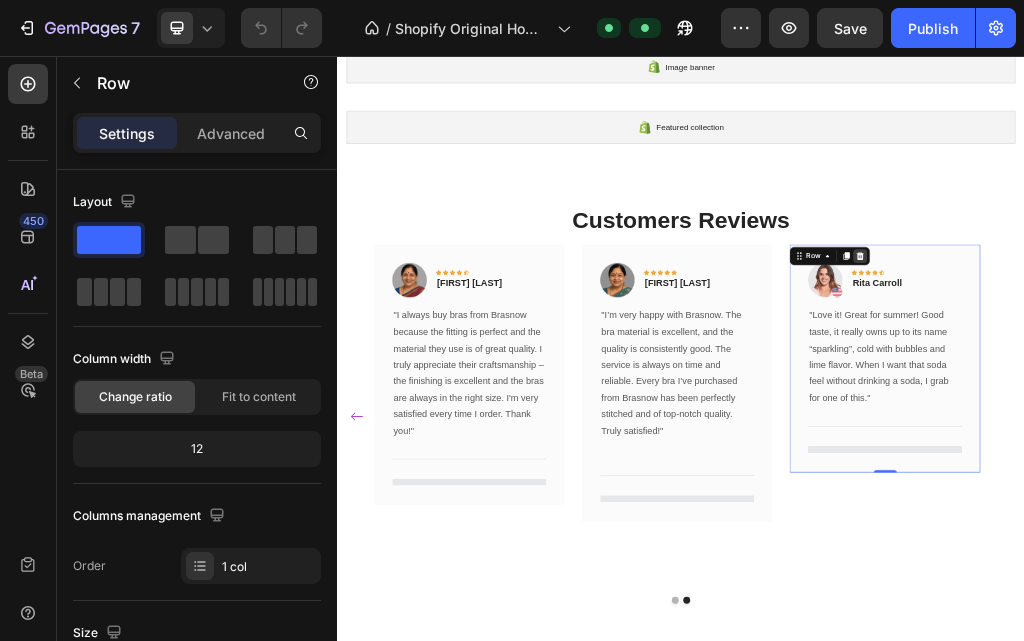 click 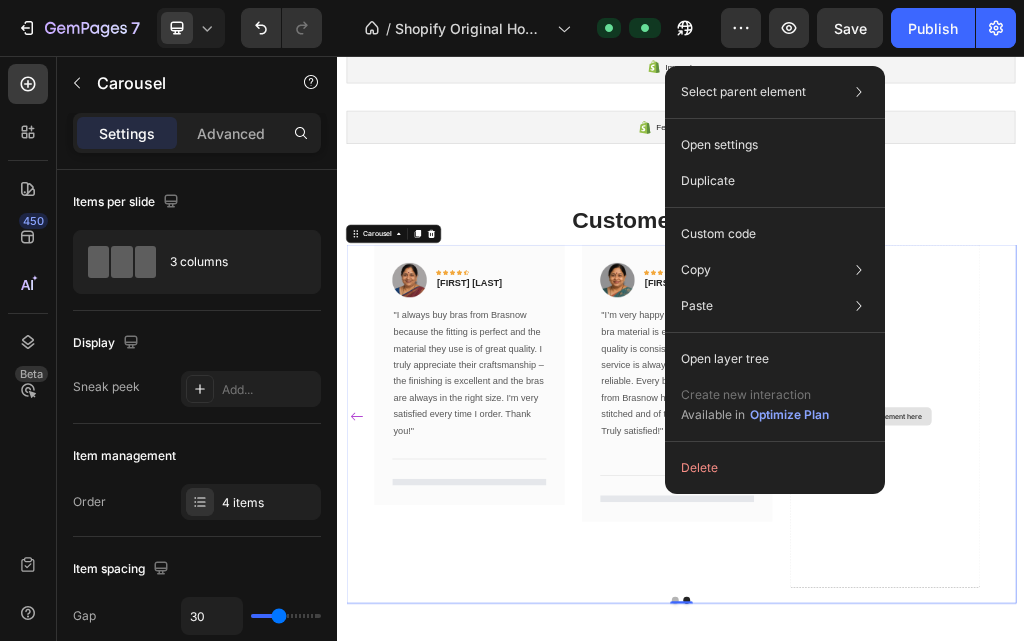 click on "Drop element here" at bounding box center [1292, 684] 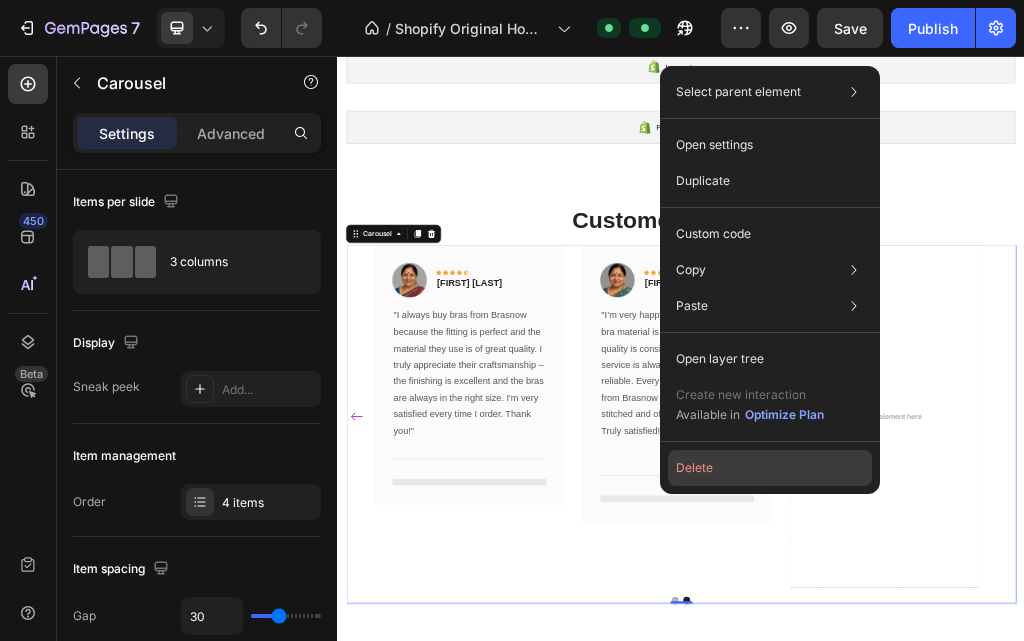click on "Delete" 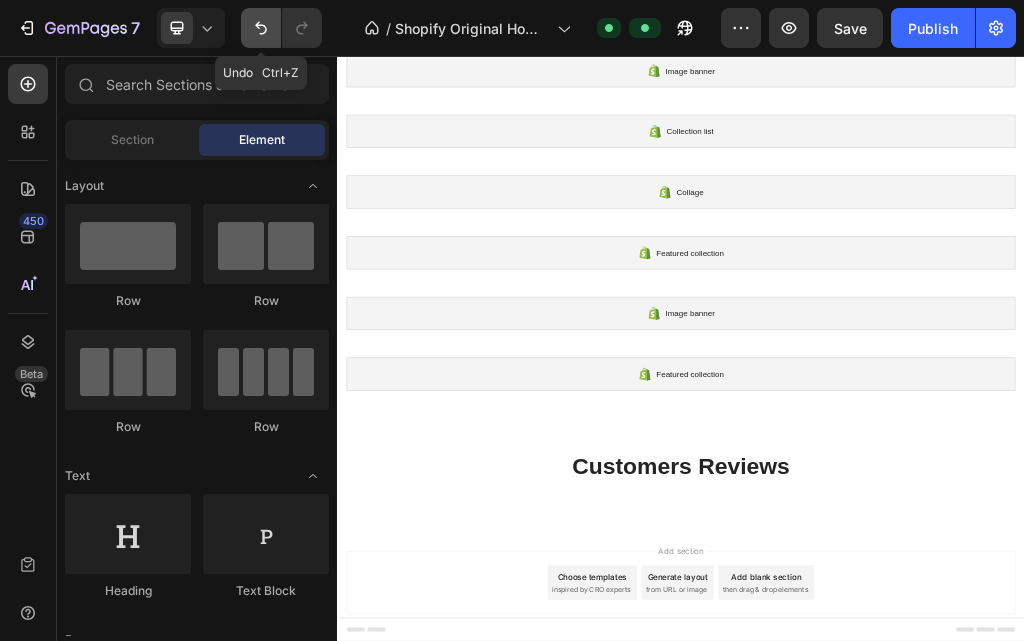 click 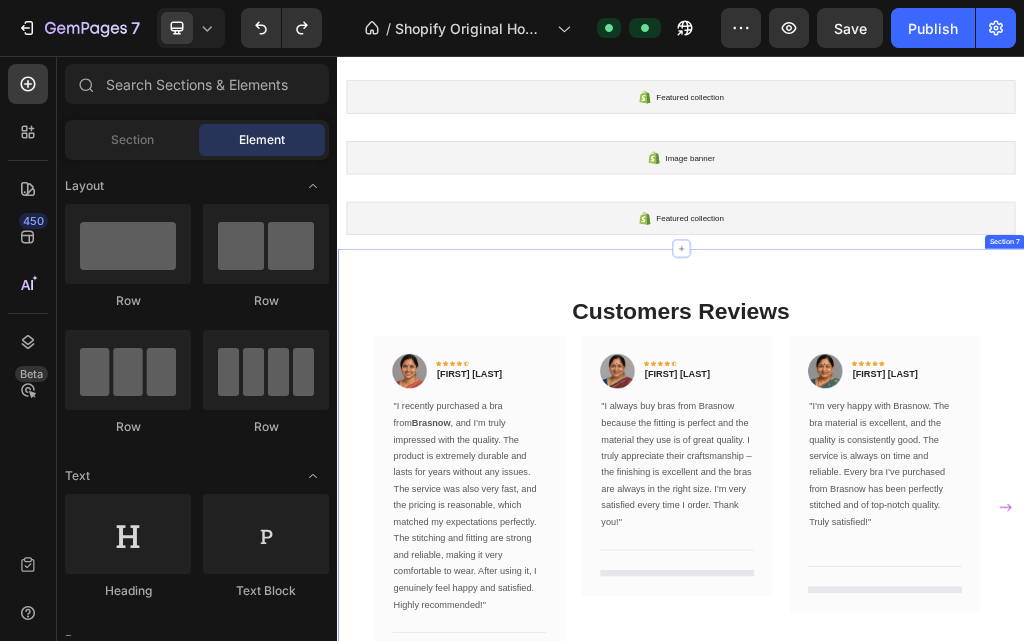 scroll, scrollTop: 369, scrollLeft: 0, axis: vertical 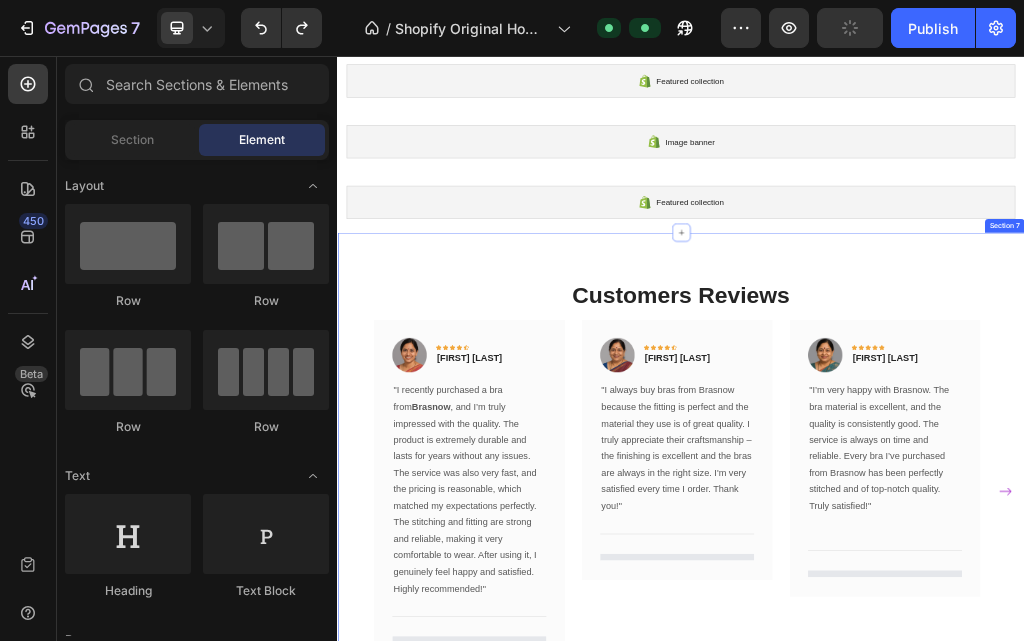 click at bounding box center [1503, 816] 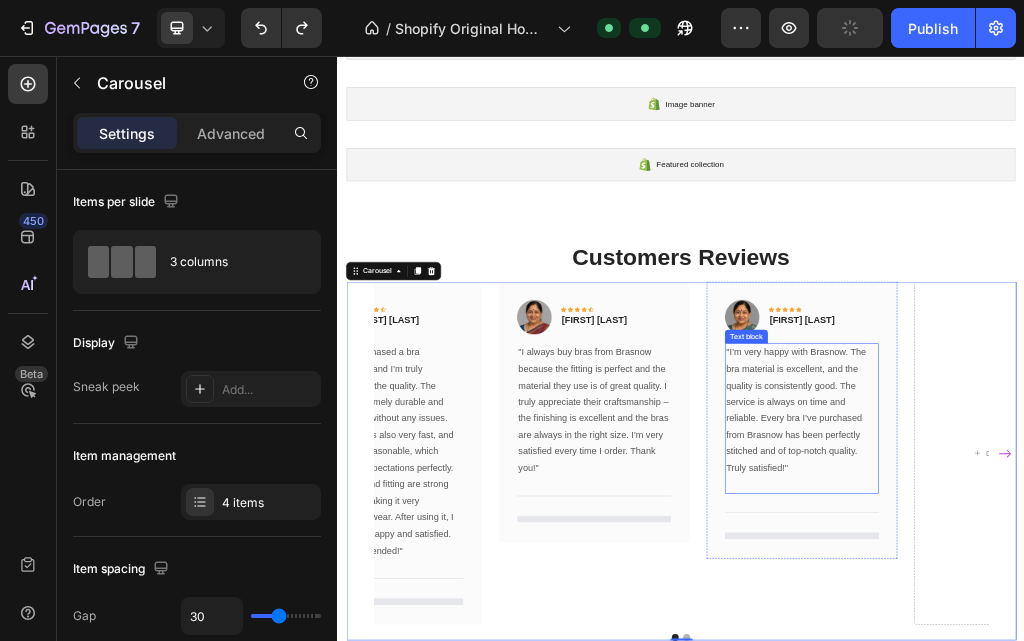 scroll, scrollTop: 669, scrollLeft: 0, axis: vertical 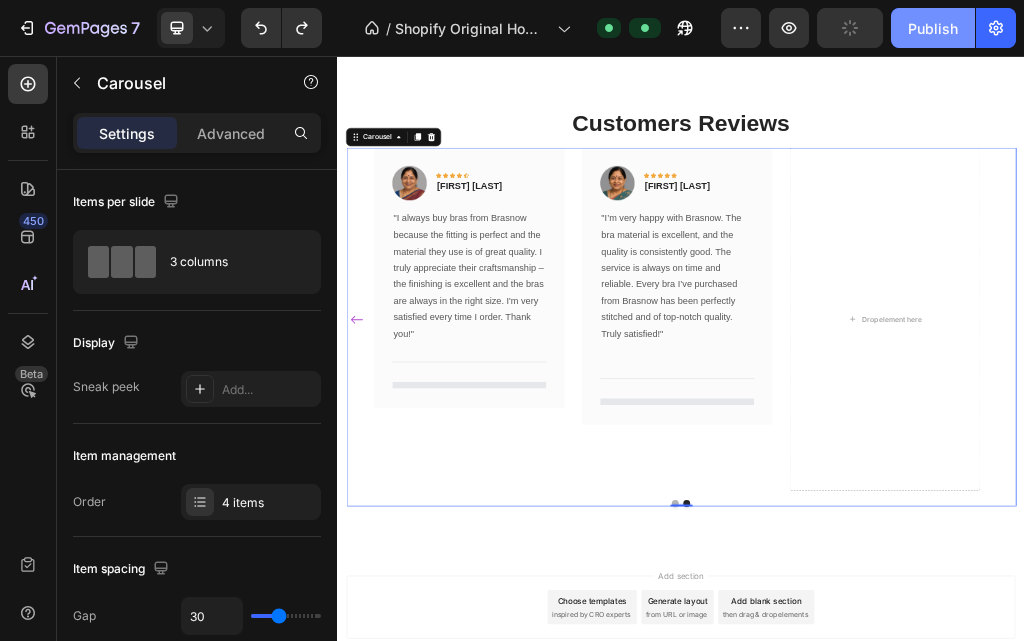 click on "Publish" at bounding box center (933, 28) 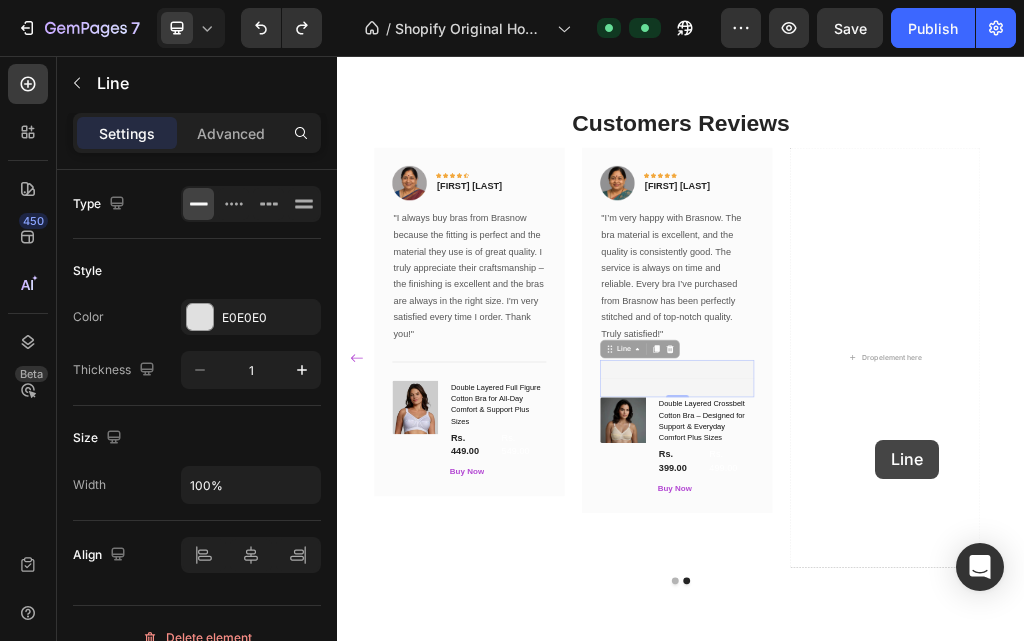 drag, startPoint x: 847, startPoint y: 637, endPoint x: 1276, endPoint y: 726, distance: 438.13467 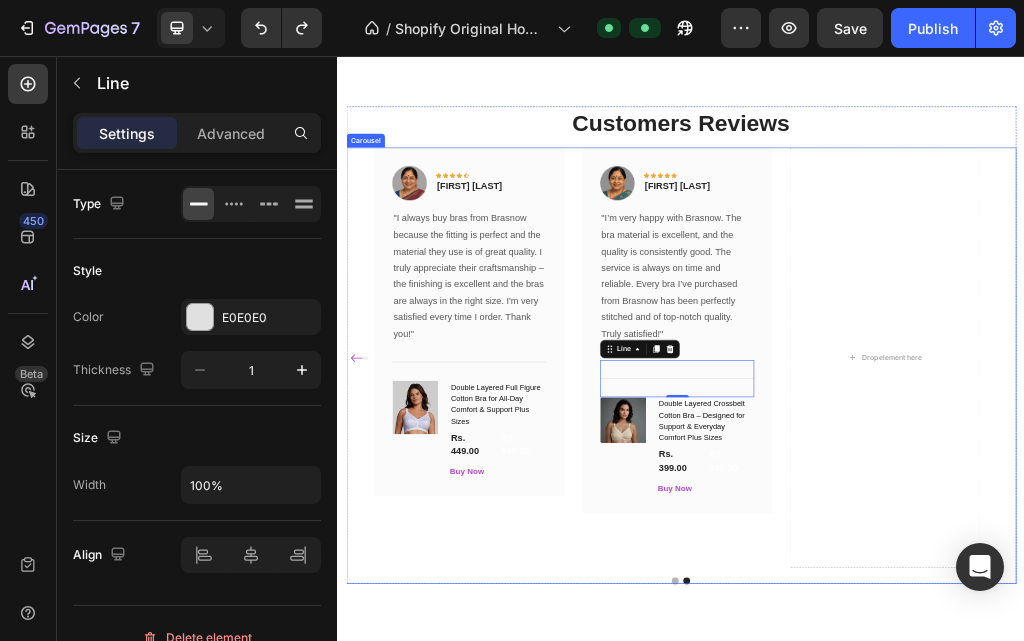 click on "Image
Icon
Icon
Icon
Icon
Icon Row [FIRST] [LAST] Text block Row "I recently purchased a bra from  Brasnow , and I’m truly impressed with the quality. The product is extremely durable and lasts for years without any issues. The service was also very fast, and the pricing is reasonable, which matched my expectations perfectly. The stitching and fitting are strong and reliable, making it very comfortable to wear. After using it, I genuinely feel happy and satisfied. Highly recommended!" Text block                Title Line (P) Images & Gallery Round Katori Cotton Bra – Shaped Support & Everyday Comfort Plus Sizes (P) Title Rs. 399.00 (P) Price (P) Price Rs. 499.00 (P) Price (P) Price Row Buy Now (P) Cart Button Product Row Image
Icon
Icon
Icon
Icon
Icon Row [FIRST] [LAST] Text block Row Text block                Title Line (P) Title" at bounding box center (937, 597) 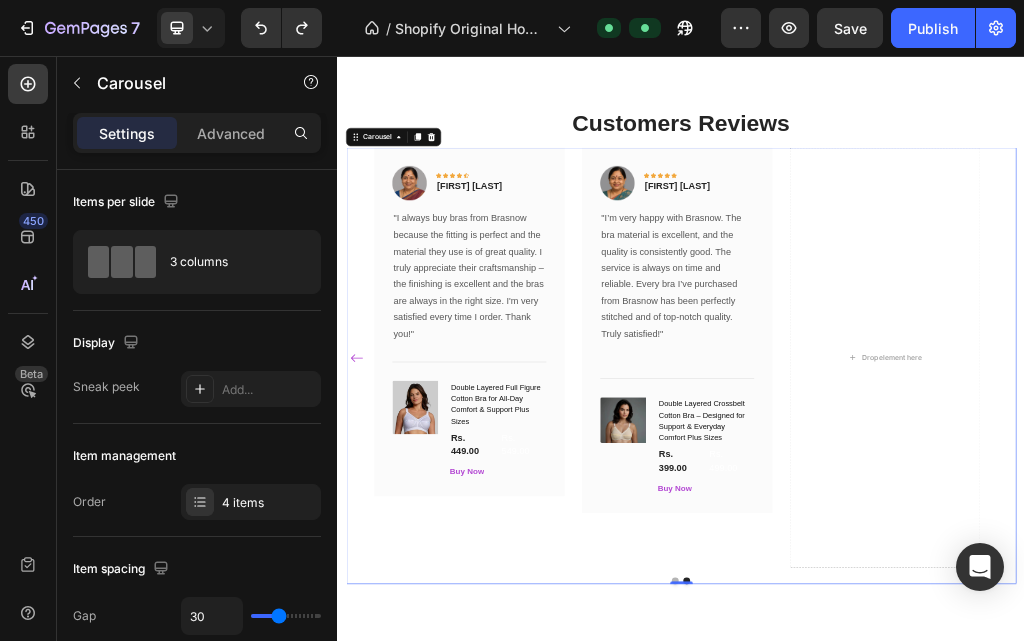 click at bounding box center [937, 972] 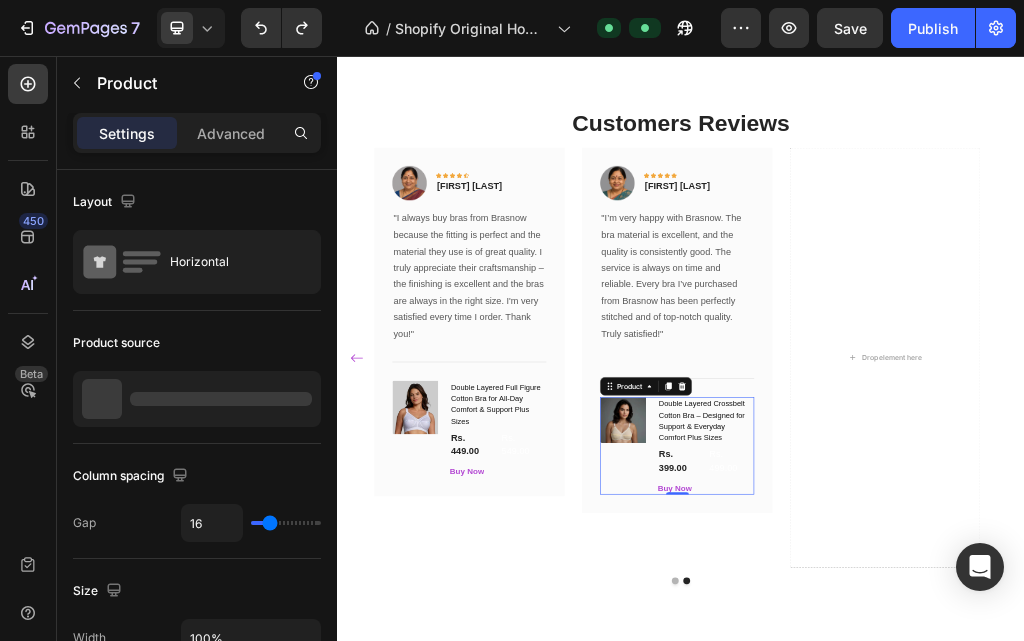 drag, startPoint x: 850, startPoint y: 761, endPoint x: 1042, endPoint y: 667, distance: 213.77559 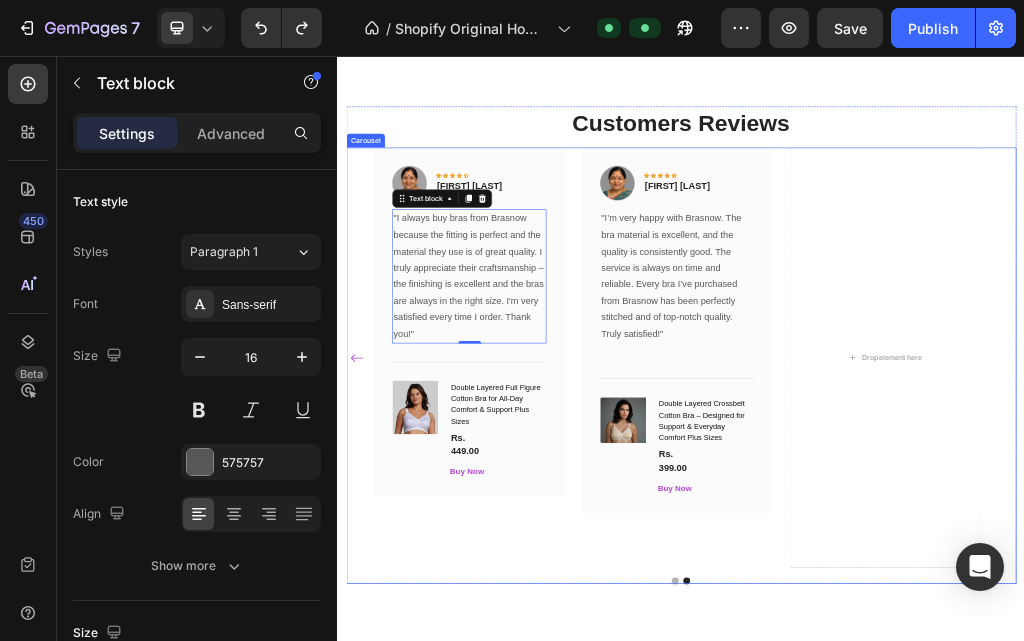 drag, startPoint x: 745, startPoint y: 445, endPoint x: 433, endPoint y: 534, distance: 324.44568 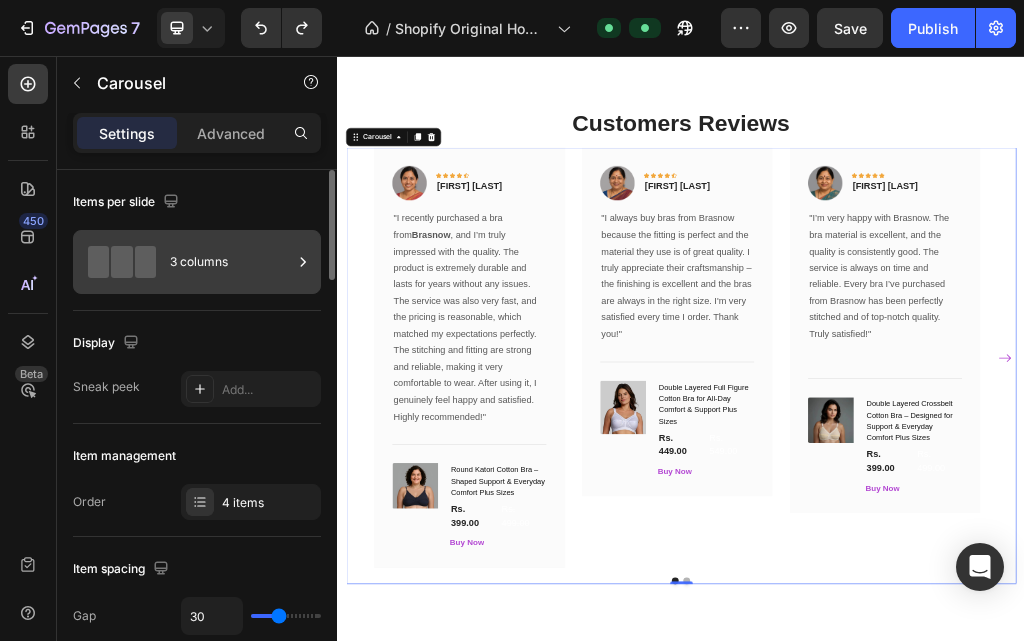 click on "3 columns" at bounding box center [231, 262] 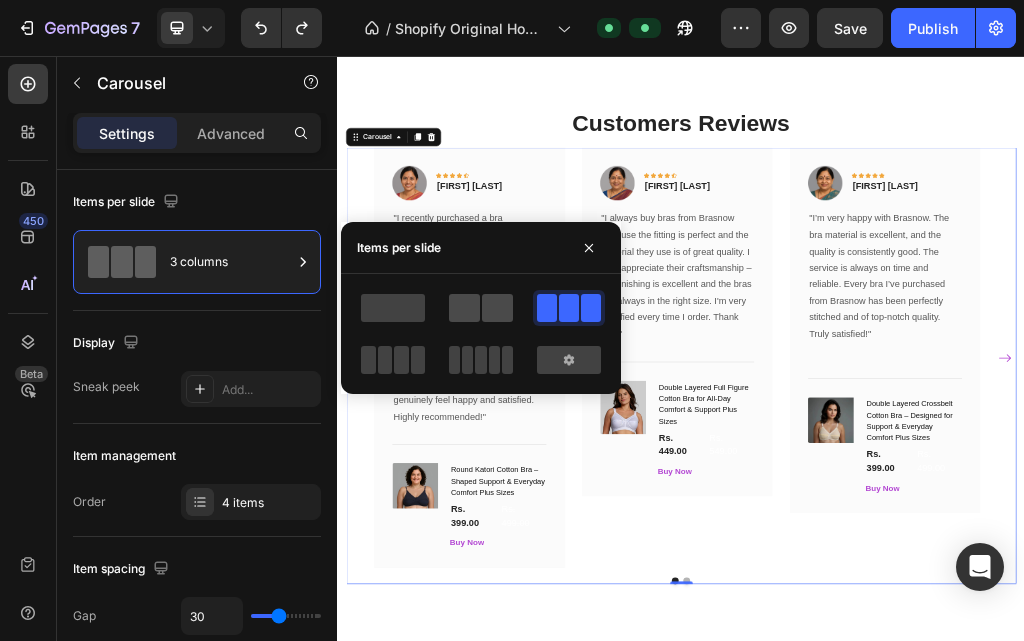 click 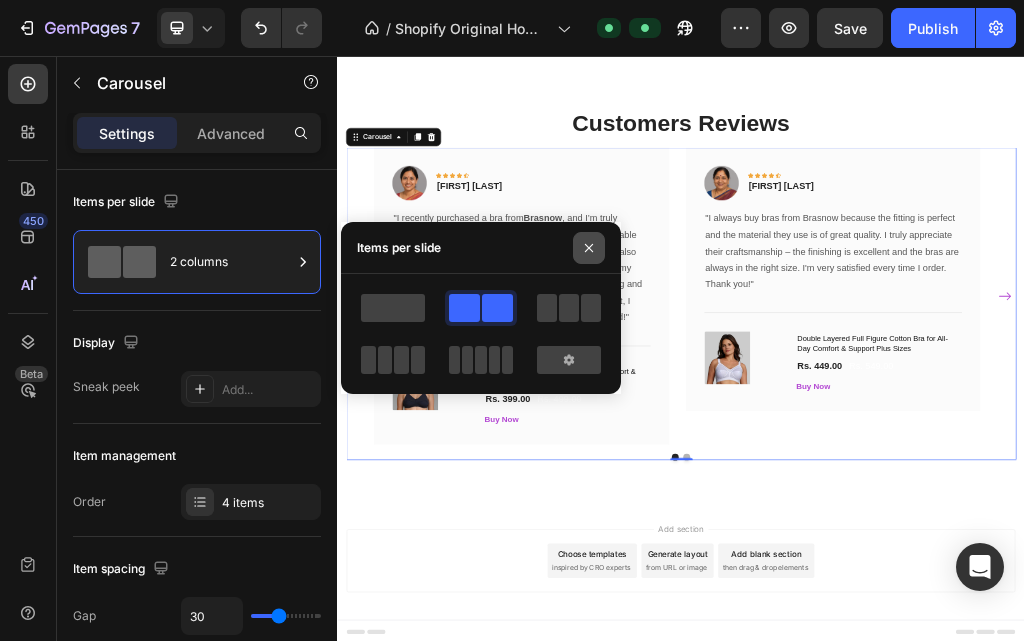 click 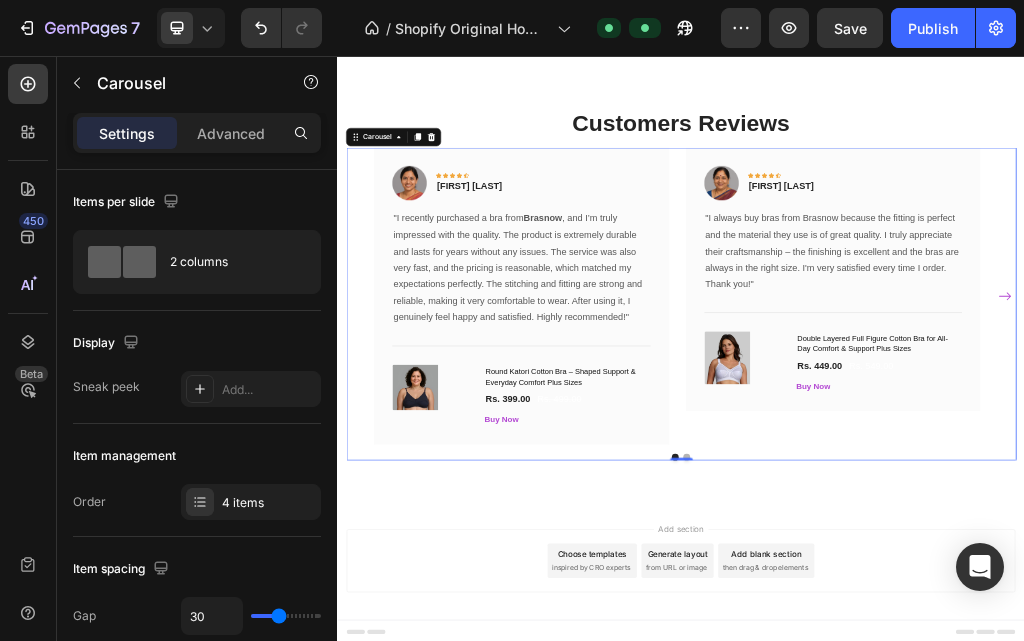 click 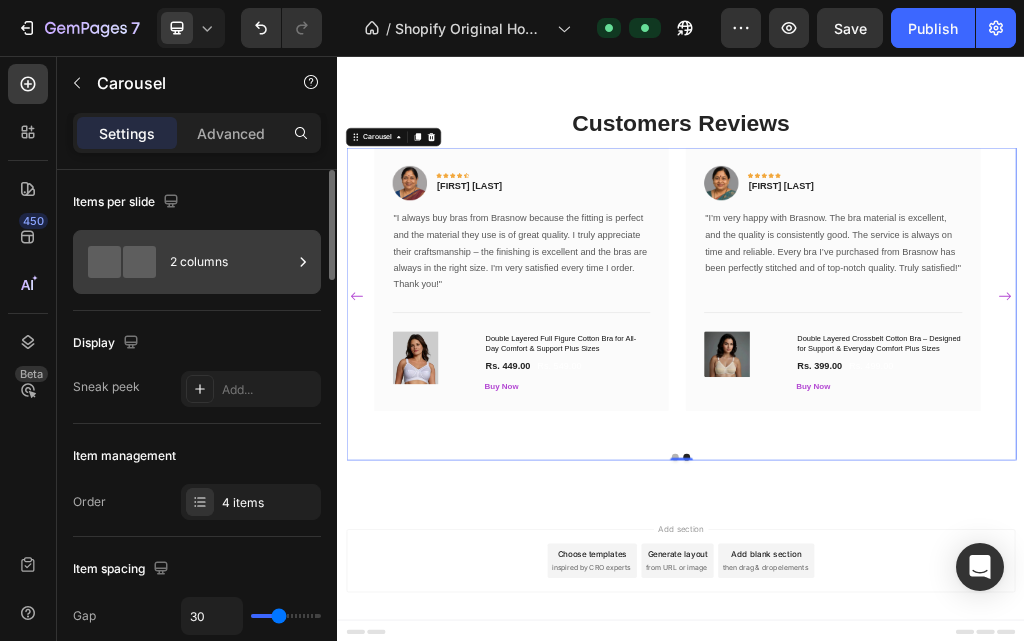 click 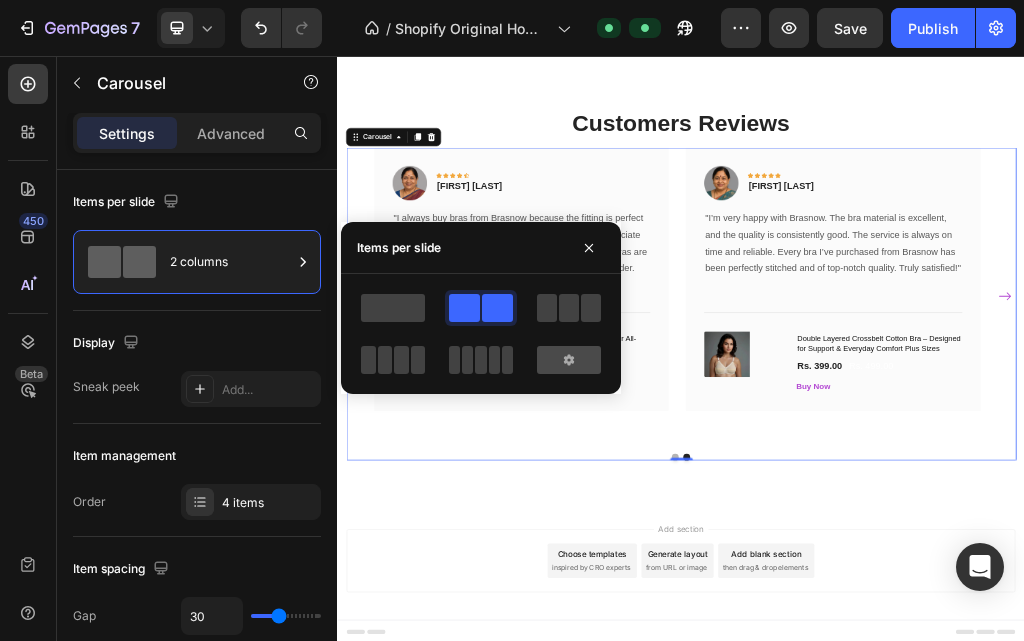 click at bounding box center [569, 360] 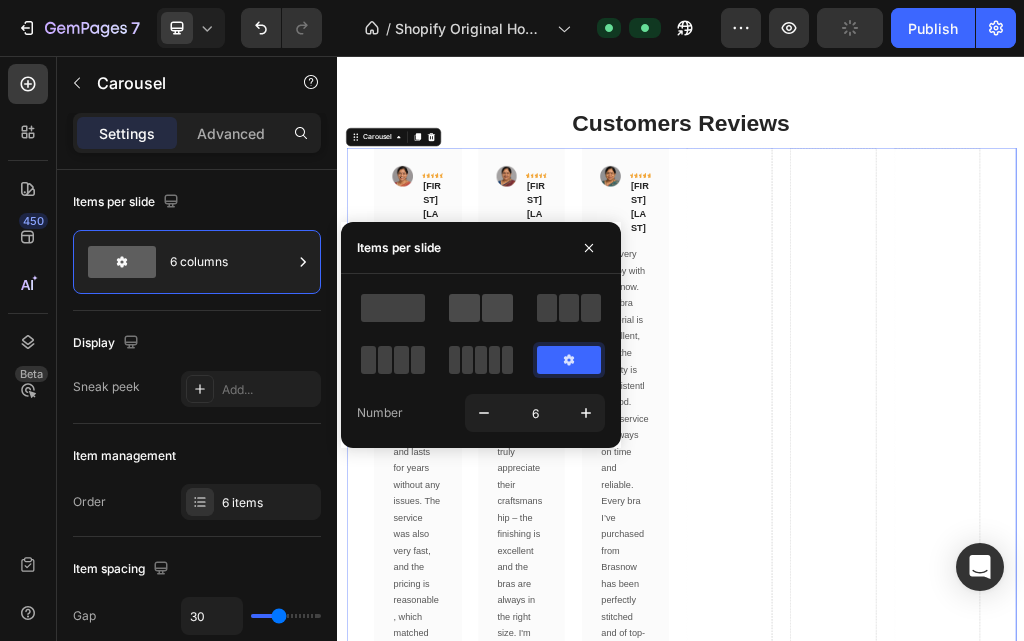 click 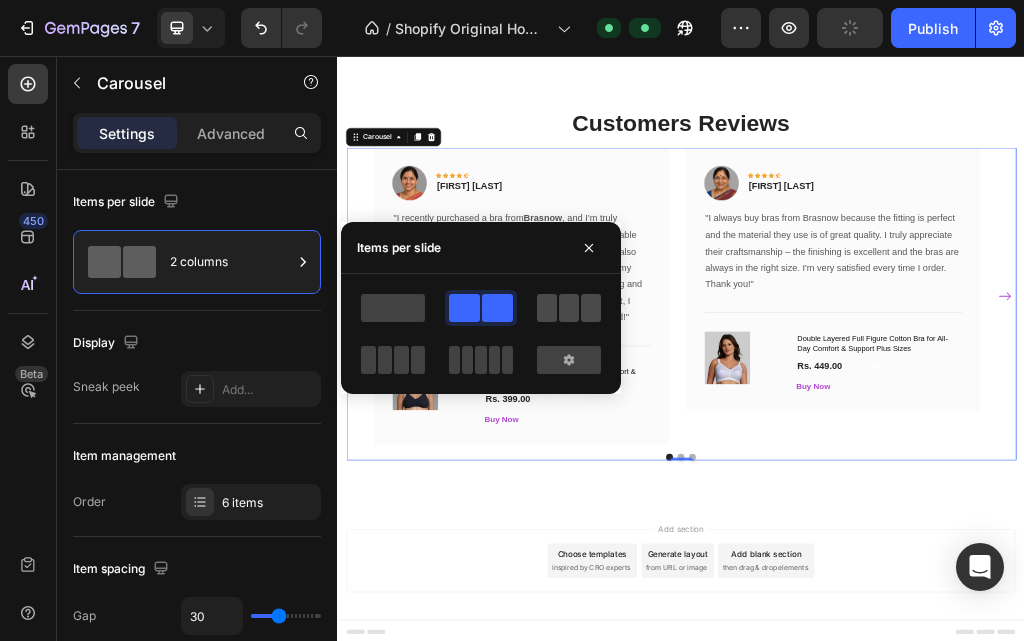 click 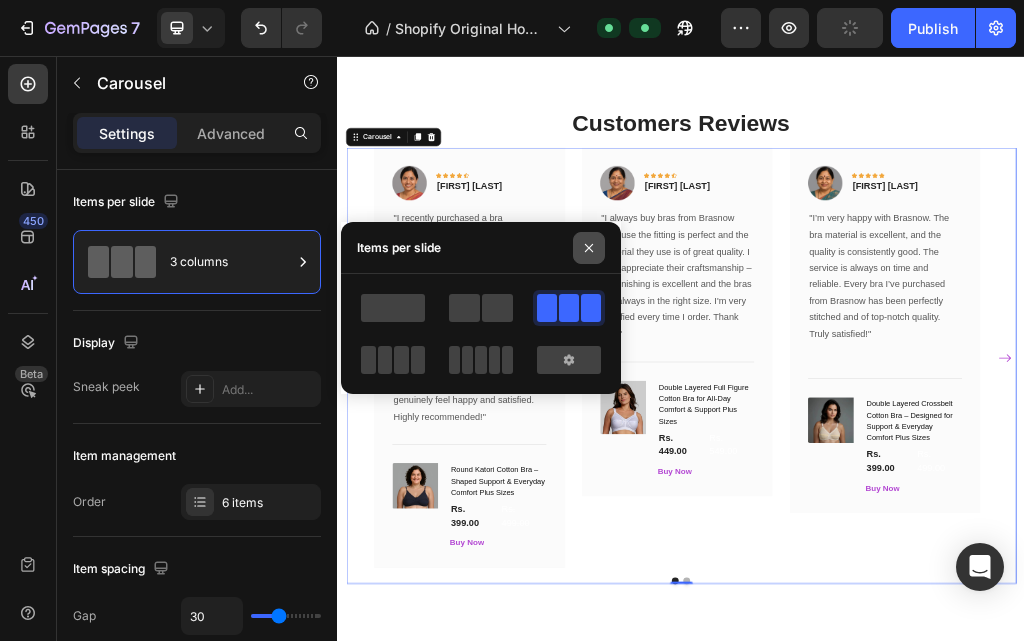click 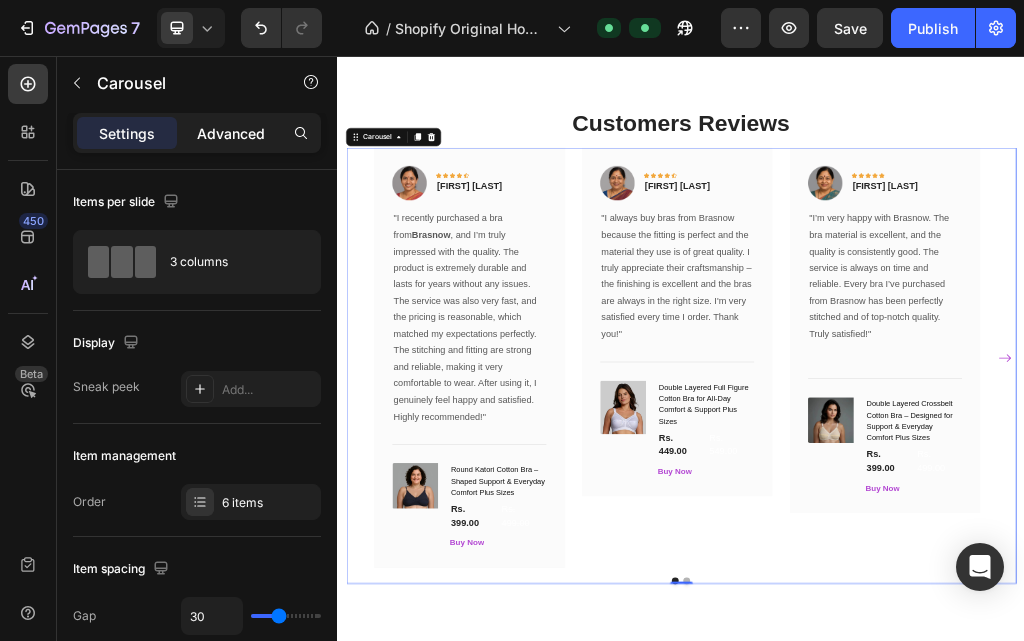 click on "Advanced" at bounding box center (231, 133) 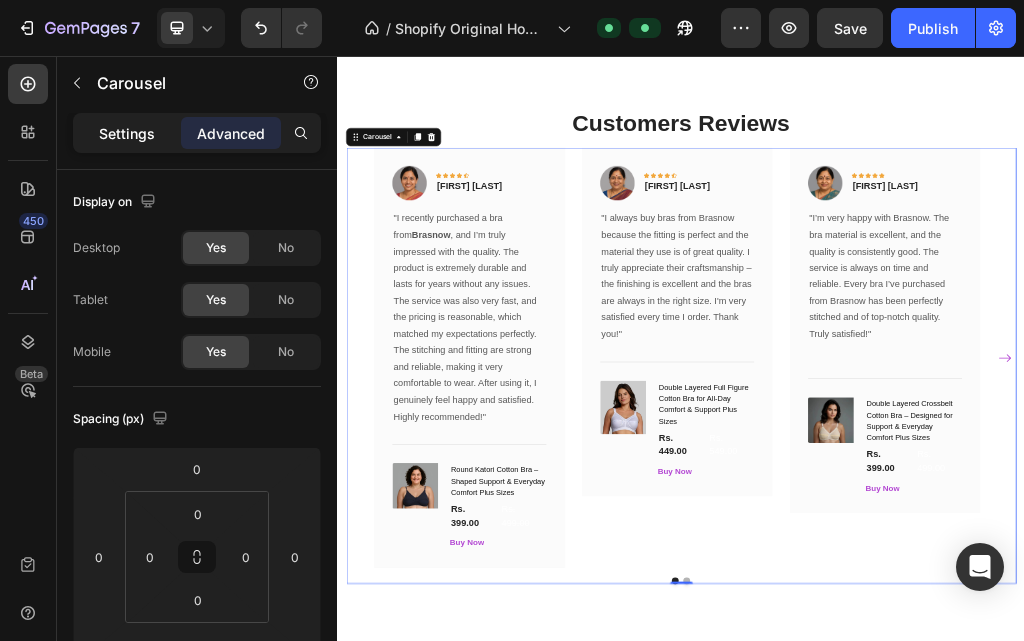 click on "Settings" 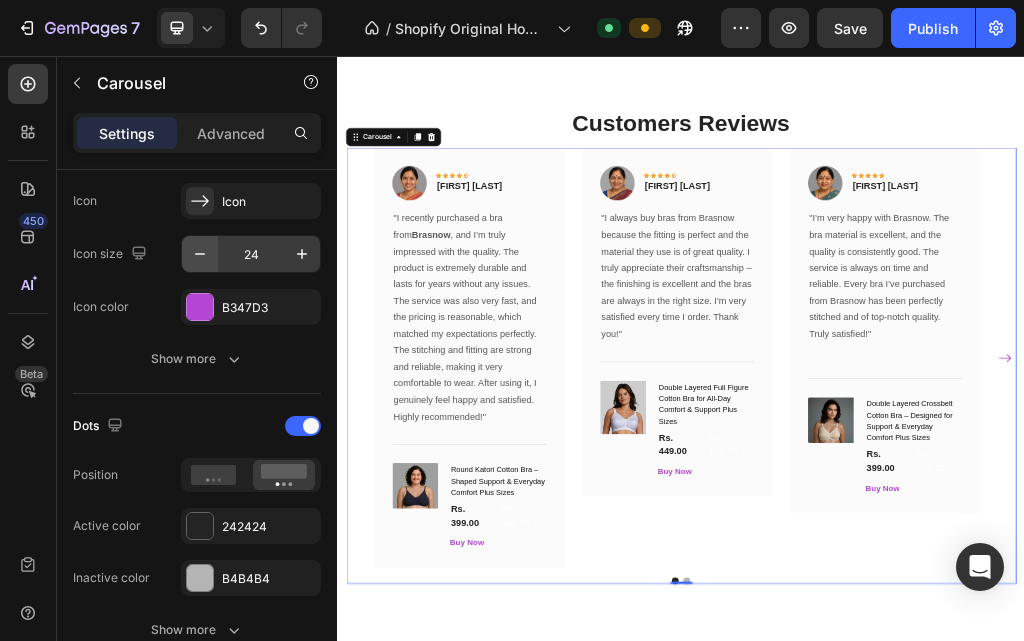 scroll, scrollTop: 300, scrollLeft: 0, axis: vertical 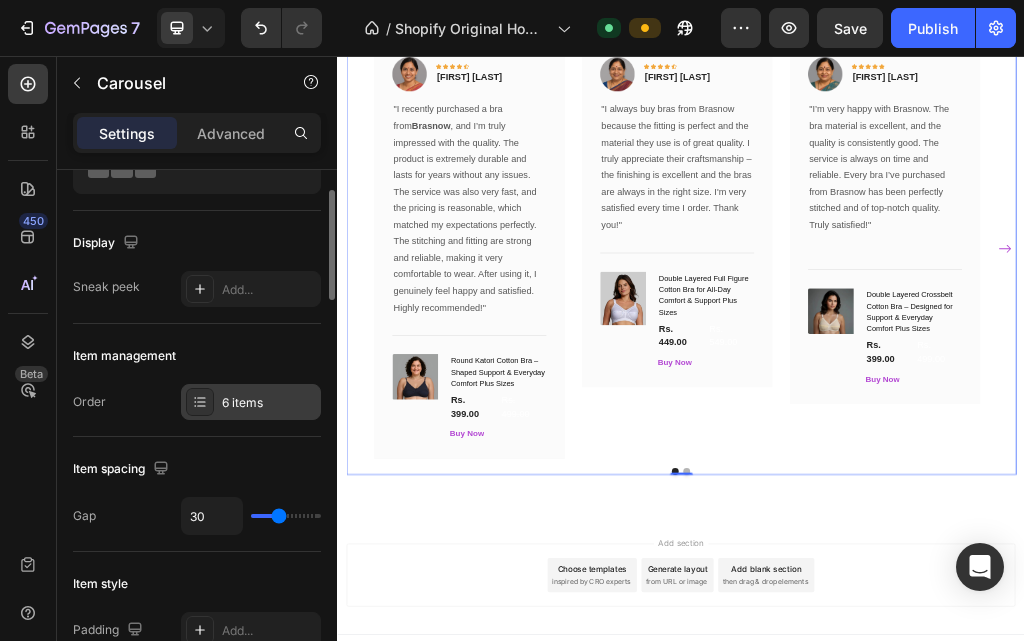 click at bounding box center (200, 402) 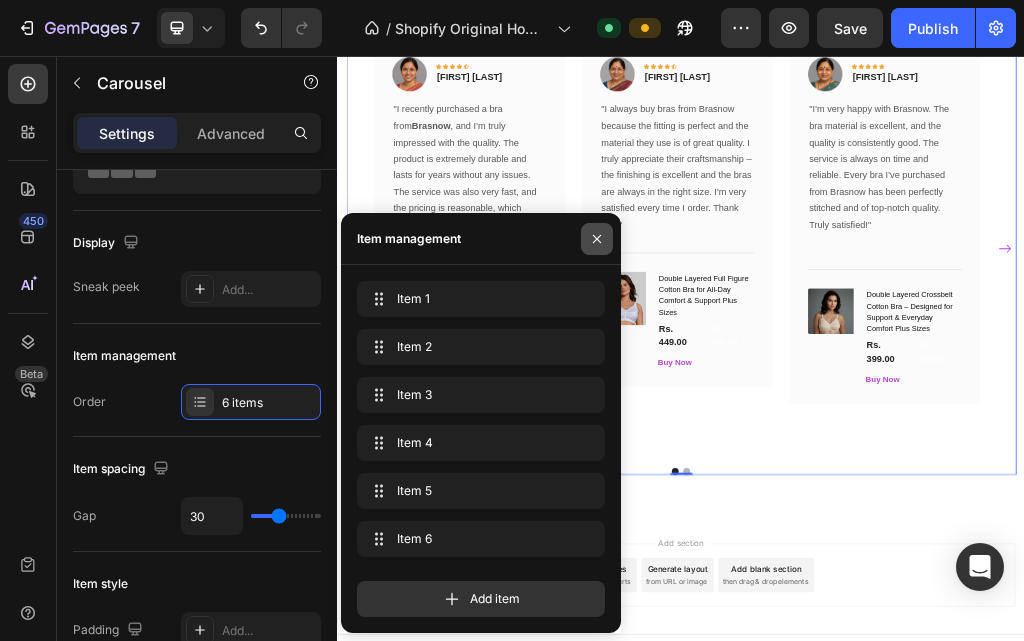 click at bounding box center [597, 239] 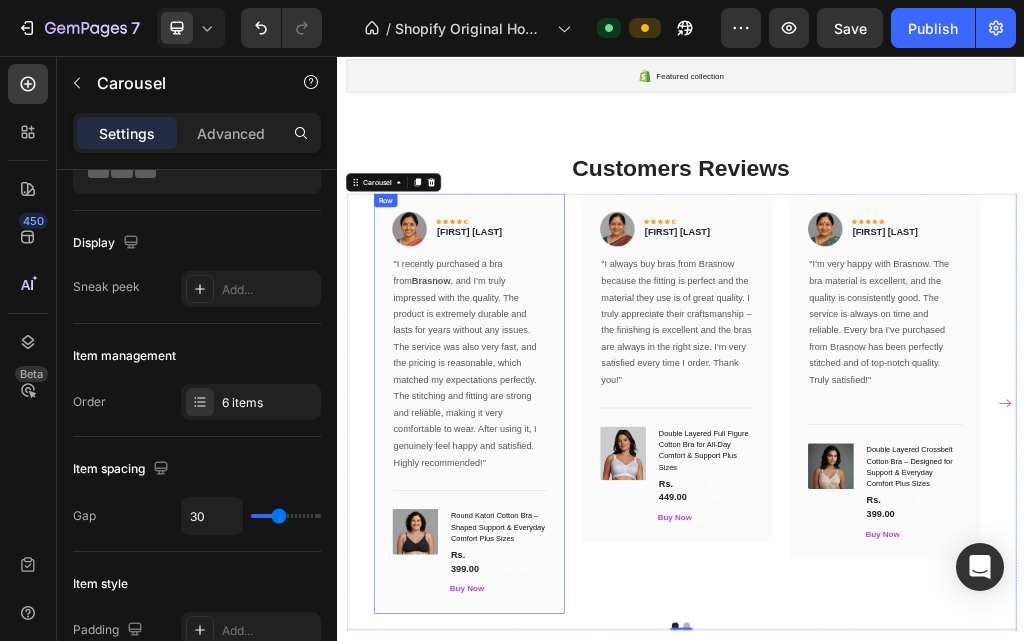 scroll, scrollTop: 560, scrollLeft: 0, axis: vertical 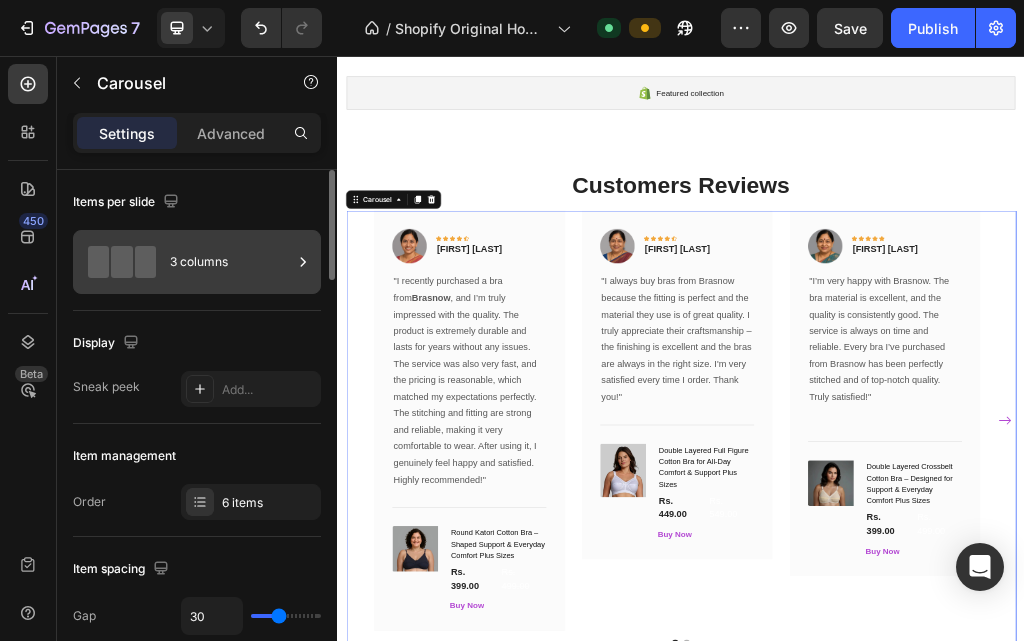 click on "3 columns" at bounding box center [231, 262] 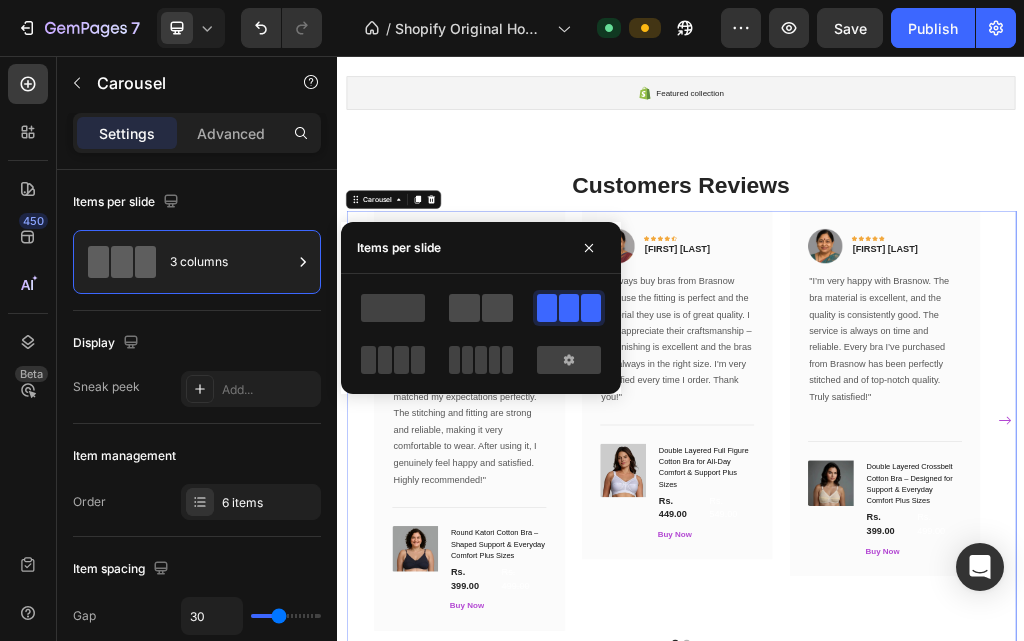 click 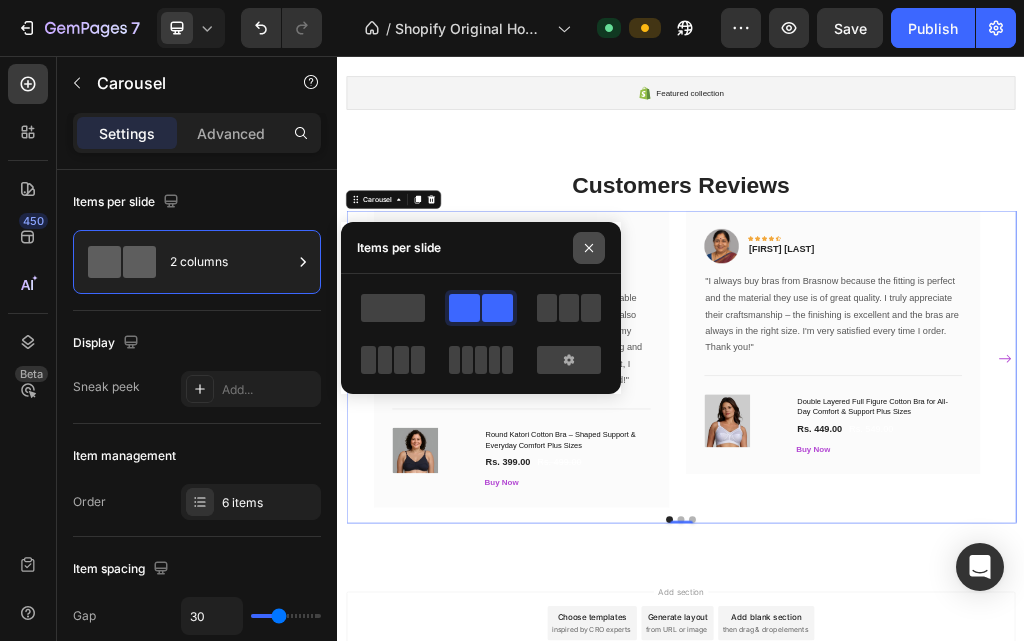 click at bounding box center (589, 248) 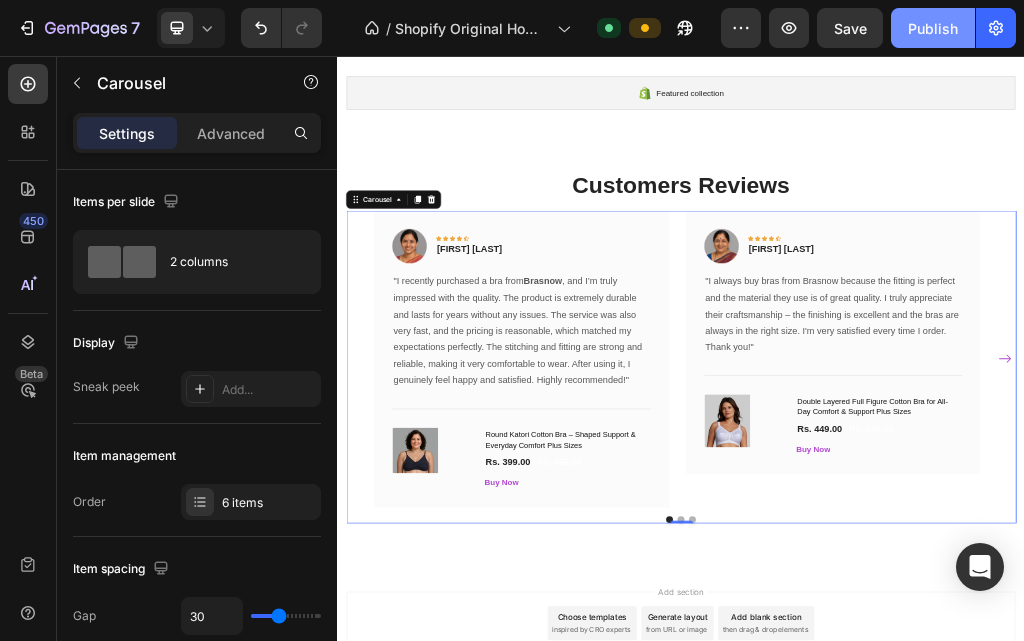 click on "Publish" at bounding box center [933, 28] 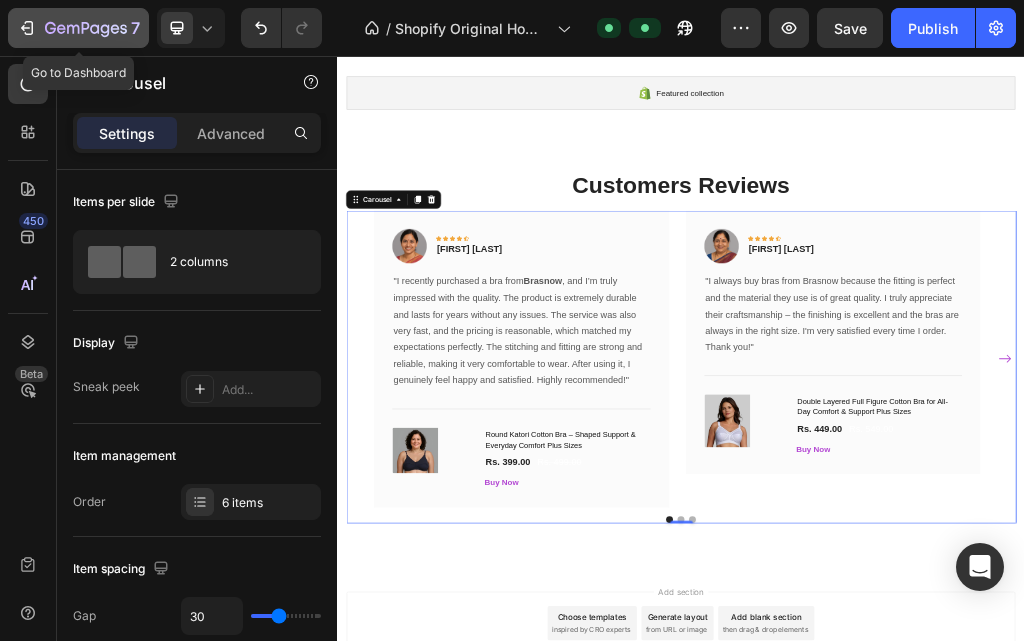 click on "7" 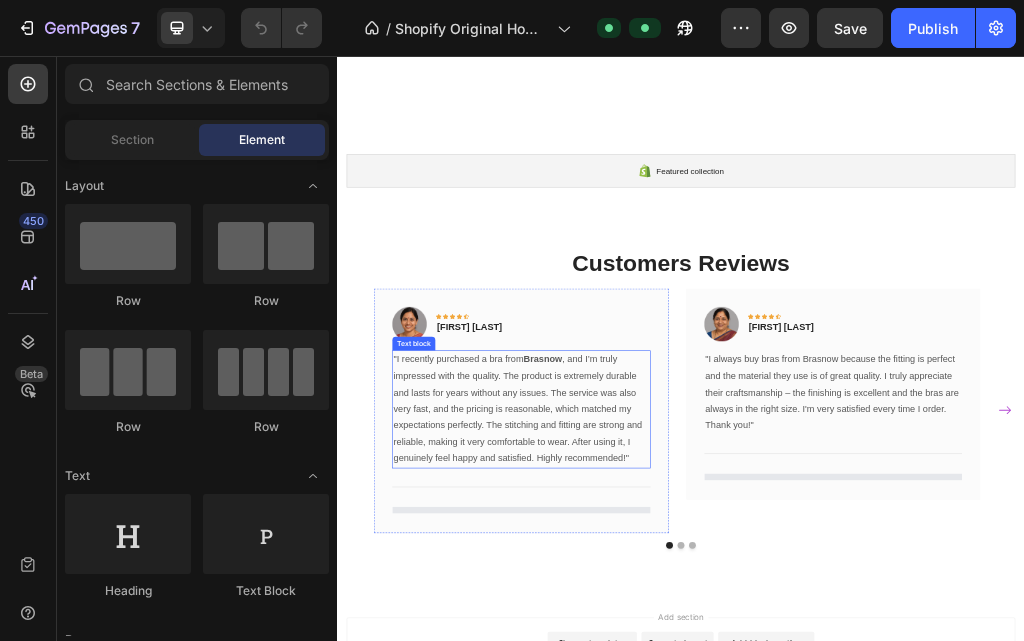 scroll, scrollTop: 582, scrollLeft: 0, axis: vertical 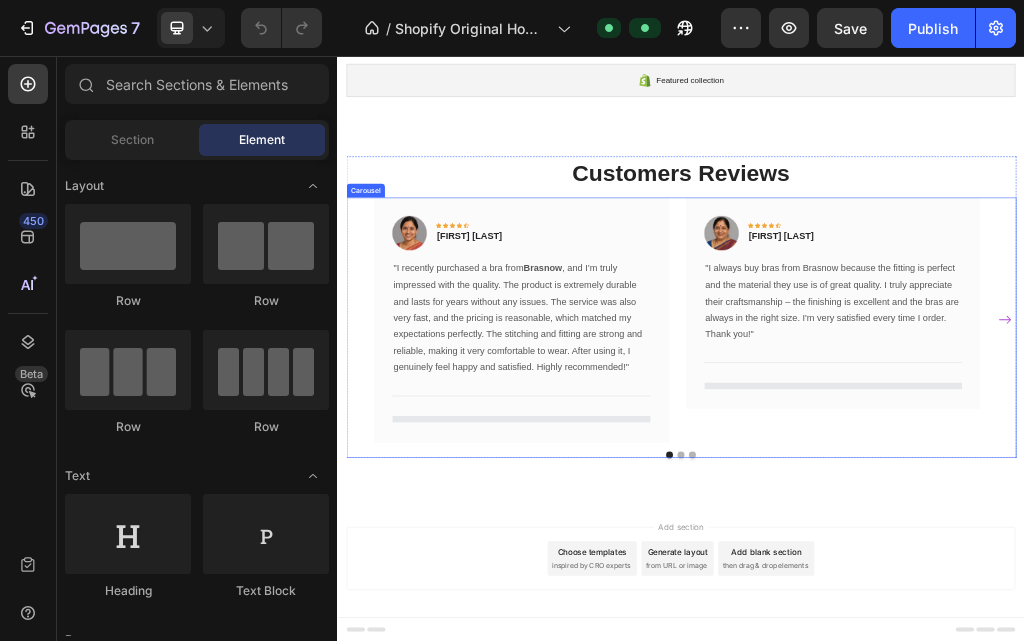 click 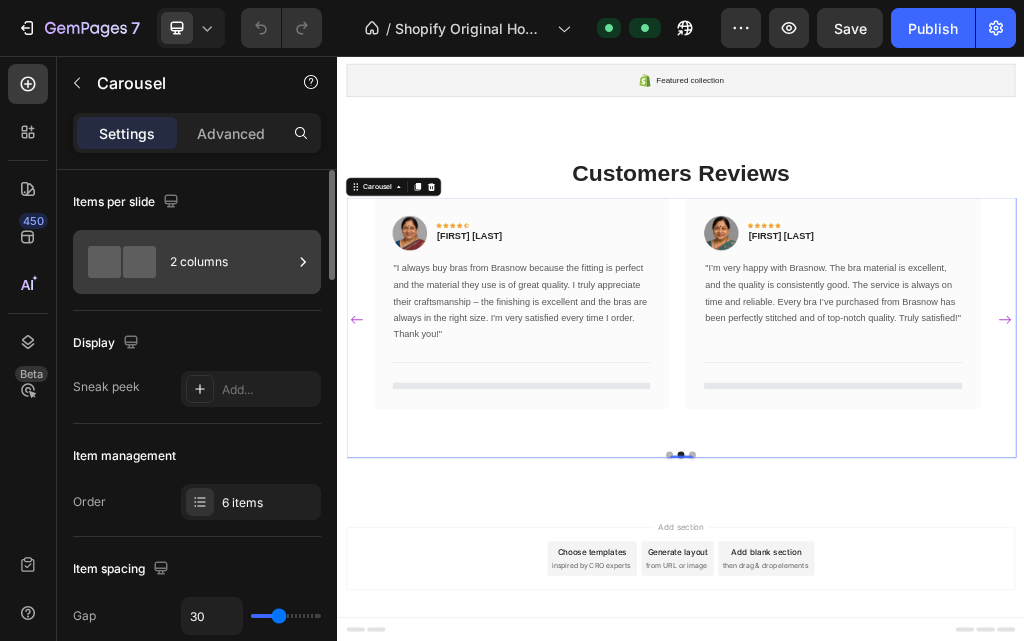 click on "2 columns" at bounding box center [231, 262] 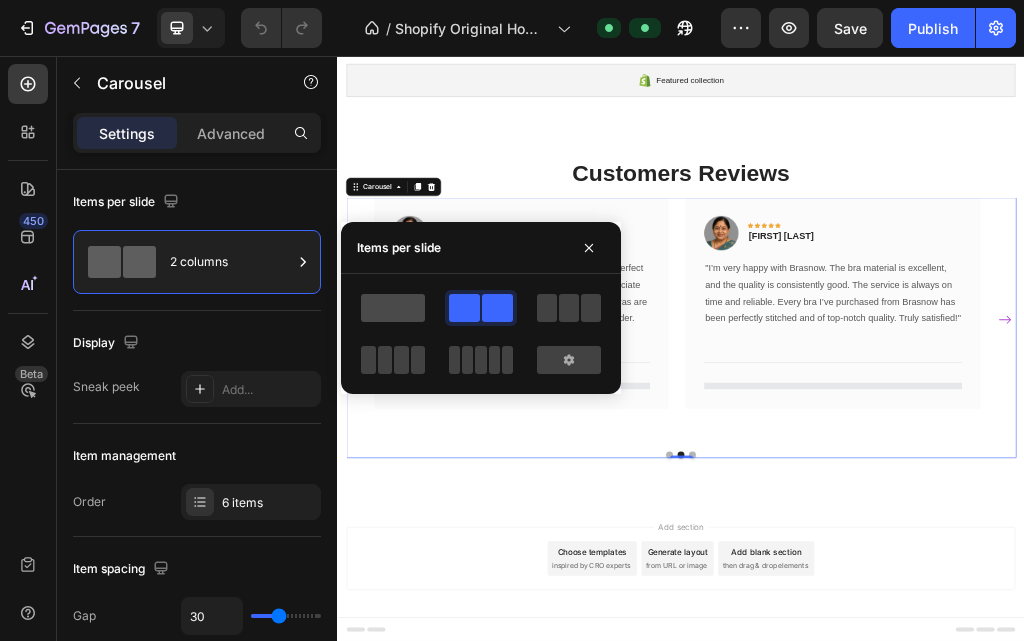 click 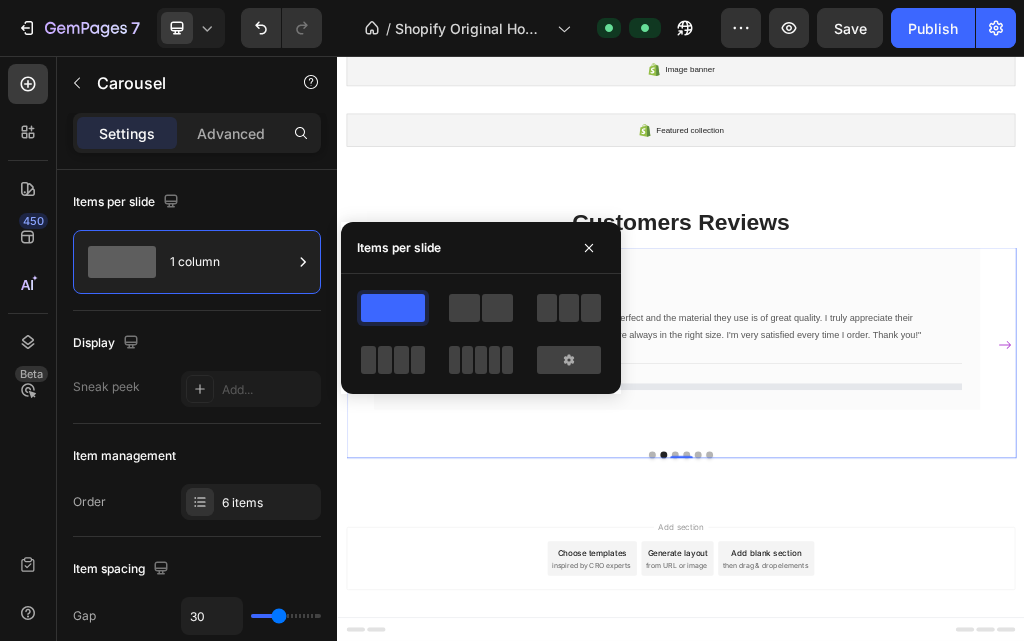 scroll, scrollTop: 495, scrollLeft: 0, axis: vertical 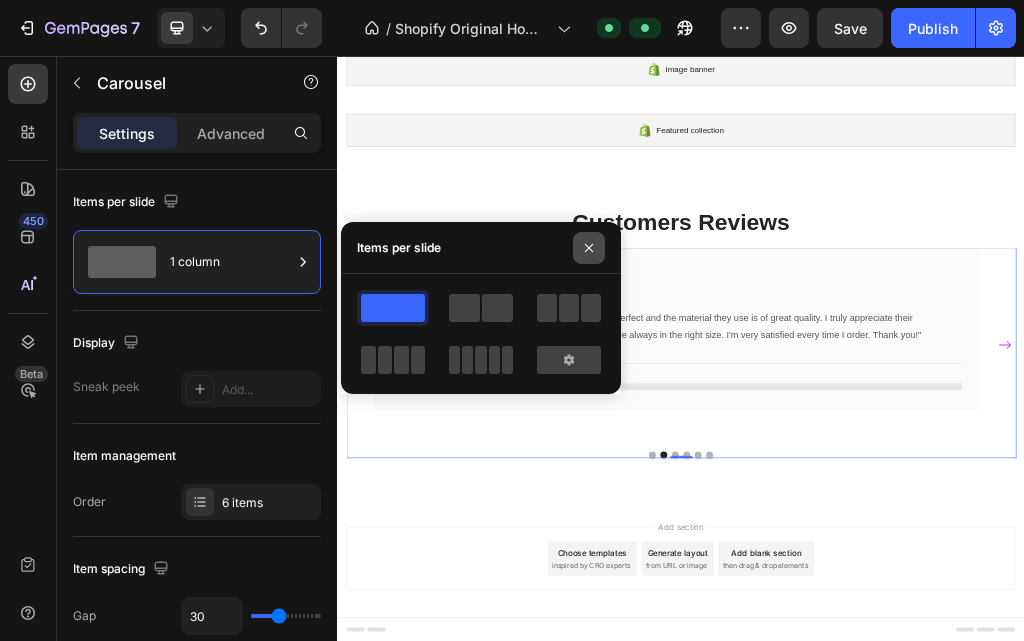 click at bounding box center [589, 248] 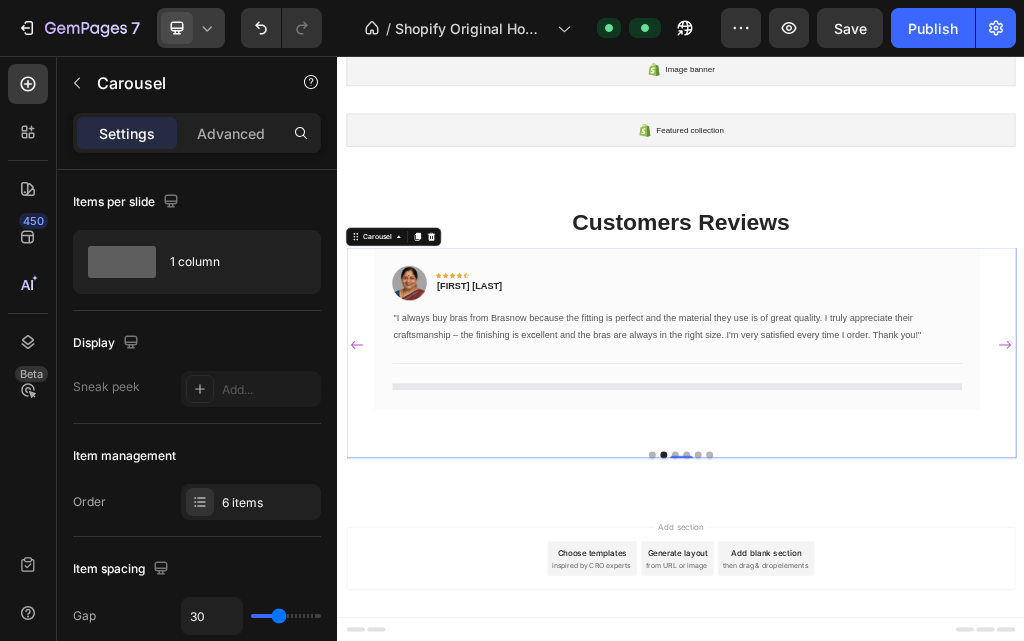 click 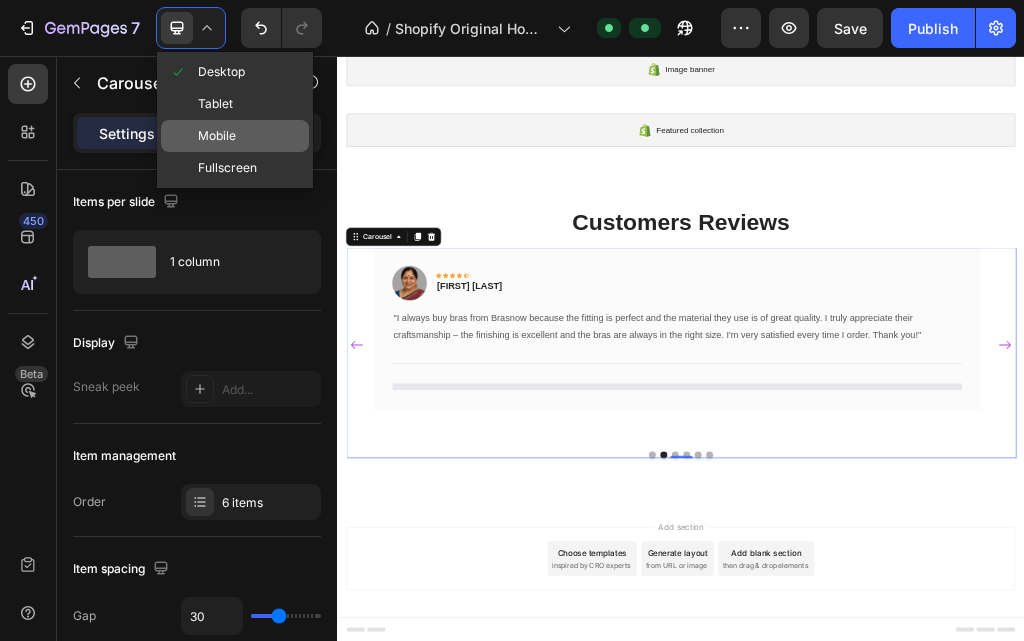 click on "Mobile" at bounding box center [217, 136] 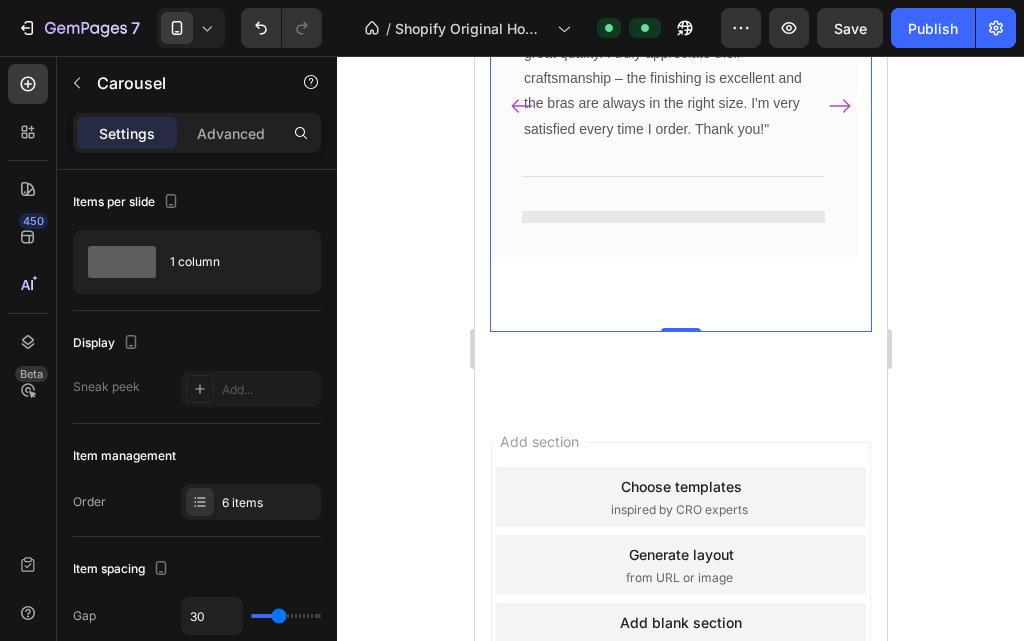 scroll, scrollTop: 725, scrollLeft: 0, axis: vertical 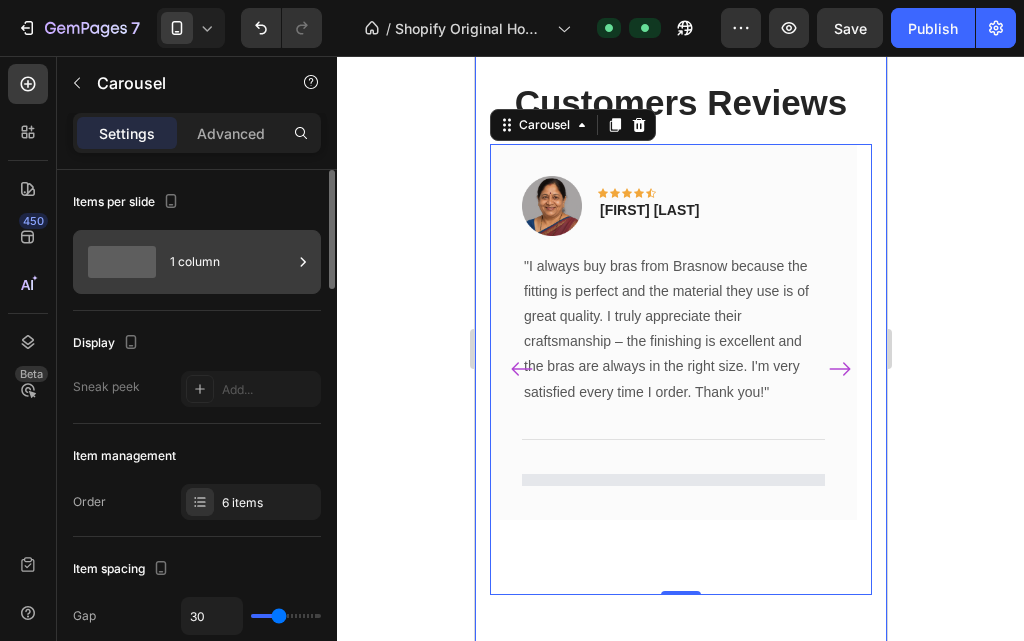 click on "1 column" at bounding box center (231, 262) 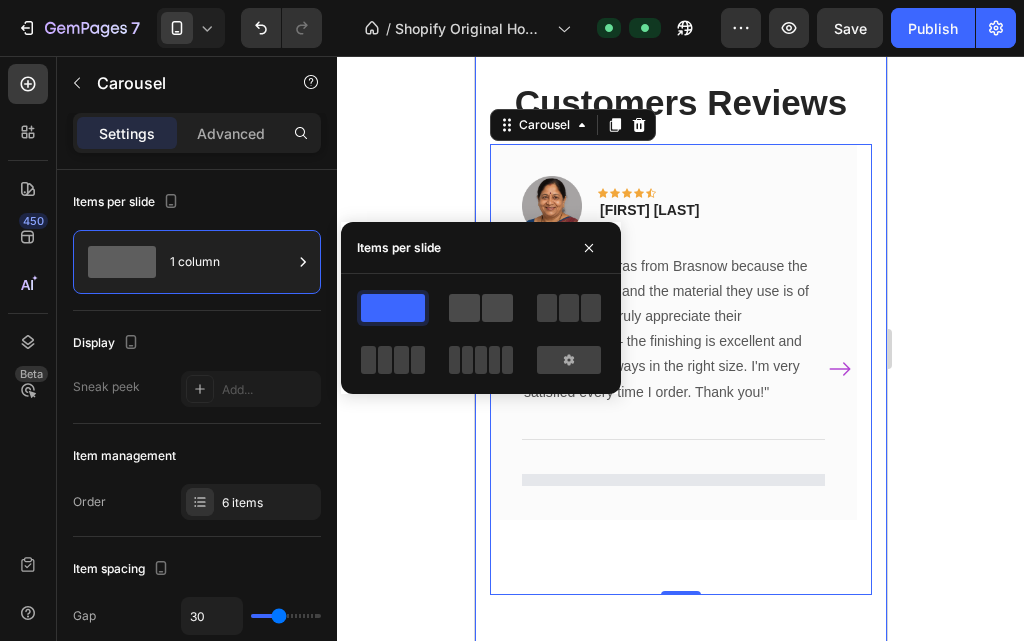 click 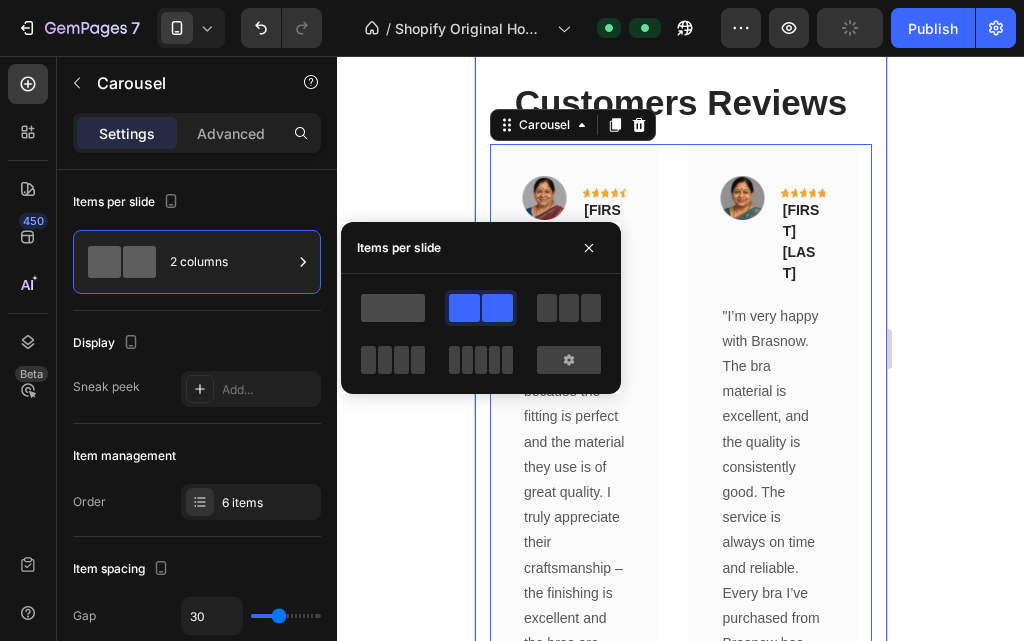 click 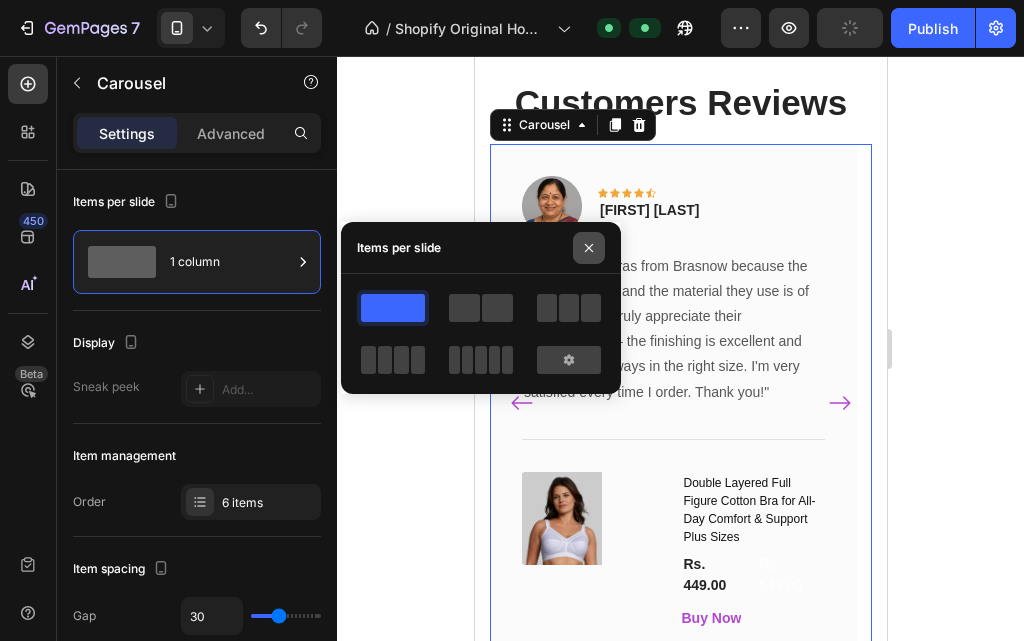 click at bounding box center [589, 248] 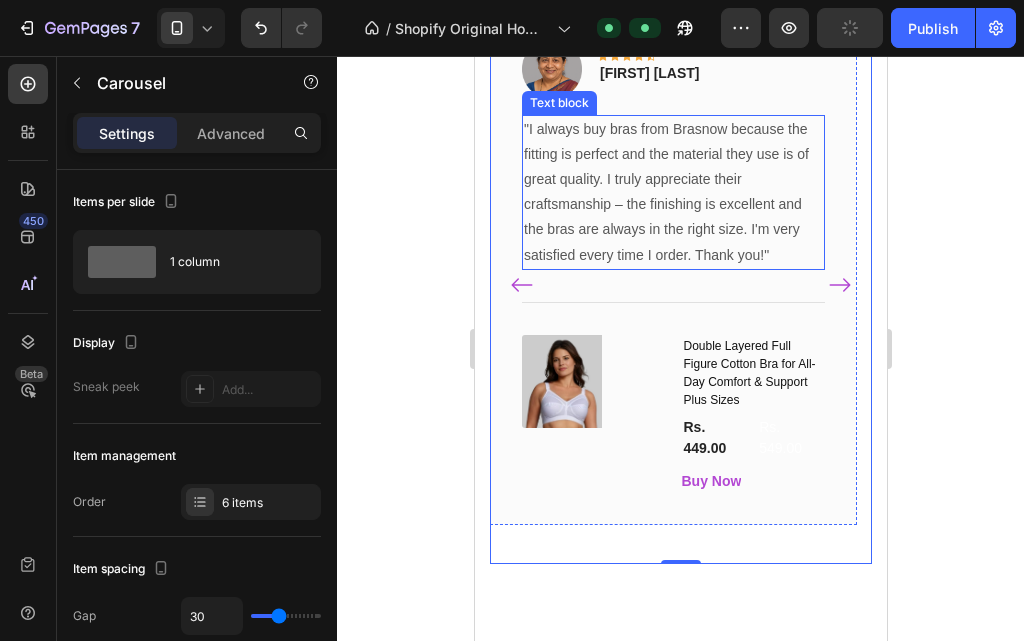 scroll, scrollTop: 825, scrollLeft: 0, axis: vertical 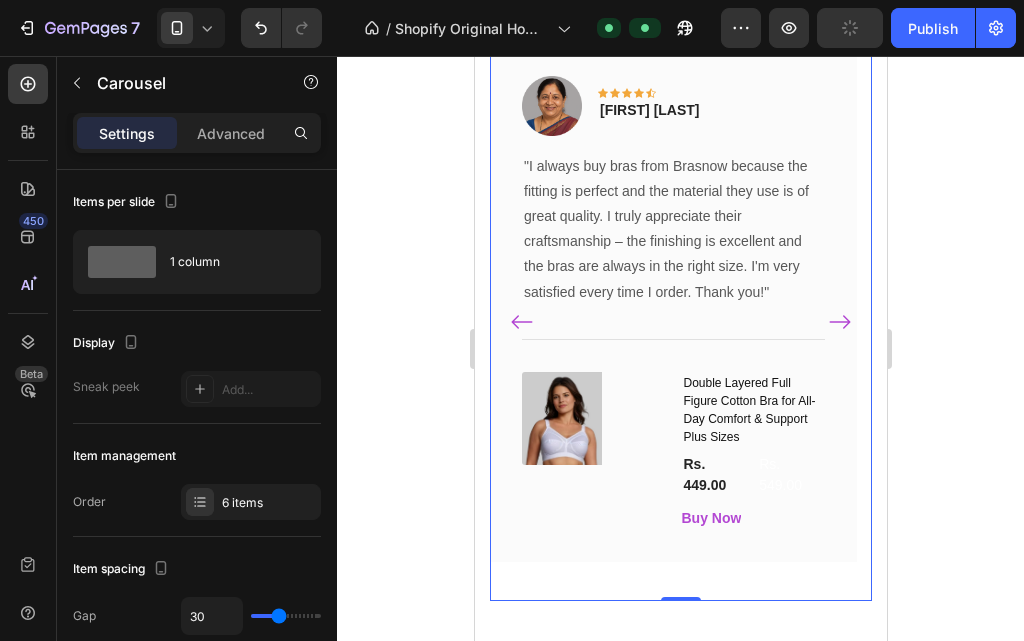 click 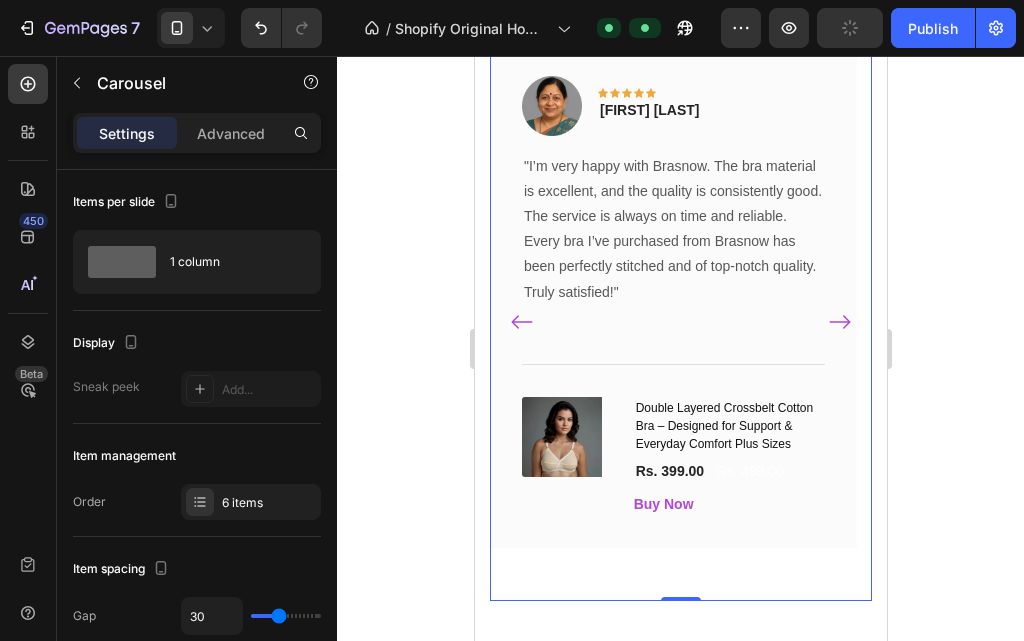 click 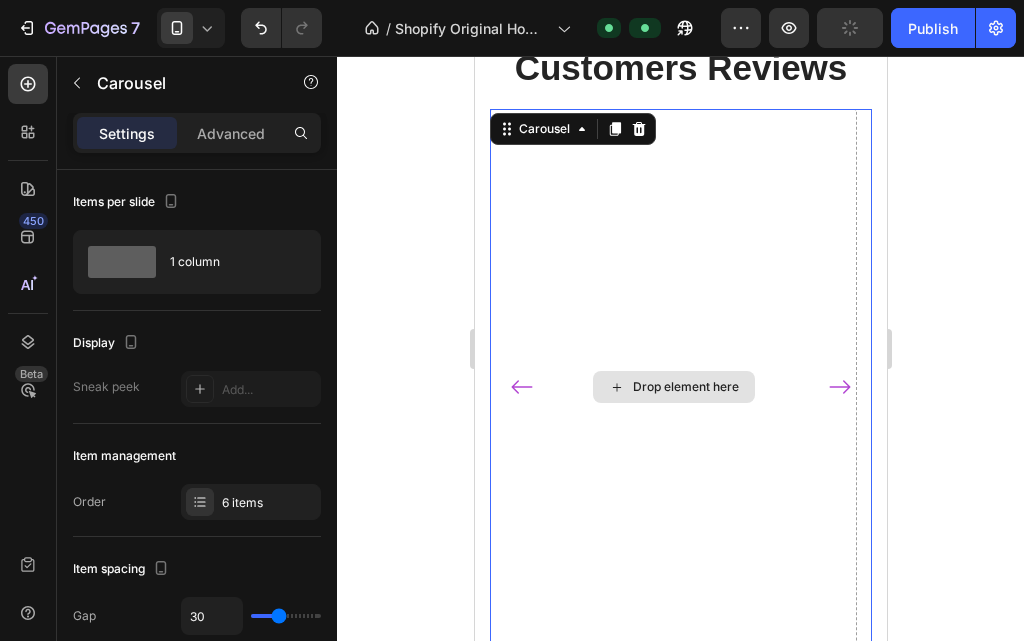 scroll, scrollTop: 725, scrollLeft: 0, axis: vertical 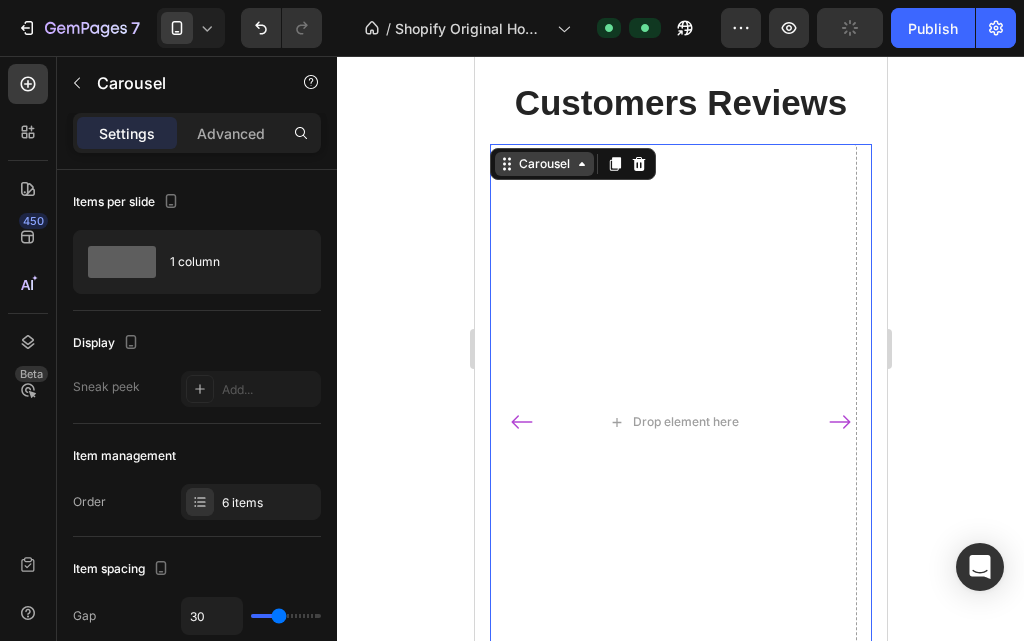 click on "Carousel" at bounding box center (543, 164) 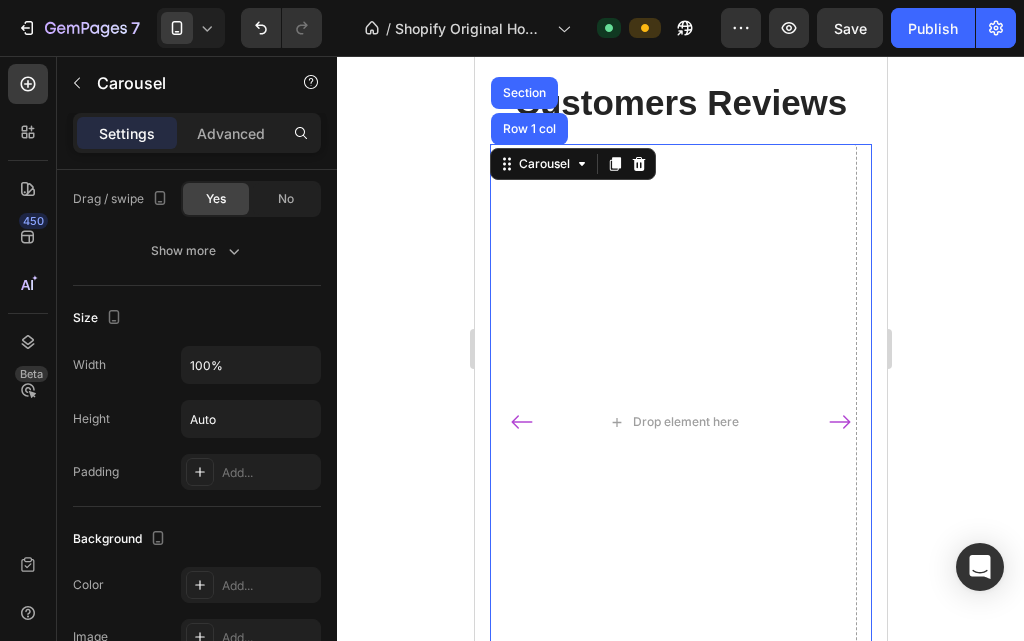 scroll, scrollTop: 1796, scrollLeft: 0, axis: vertical 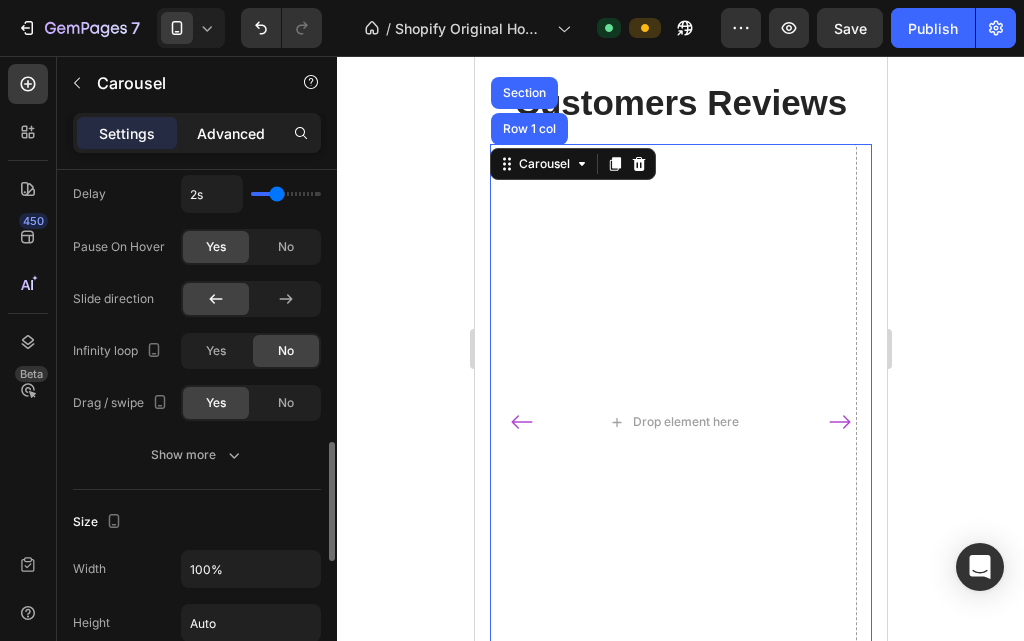 click on "Advanced" at bounding box center (231, 133) 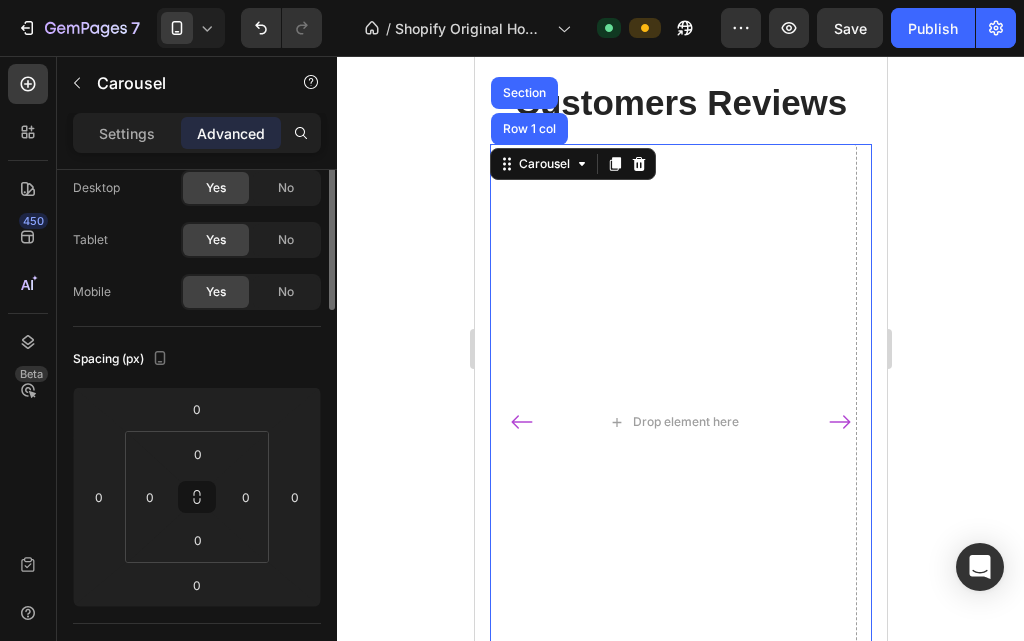 scroll, scrollTop: 0, scrollLeft: 0, axis: both 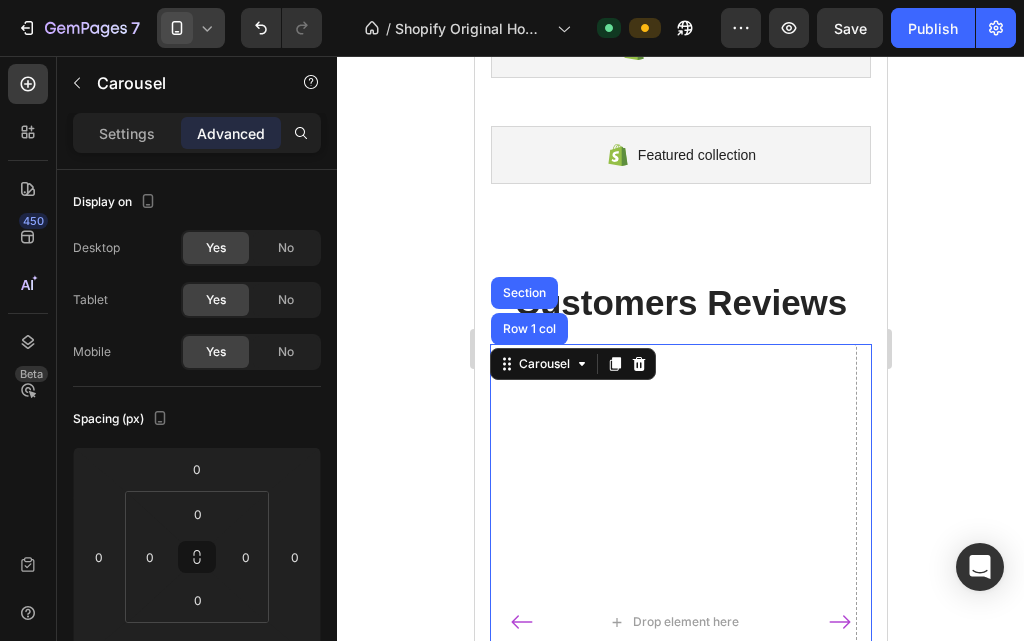click 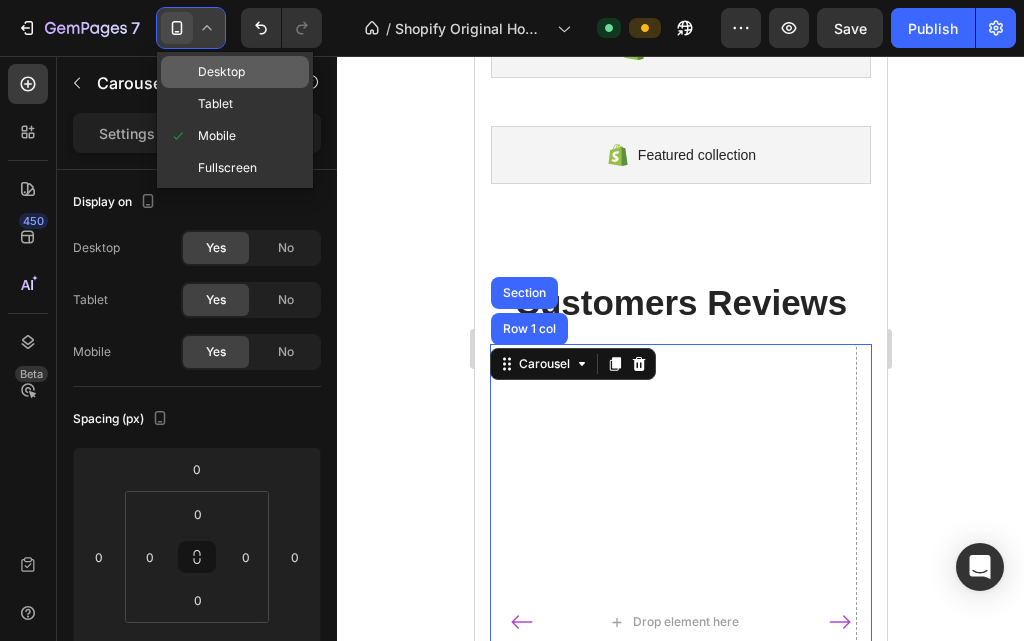 click on "Desktop" at bounding box center (221, 72) 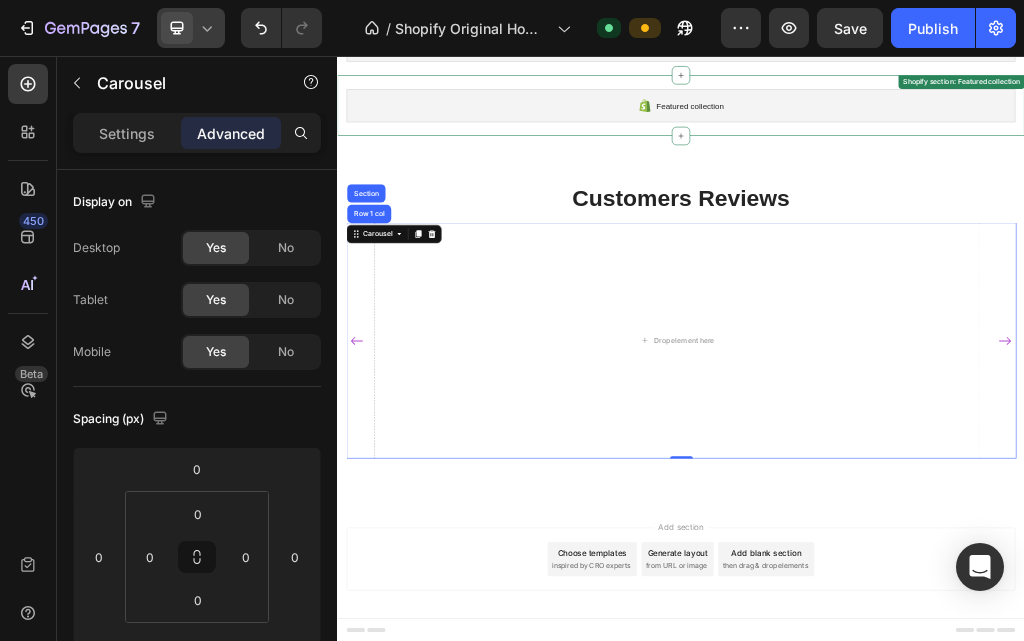 scroll, scrollTop: 539, scrollLeft: 0, axis: vertical 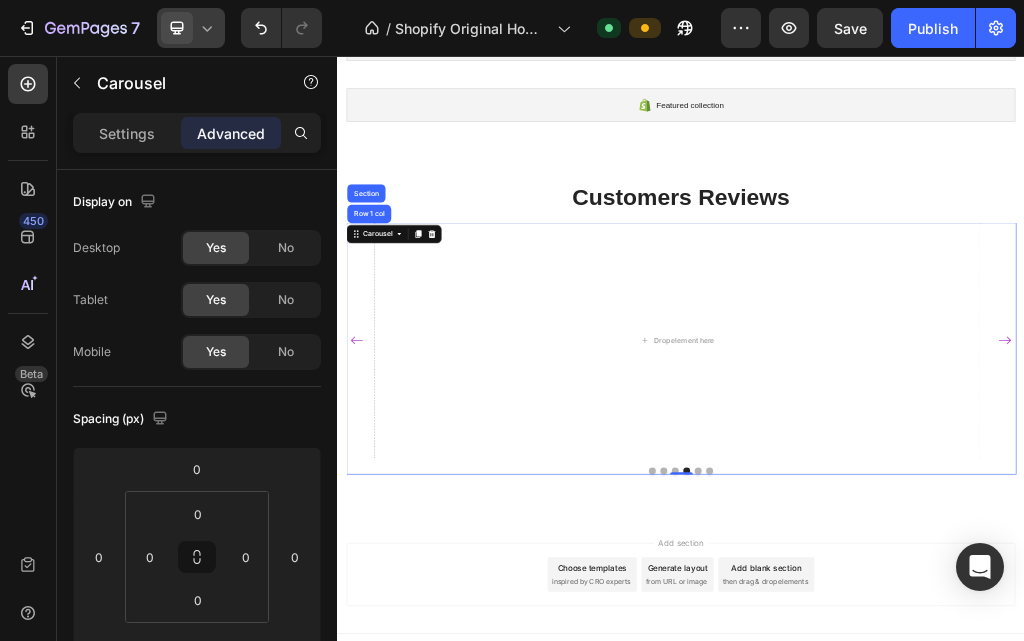 click 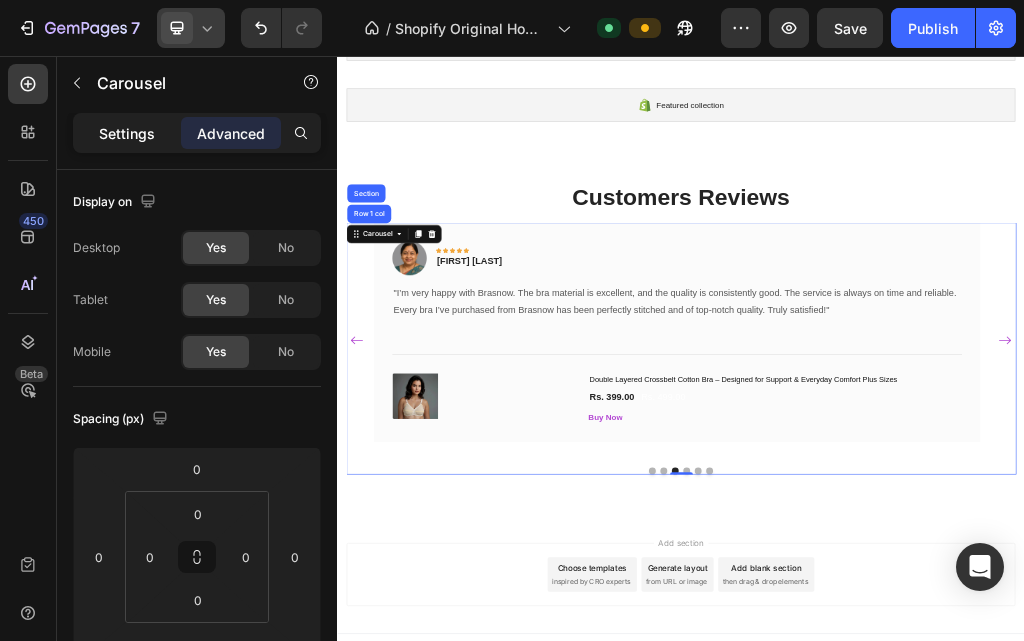 click on "Settings" 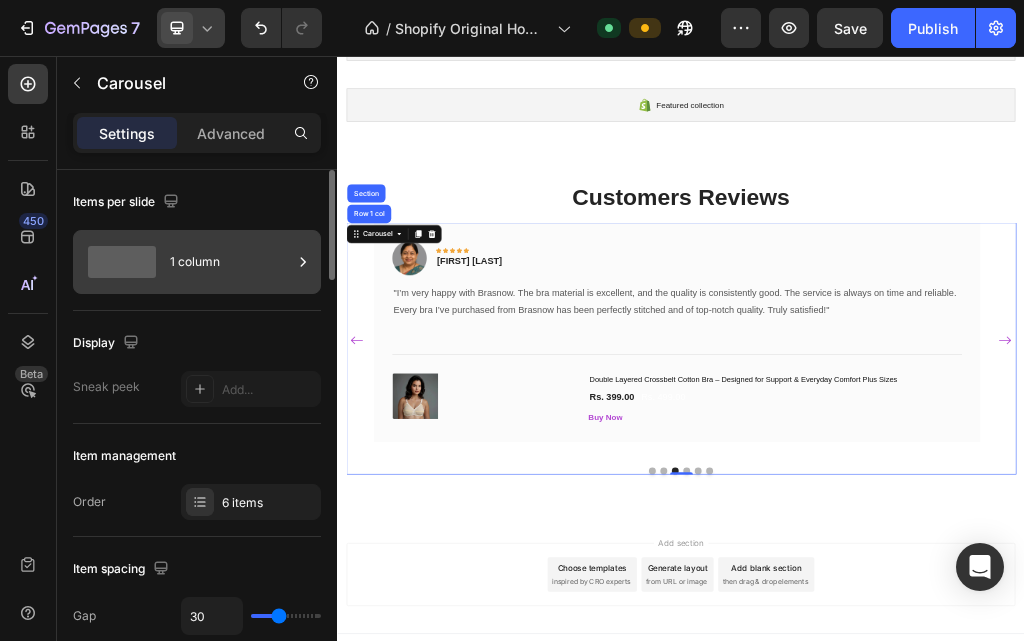 click on "1 column" at bounding box center (231, 262) 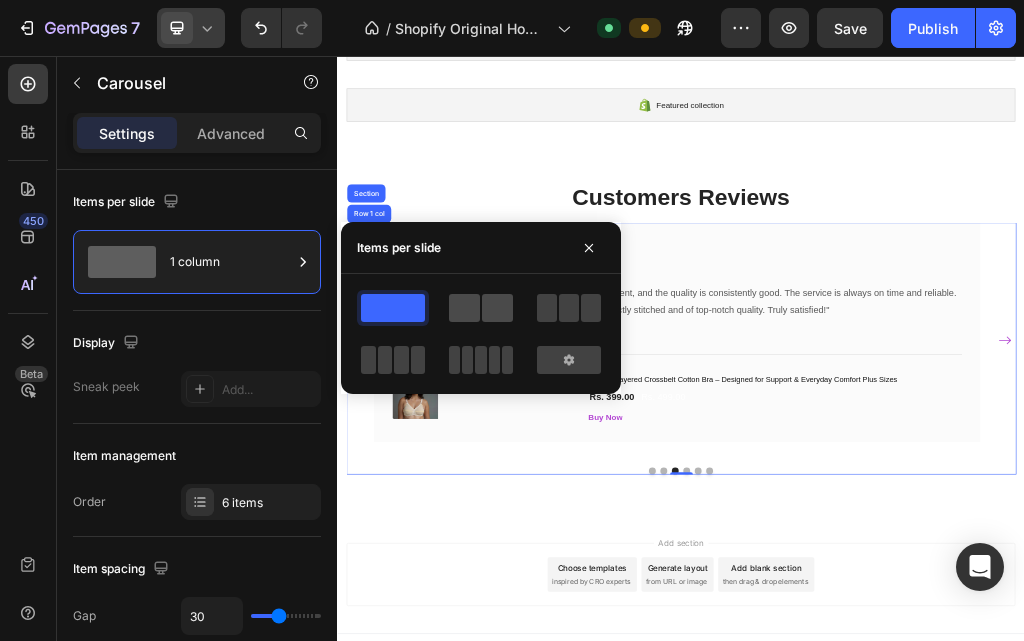 click 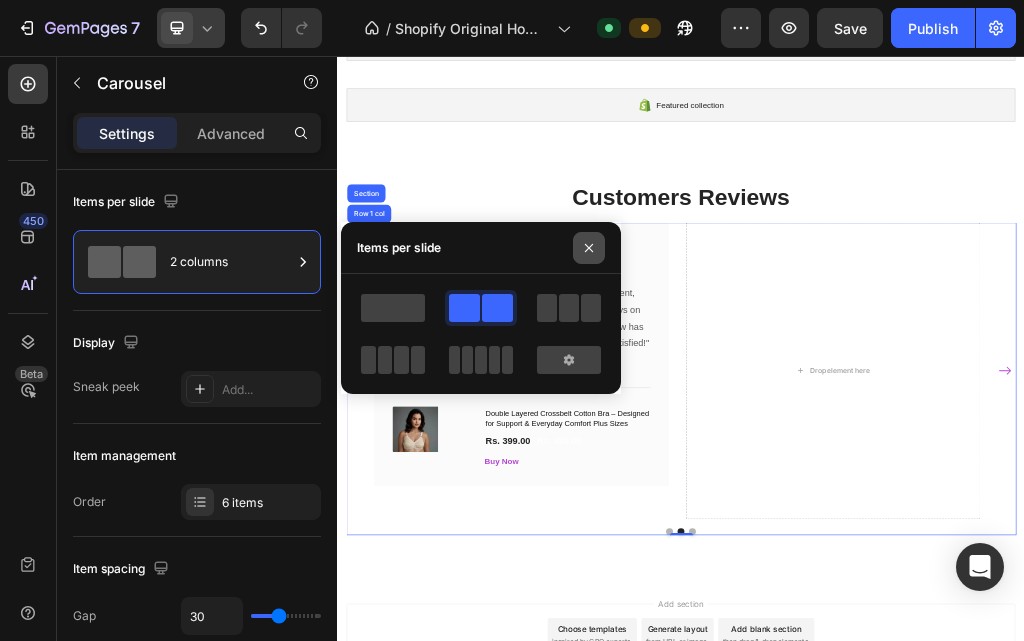 click 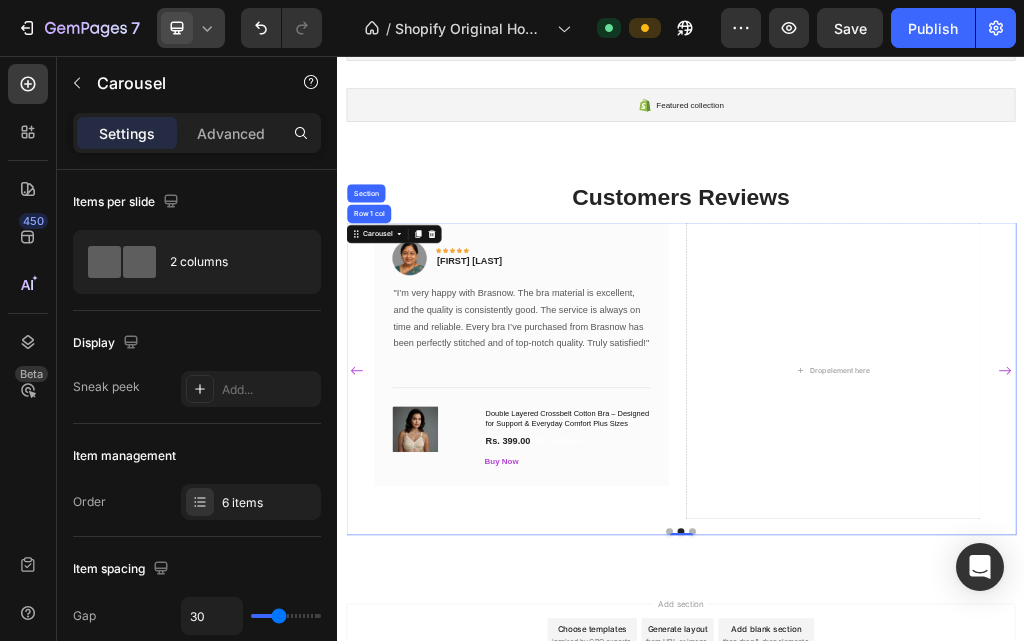 click on "0" at bounding box center (937, 892) 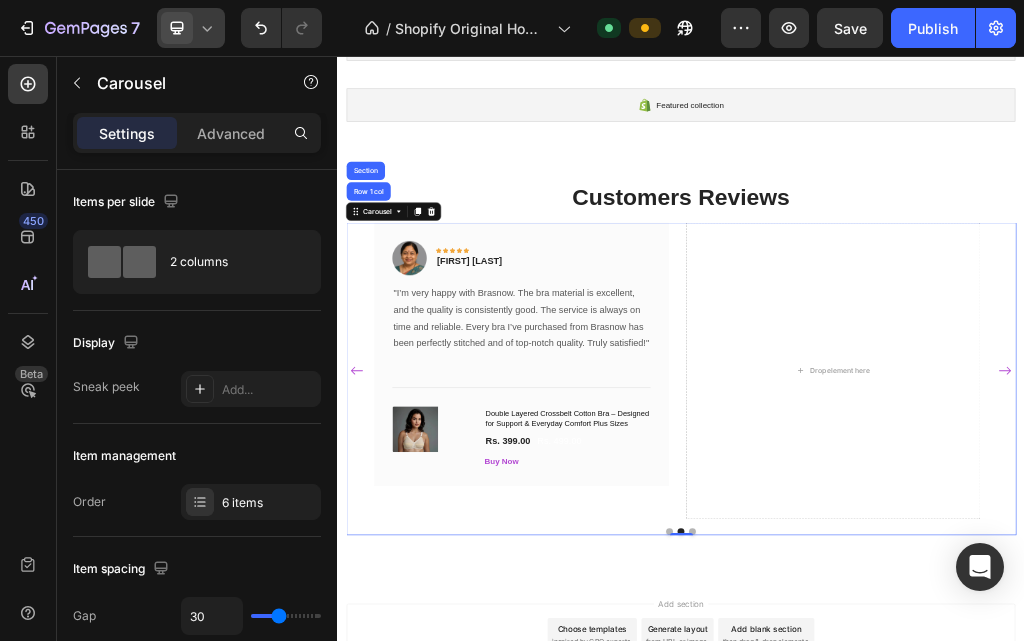click 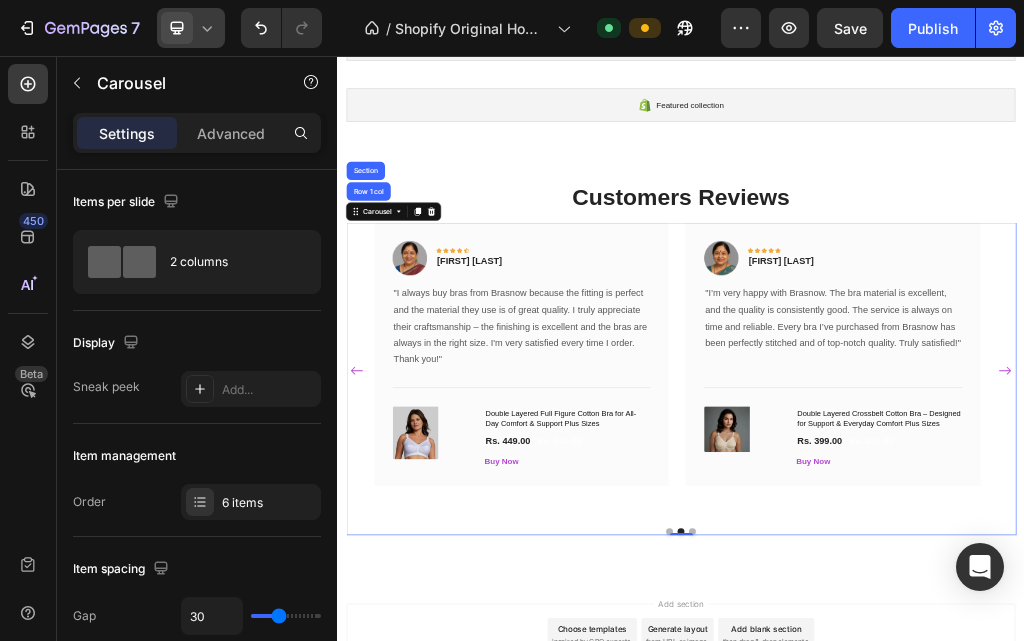 click 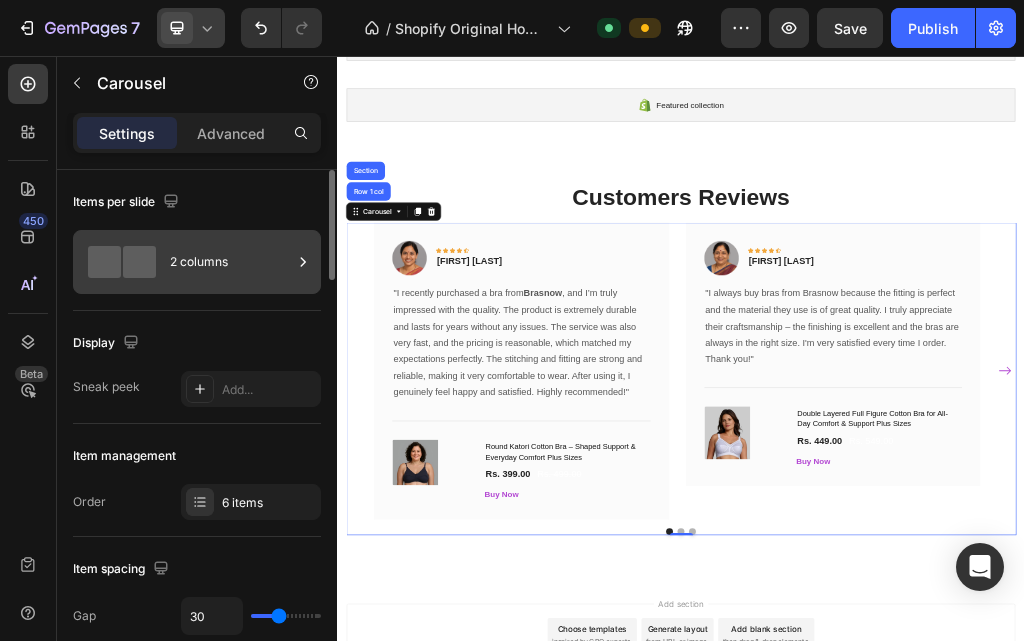 click on "2 columns" at bounding box center (231, 262) 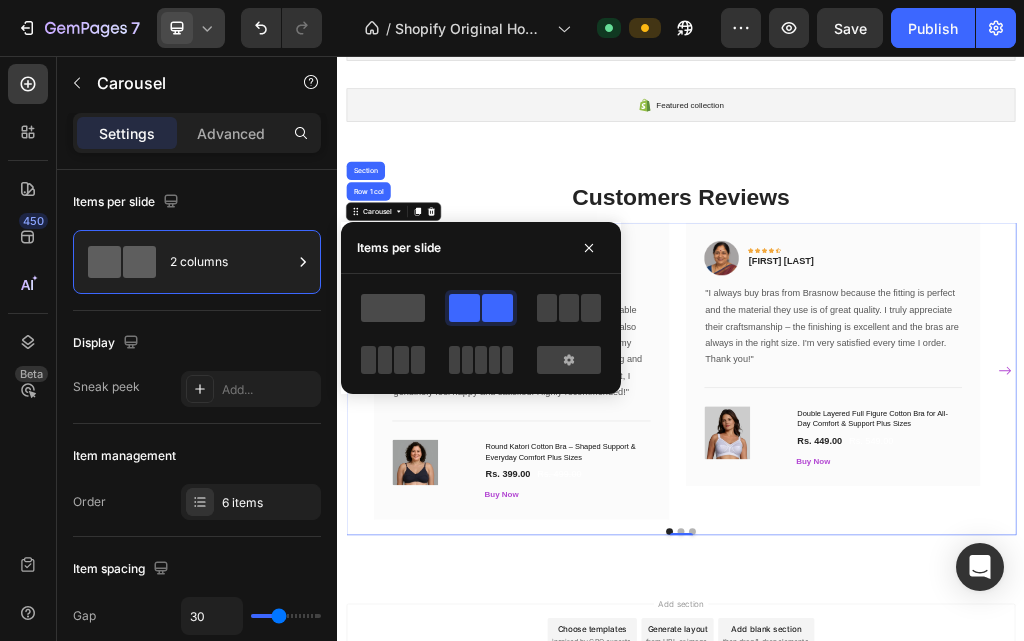 drag, startPoint x: 432, startPoint y: 284, endPoint x: 415, endPoint y: 304, distance: 26.24881 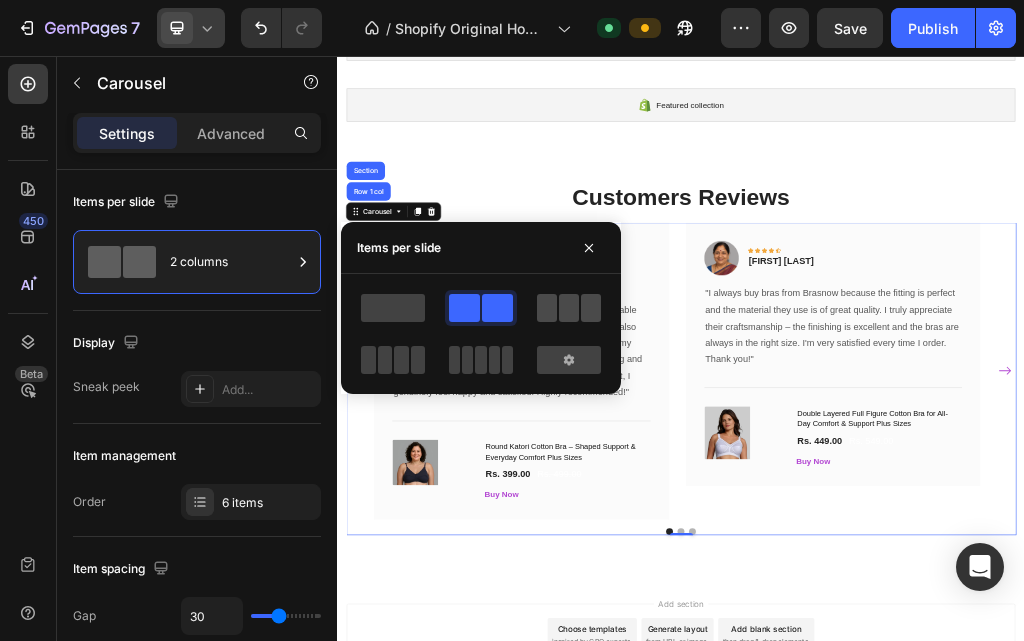 click 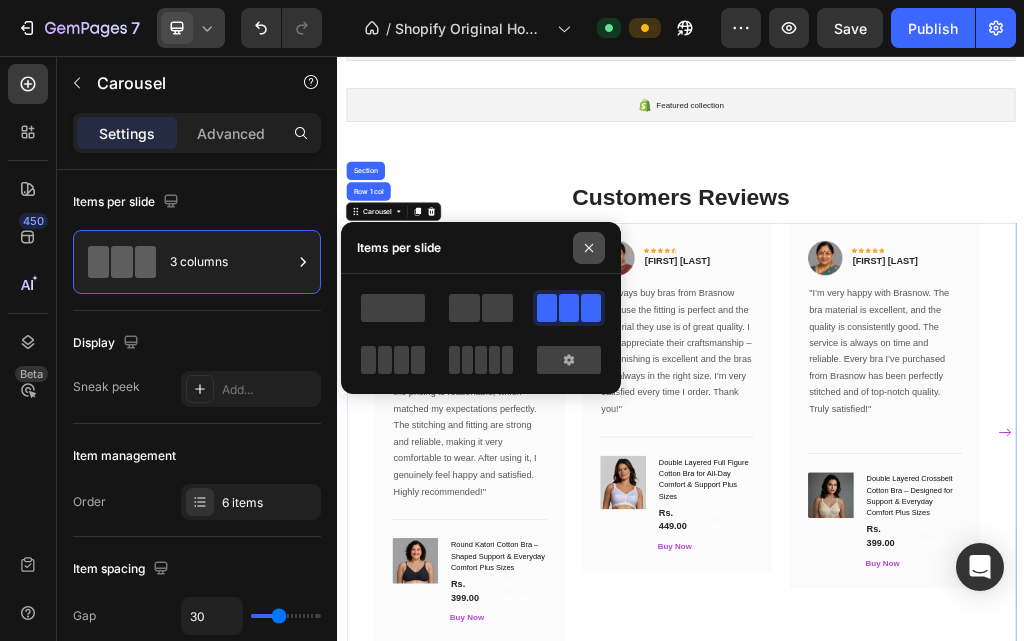 click 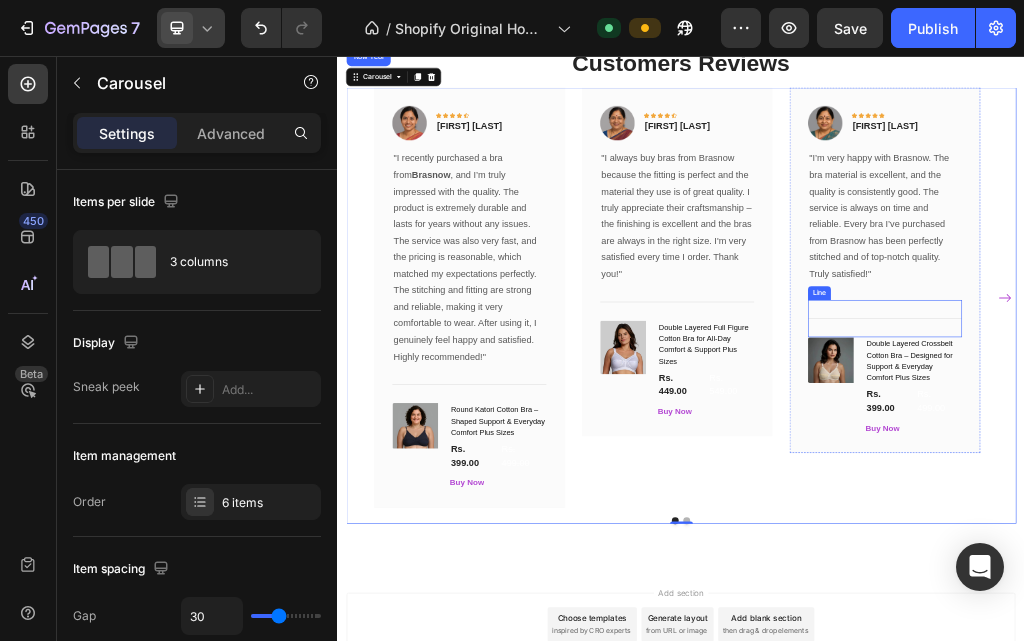 scroll, scrollTop: 739, scrollLeft: 0, axis: vertical 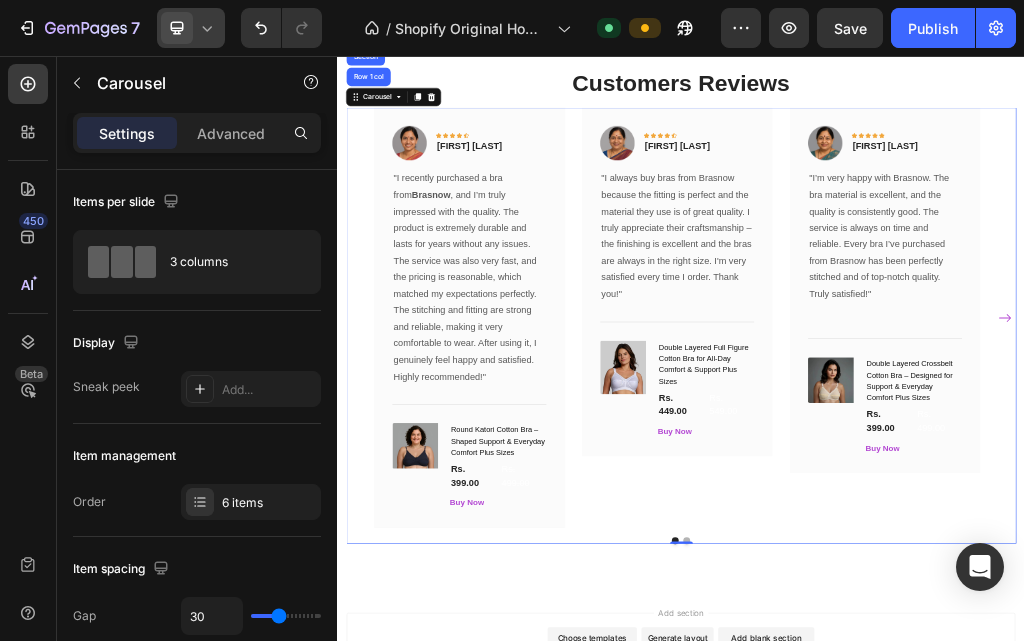 click 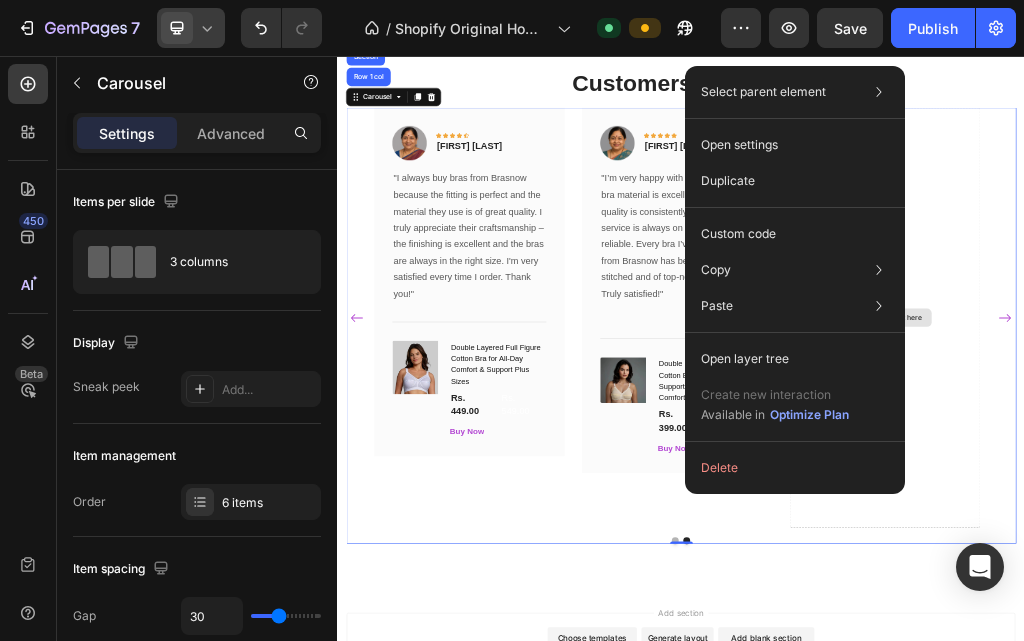 click on "Drop element here" at bounding box center [1292, 513] 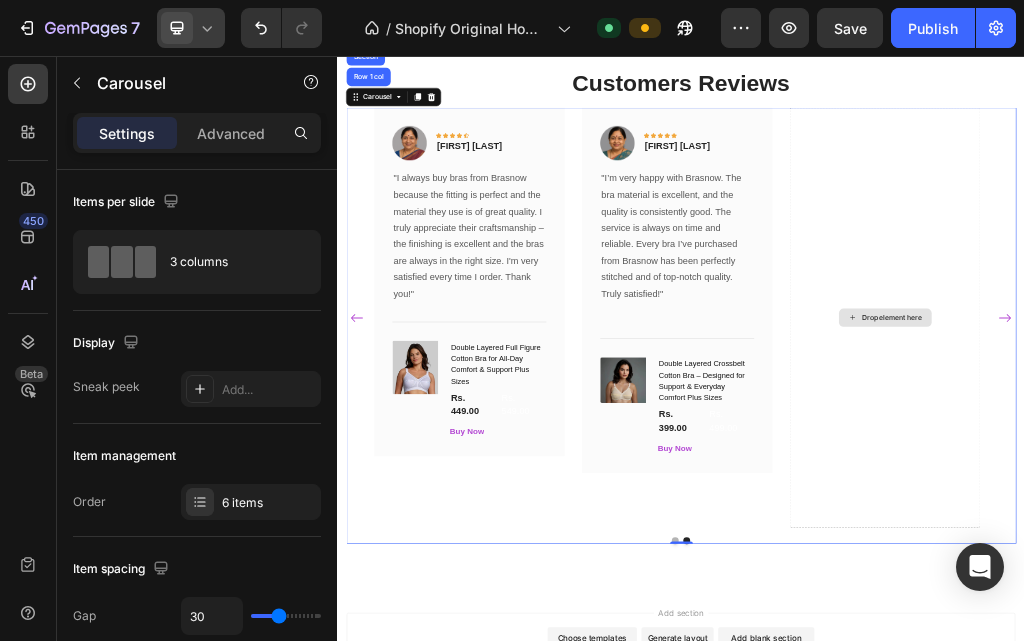 click on "Drop element here" at bounding box center [1292, 513] 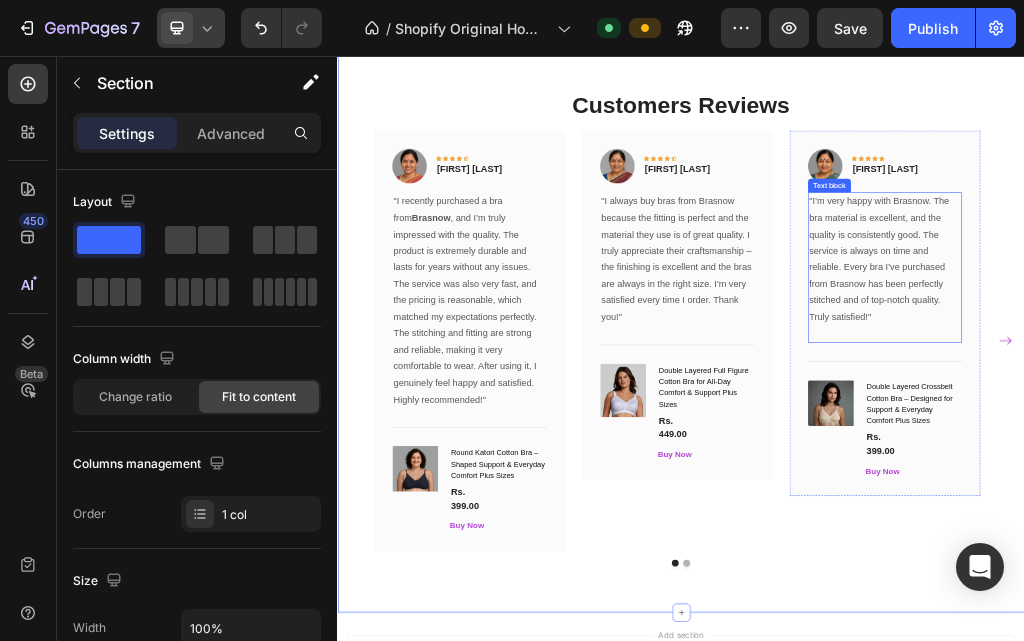 scroll, scrollTop: 860, scrollLeft: 0, axis: vertical 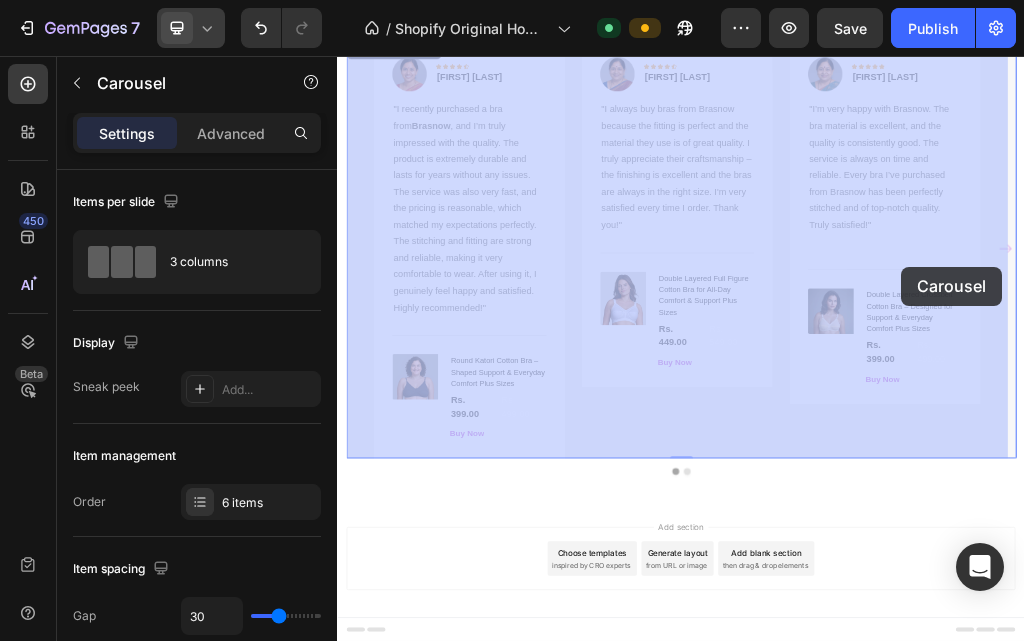 drag, startPoint x: 1498, startPoint y: 438, endPoint x: 1316, endPoint y: 438, distance: 182 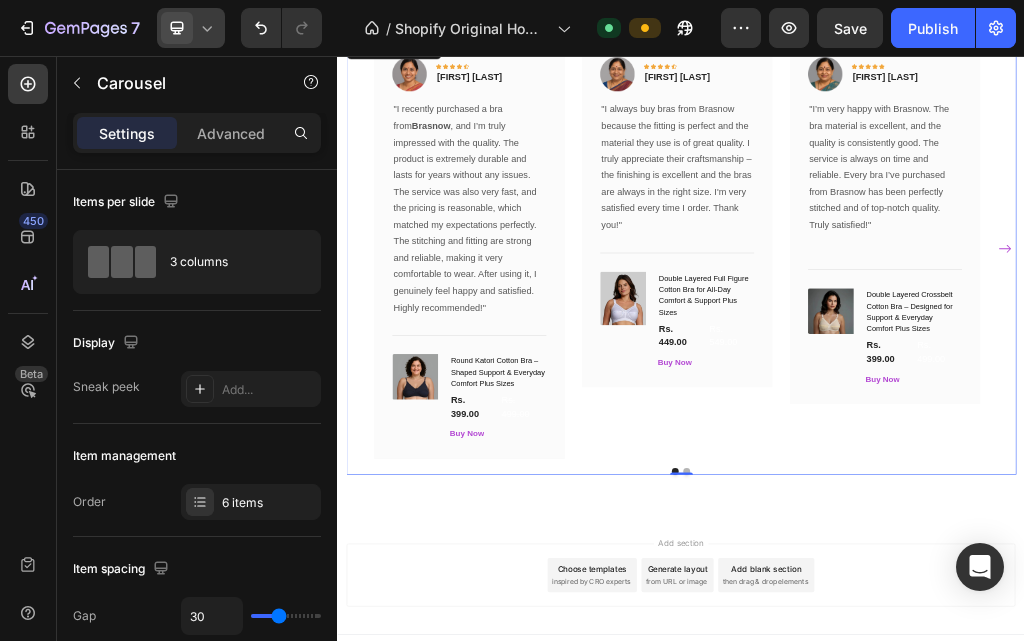 click at bounding box center (947, 781) 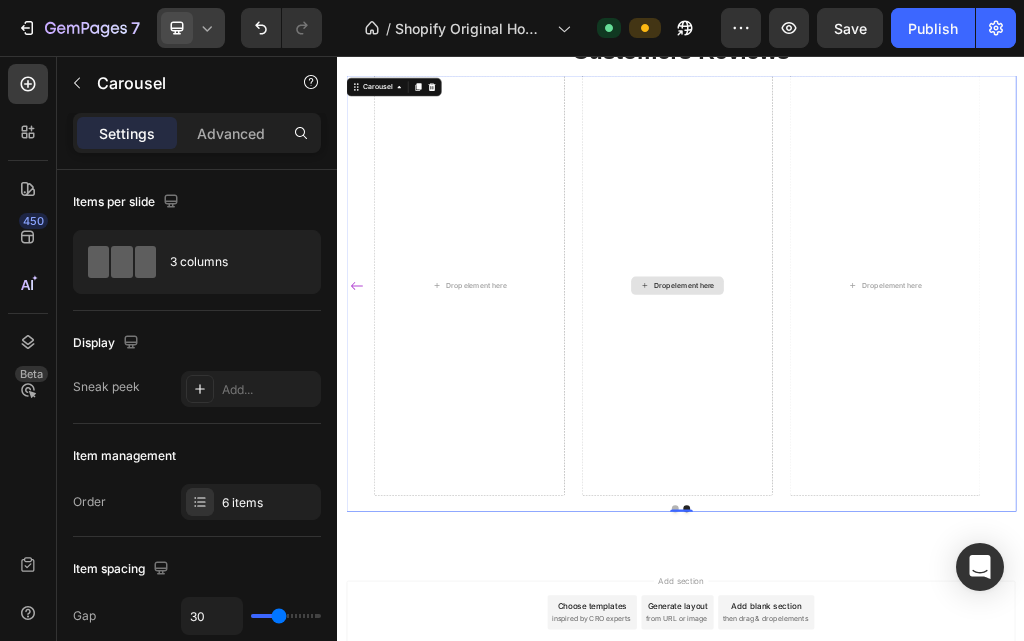 scroll, scrollTop: 760, scrollLeft: 0, axis: vertical 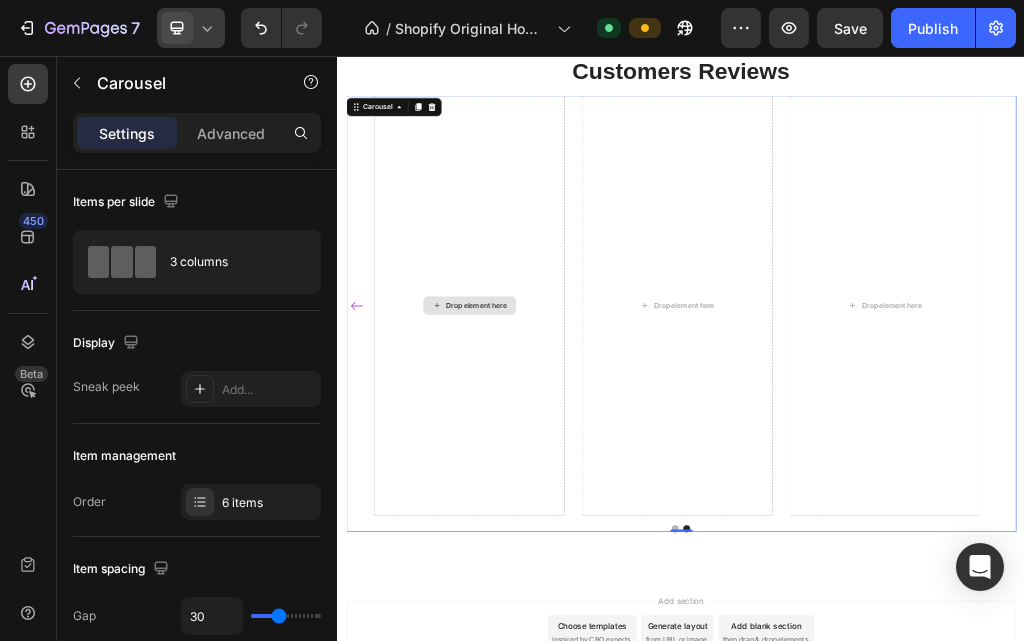 click on "Drop element here" at bounding box center (566, 492) 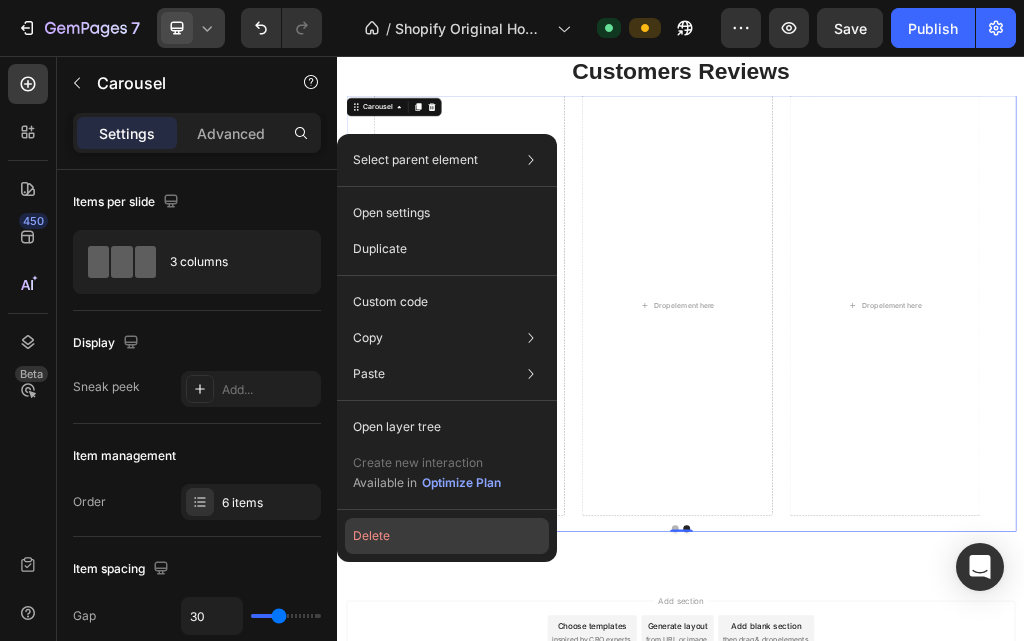 click on "Delete" 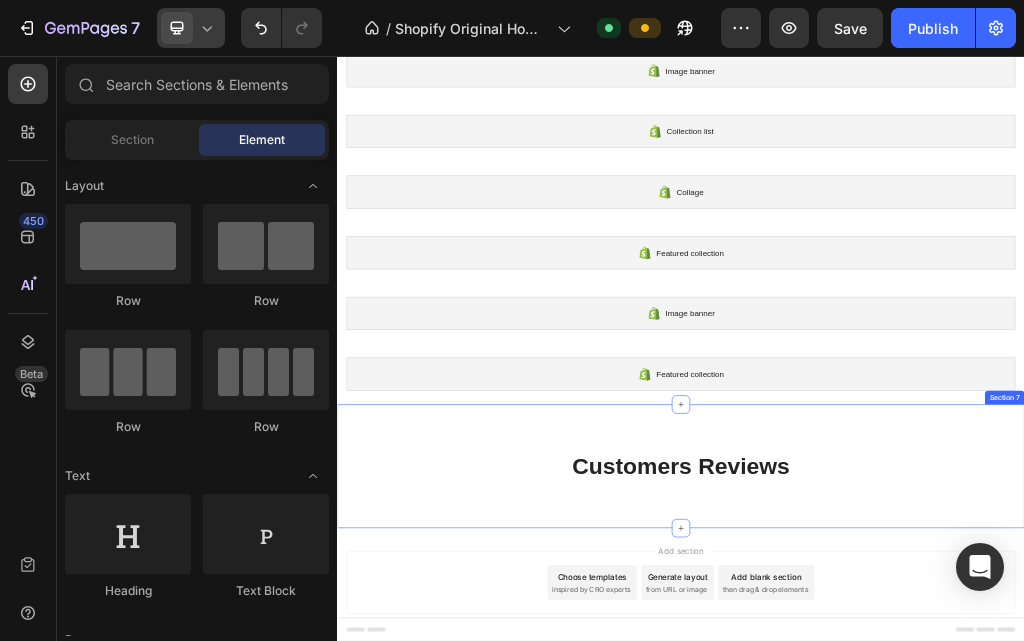 scroll, scrollTop: 69, scrollLeft: 0, axis: vertical 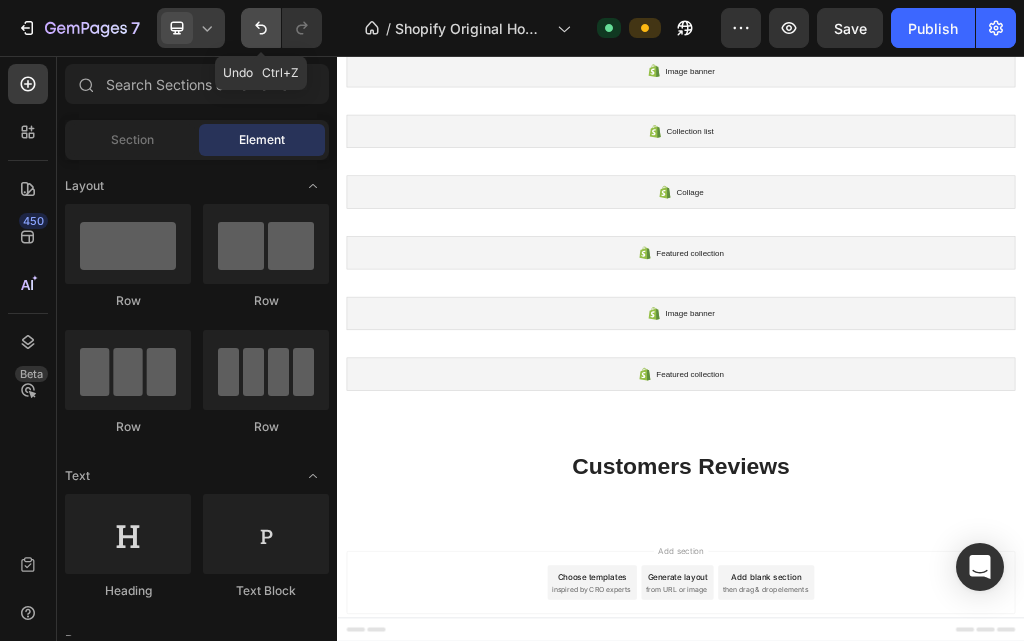 click 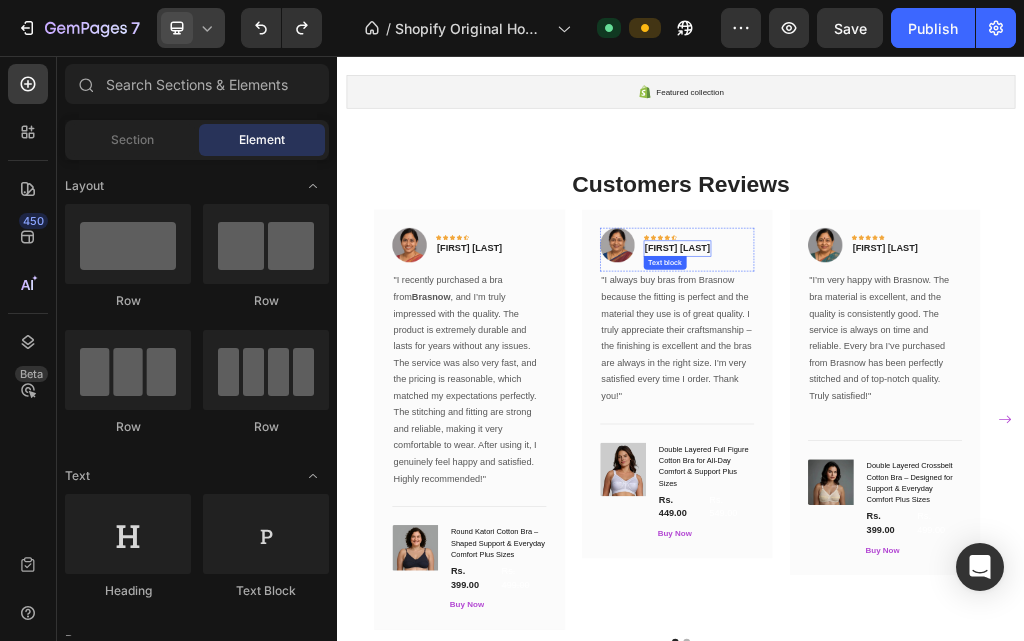 scroll, scrollTop: 669, scrollLeft: 0, axis: vertical 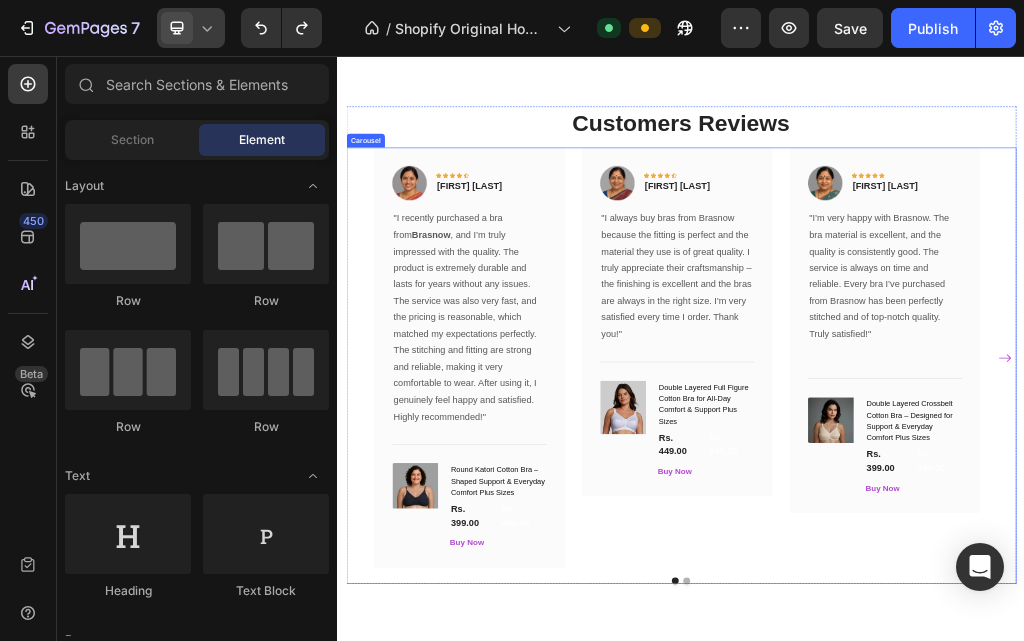 click 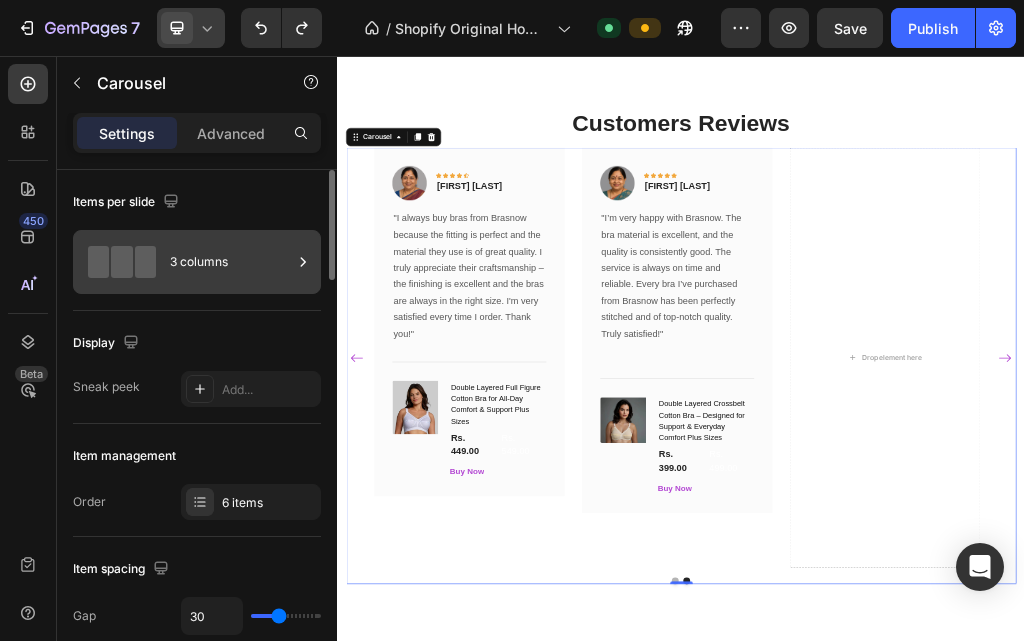 click on "3 columns" at bounding box center (231, 262) 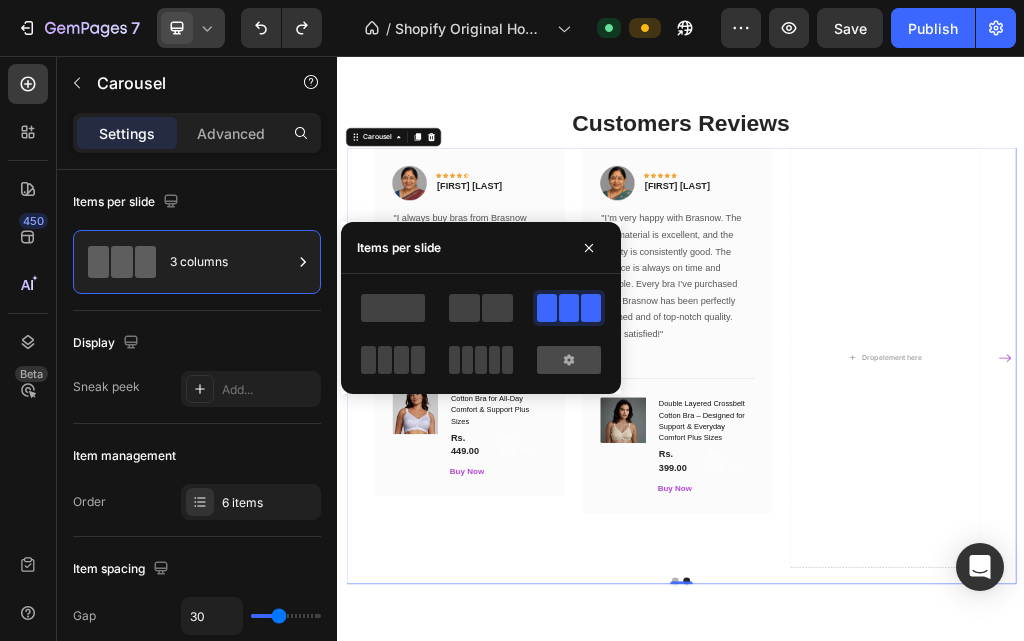 click 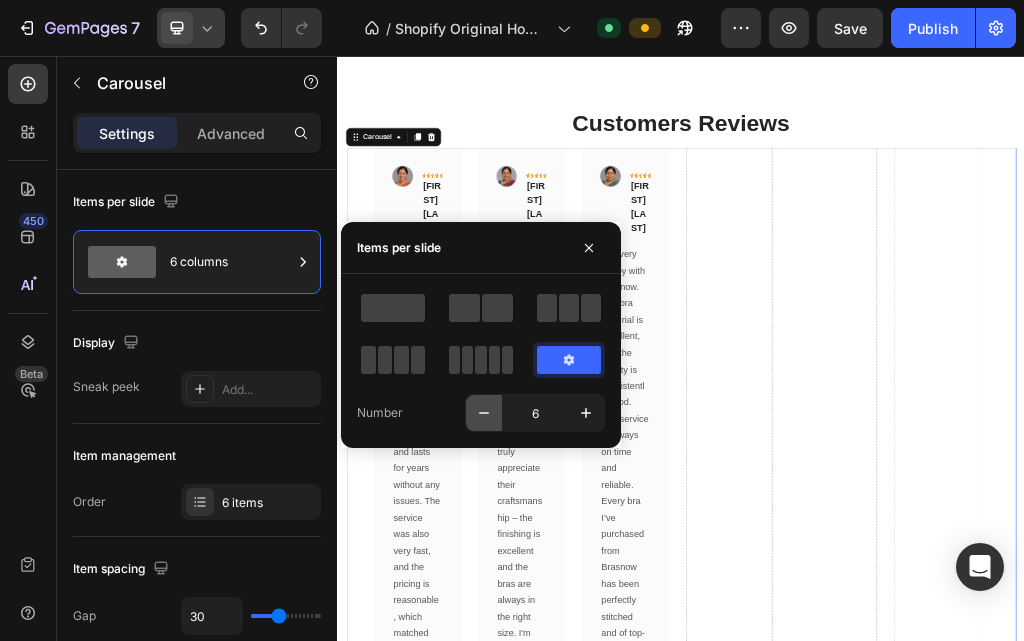 click 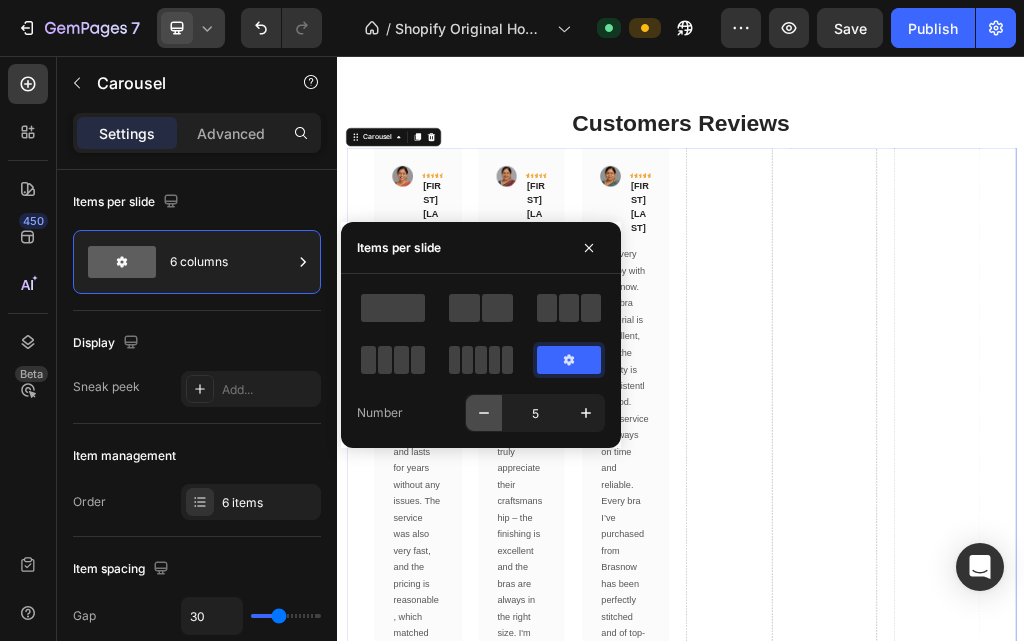 click on "Image
Icon
Icon
Icon
Icon
Icon Row [FIRST] [LAST] Text block Row "I recently purchased a bra from  Brasnow , and I’m truly impressed with the quality. The product is extremely durable and lasts for years without any issues. The service was also very fast, and the pricing is reasonable, which matched my expectations perfectly. The stitching and fitting are strong and reliable, making it very comfortable to wear. After using it, I genuinely feel happy and satisfied. Highly recommended!" Text block                Title Line (P) Images & Gallery Round Katori Cotton Bra – Shaped Support & Everyday Comfort Plus Sizes (P) Title Rs. 399.00 (P) Price (P) Price Rs. 499.00 (P) Price (P) Price Row Buy Now (P) Cart Button Product Row Image
Icon
Icon
Icon
Icon
Icon Row [FIRST] [LAST] Text block Row Text block                Title Line (P) Images & Gallery Row" at bounding box center (937, 1256) 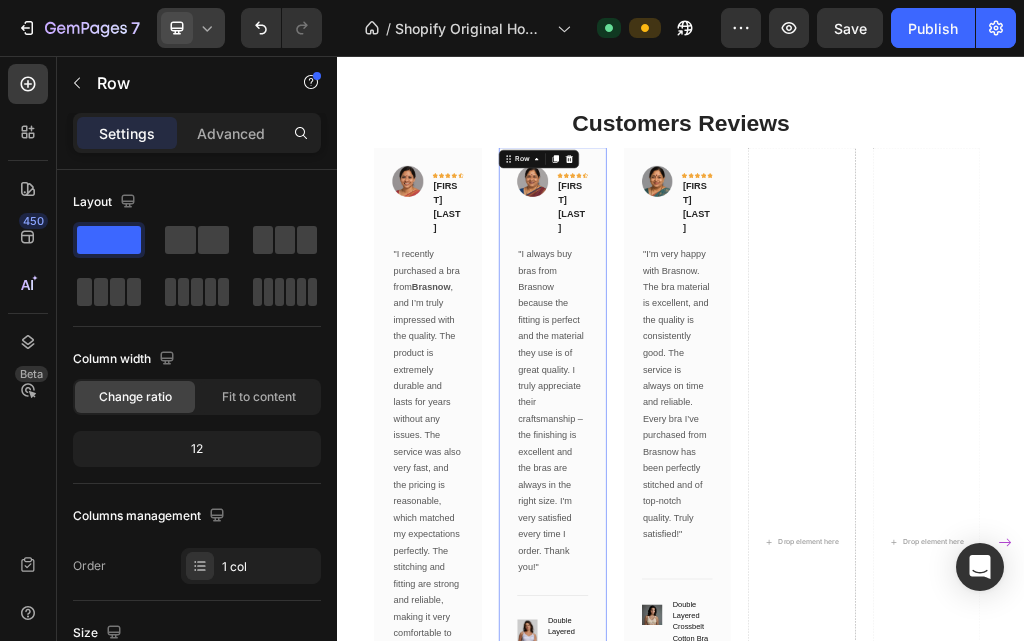 click on "Image
Icon
Icon
Icon
Icon
Icon Row [FIRST] [LAST] Text block Row "I recently purchased a bra from  Brasnow , and I’m truly impressed with the quality. The product is extremely durable and lasts for years without any issues. The service was also very fast, and the pricing is reasonable, which matched my expectations perfectly. The stitching and fitting are strong and reliable, making it very comfortable to wear. After using it, I genuinely feel happy and satisfied. Highly recommended!" Text block                Title Line (P) Images & Gallery Round Katori Cotton Bra – Shaped Support & Everyday Comfort Plus Sizes (P) Title Rs. 399.00 (P) Price (P) Price Rs. 499.00 (P) Price (P) Price Row Buy Now (P) Cart Button Product Row Image
Icon
Icon
Icon
Icon
Icon Row [FIRST] [LAST] Text block Row Text block                Title Line (P) Images & Gallery Row" at bounding box center (937, 905) 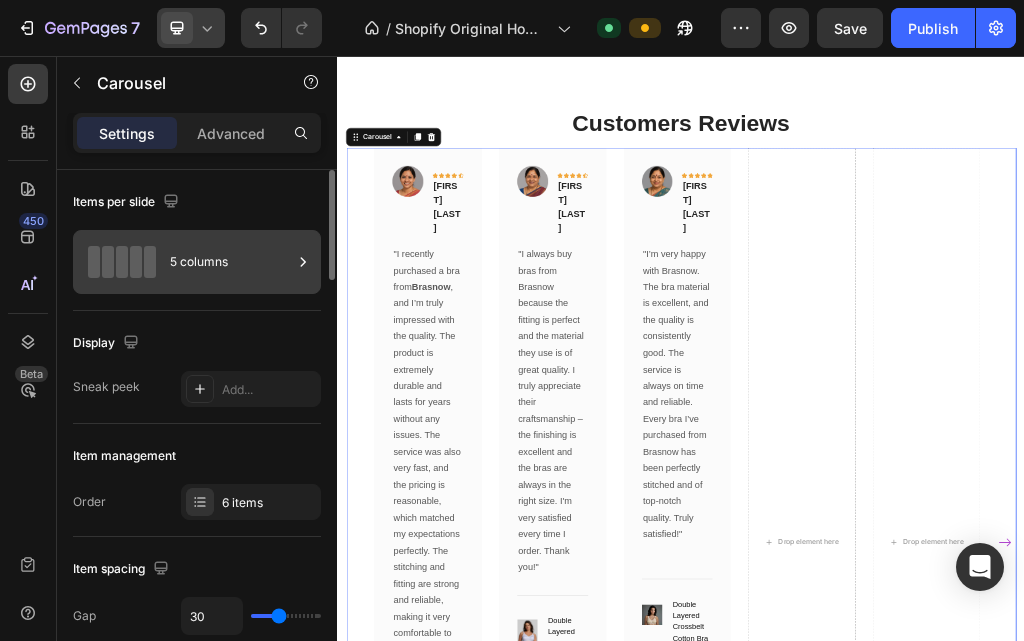 click on "5 columns" at bounding box center (231, 262) 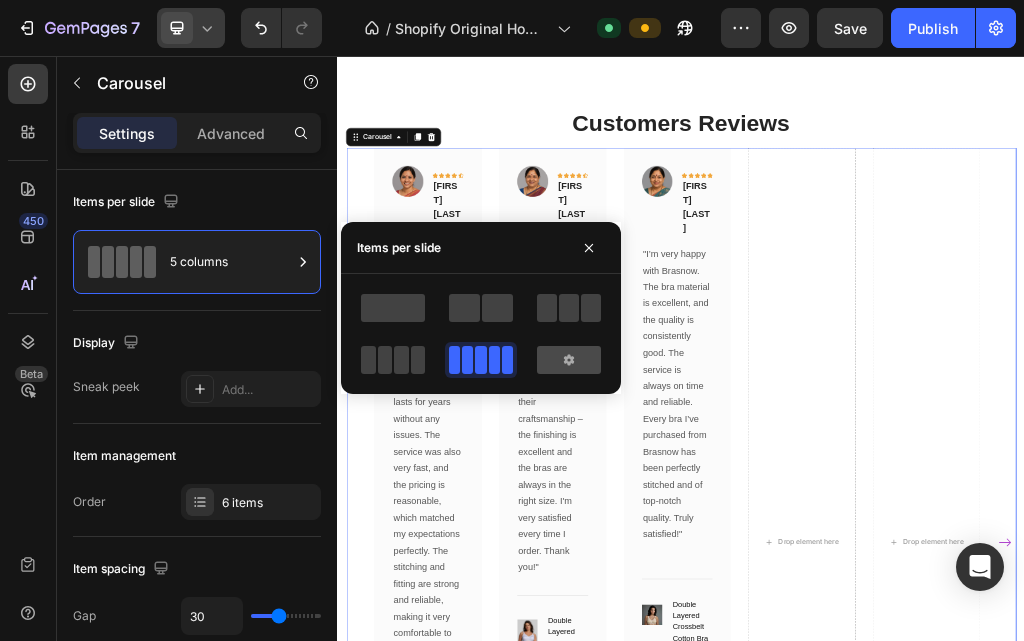 click at bounding box center [569, 360] 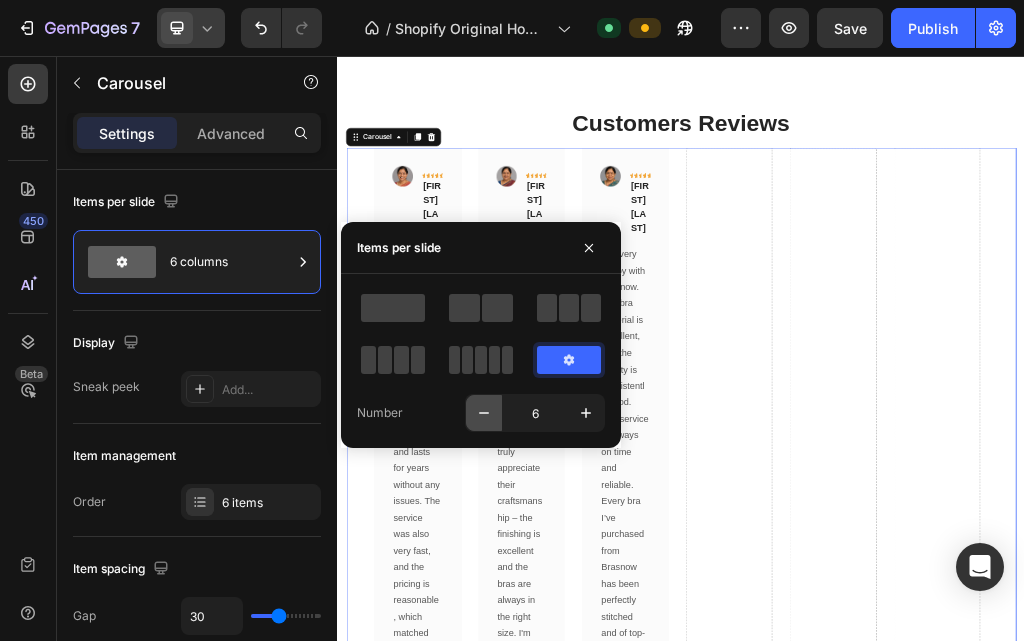 click 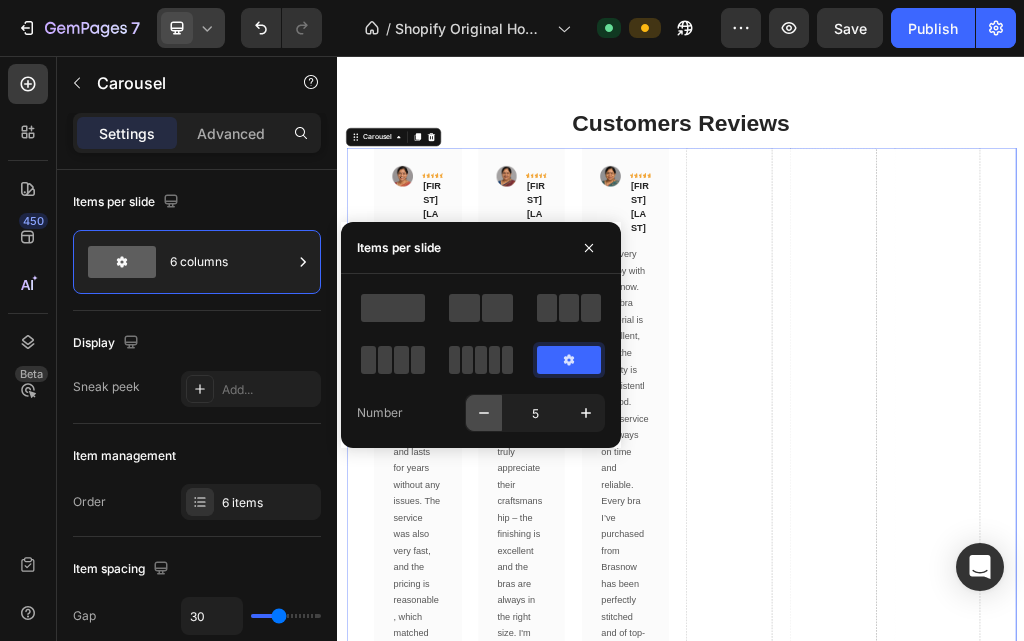 click 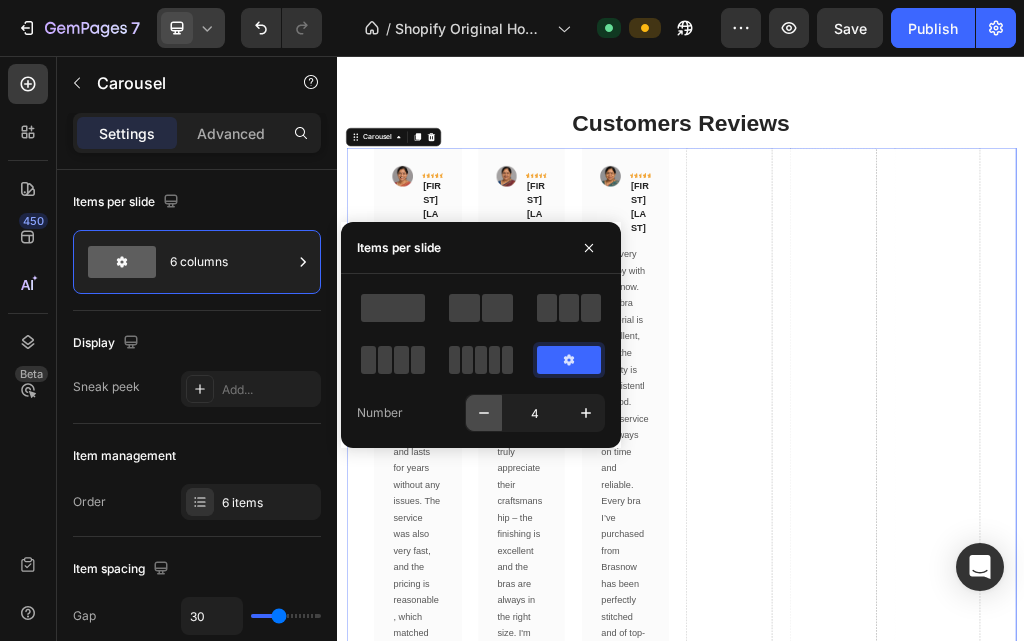 click 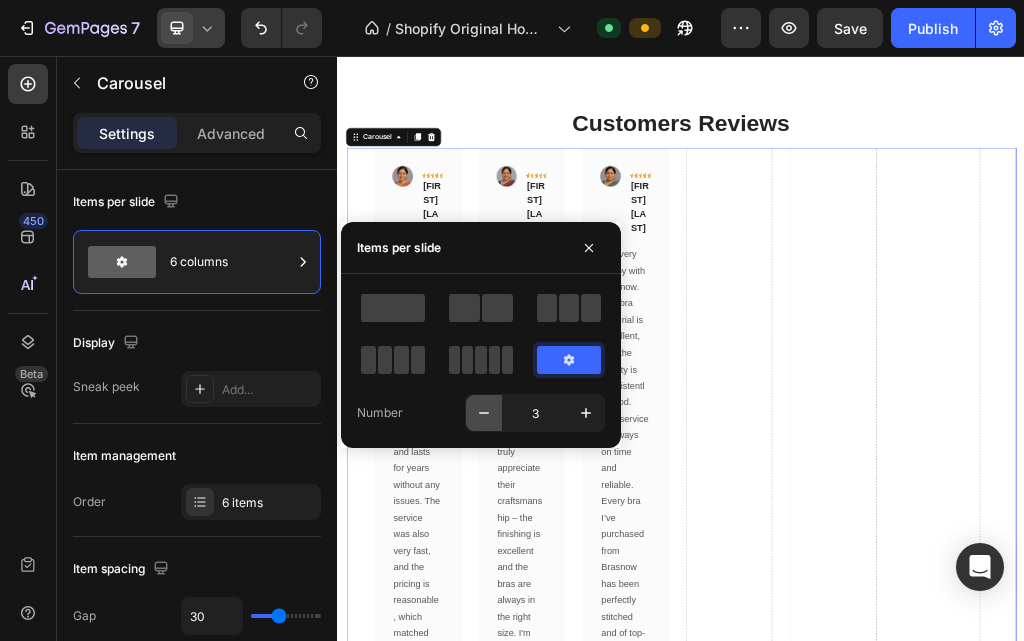 click on ""I recently purchased a bra from  Brasnow , and I’m truly impressed with the quality. The product is extremely durable and lasts for years without any issues. The service was also very fast, and the pricing is reasonable, which matched my expectations perfectly. The stitching and fitting are strong and reliable, making it very comfortable to wear. After using it, I genuinely feel happy and satisfied. Highly recommended!"" at bounding box center [476, 1050] 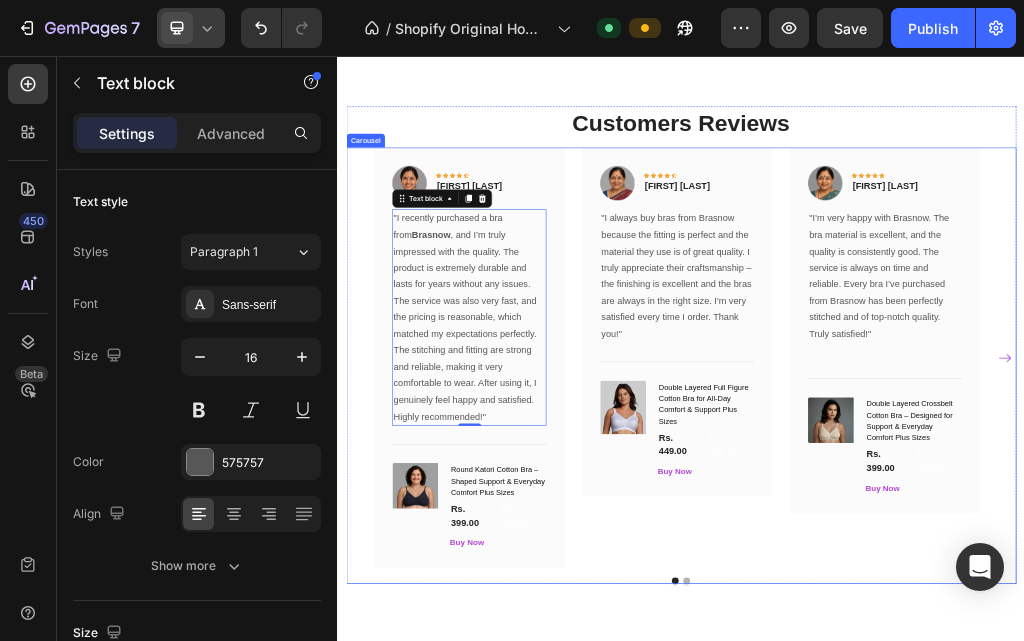 click at bounding box center (1503, 583) 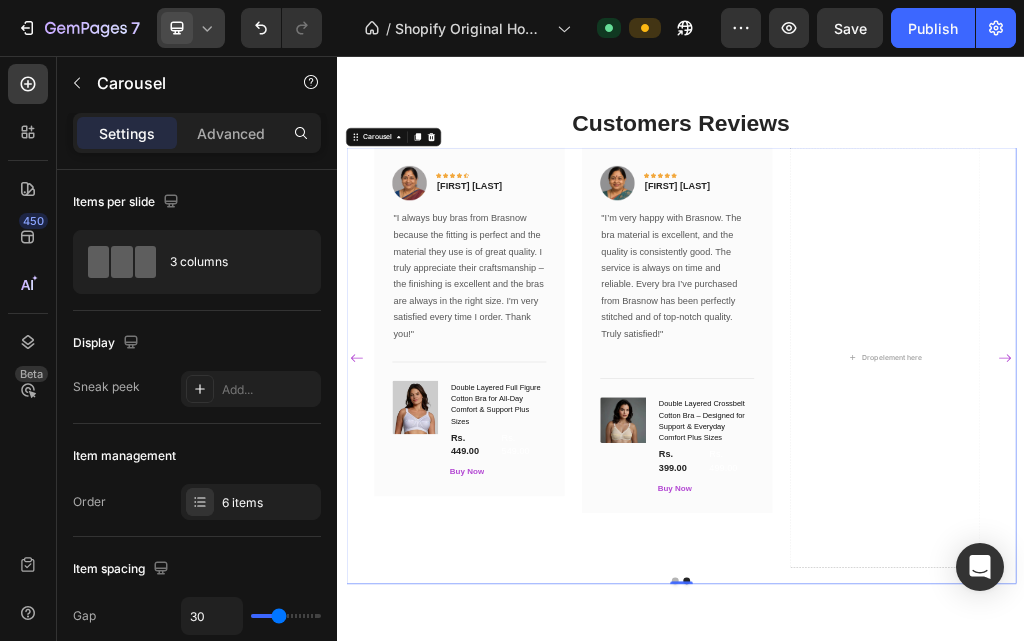 click 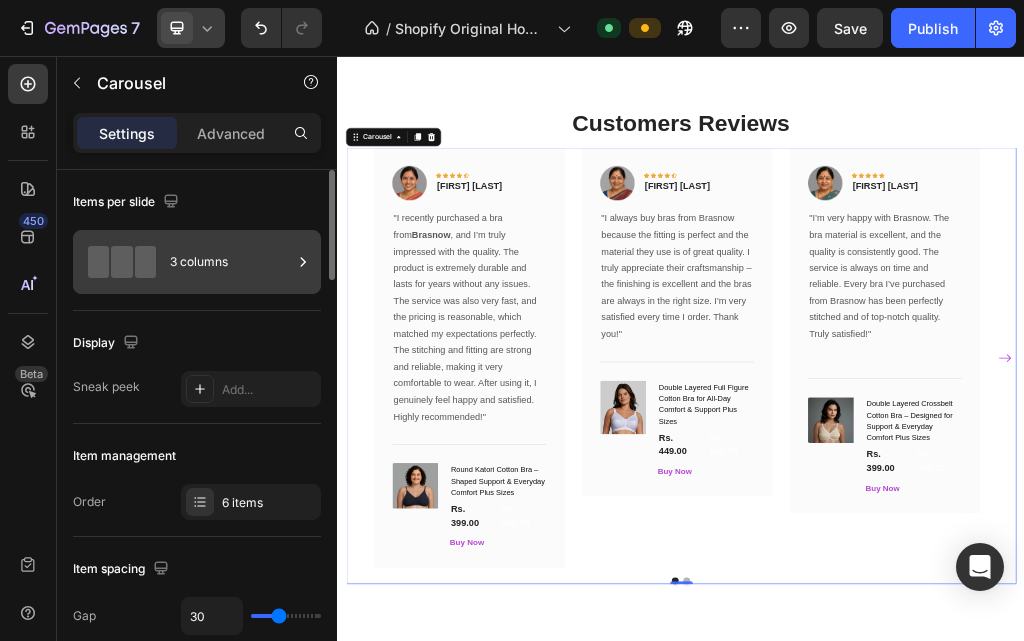 click on "3 columns" at bounding box center [231, 262] 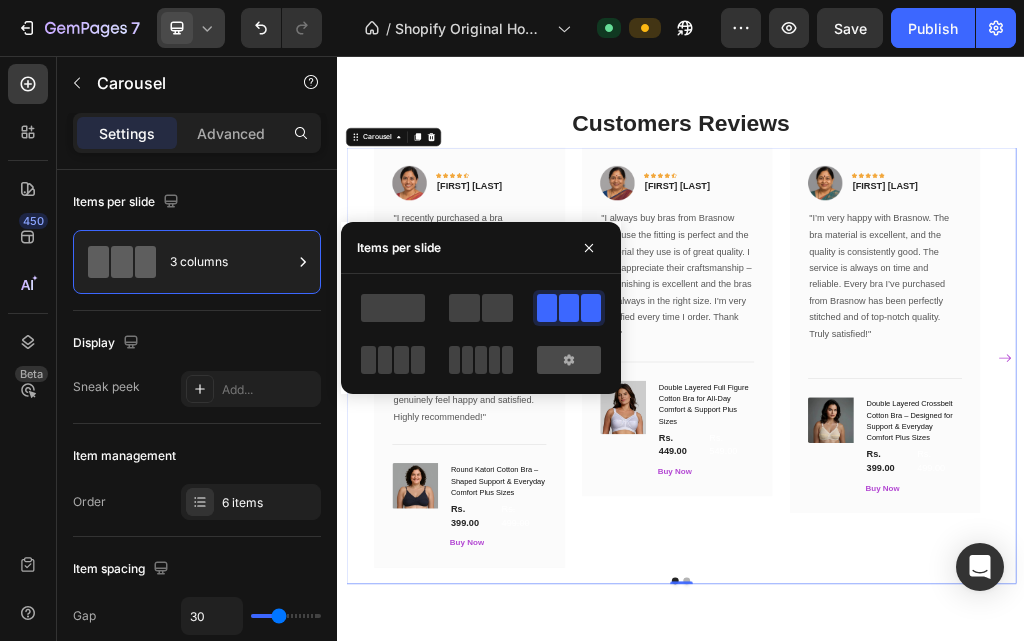 click at bounding box center [569, 360] 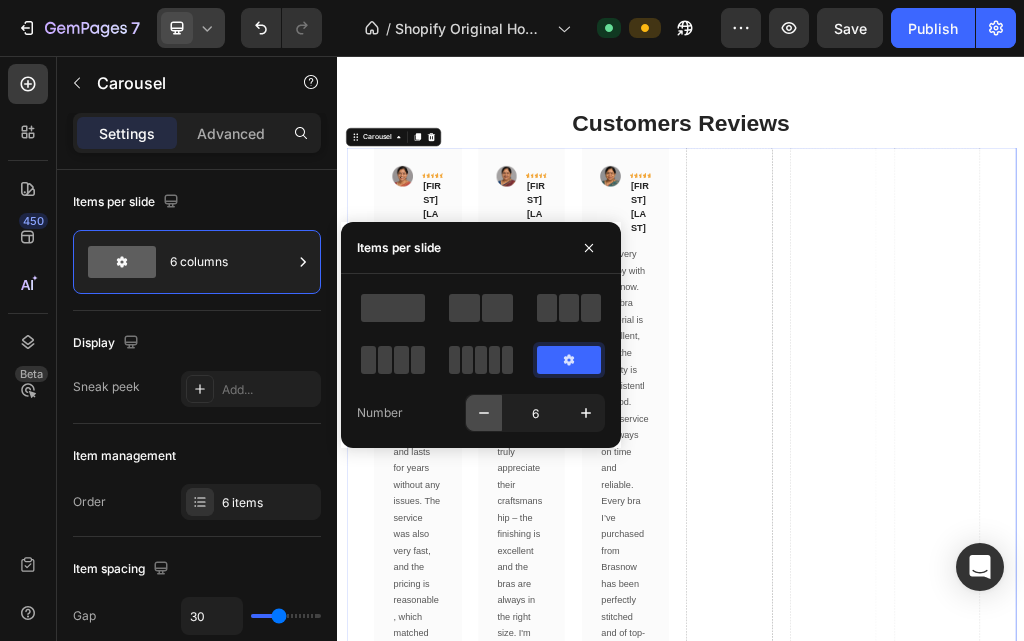 click 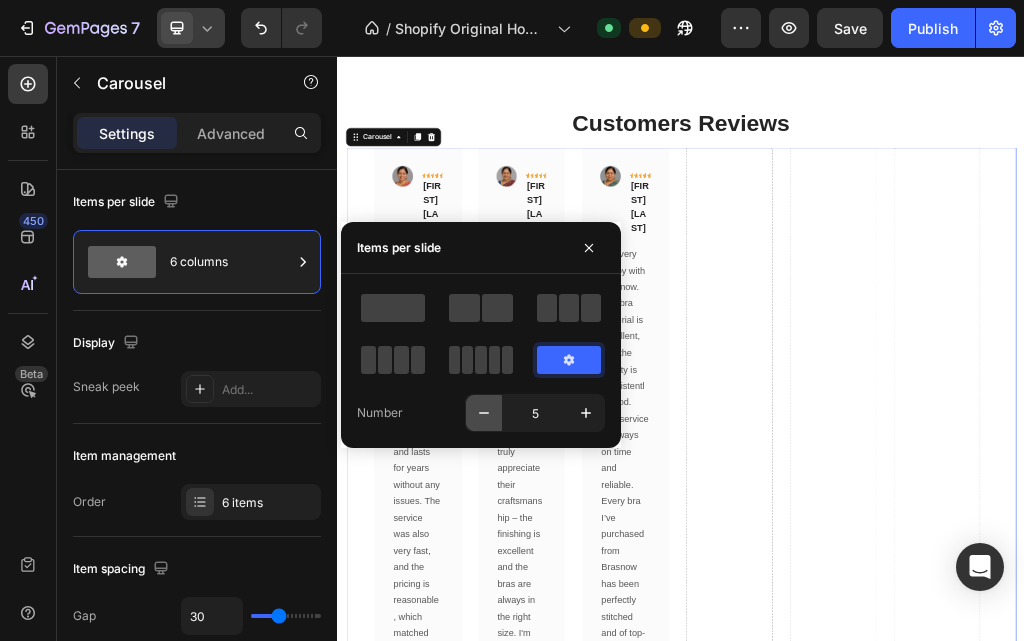 click 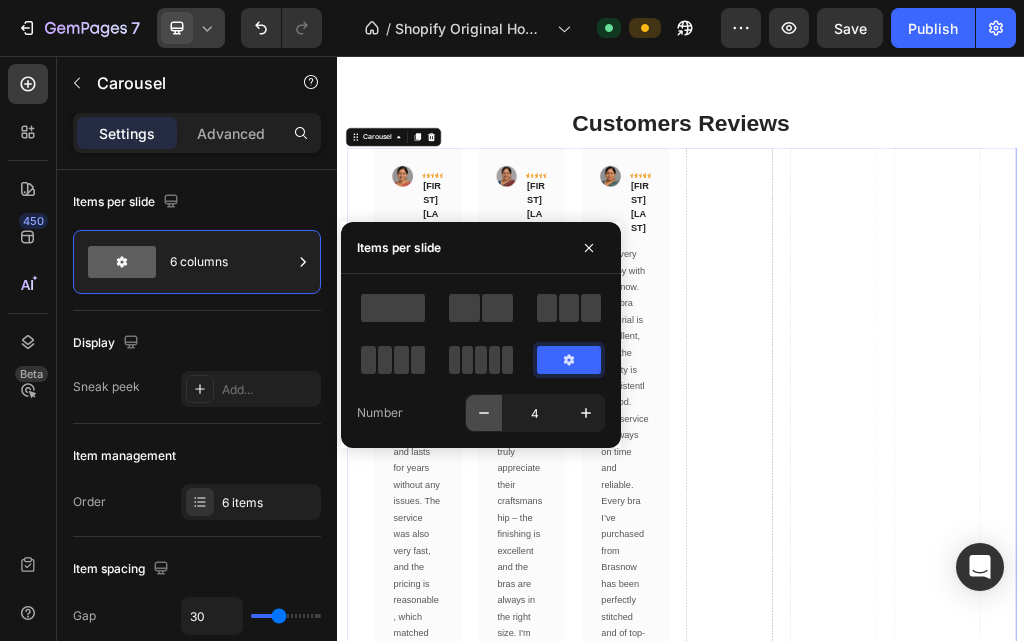 click 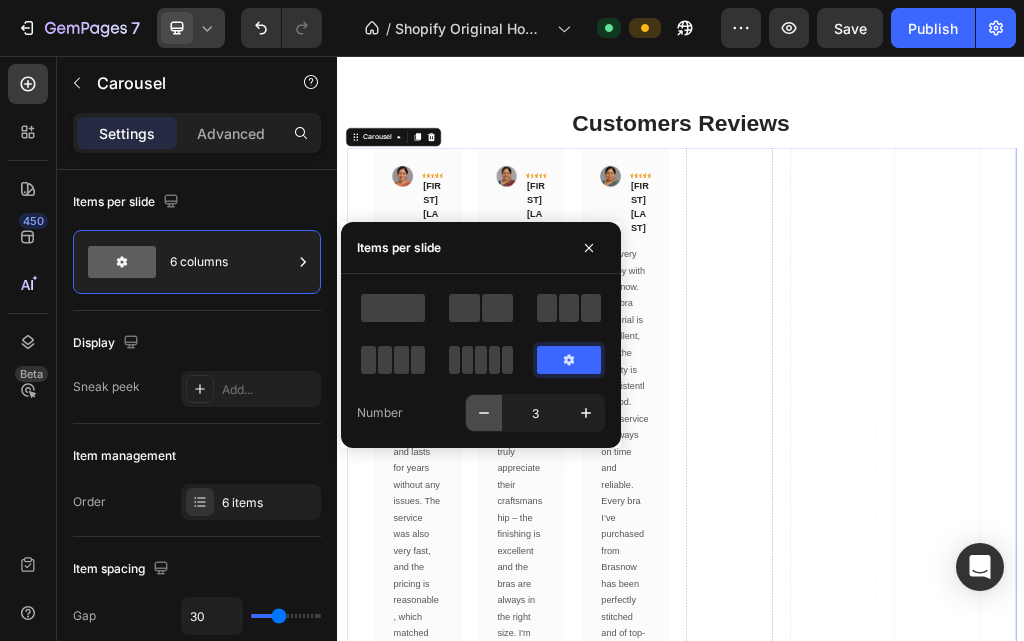 click 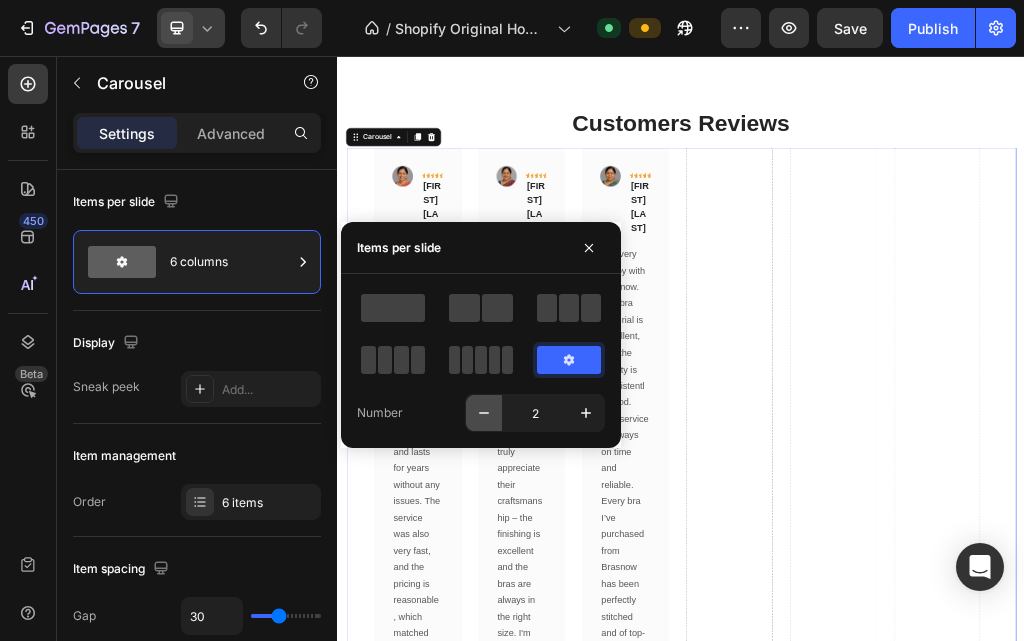 click 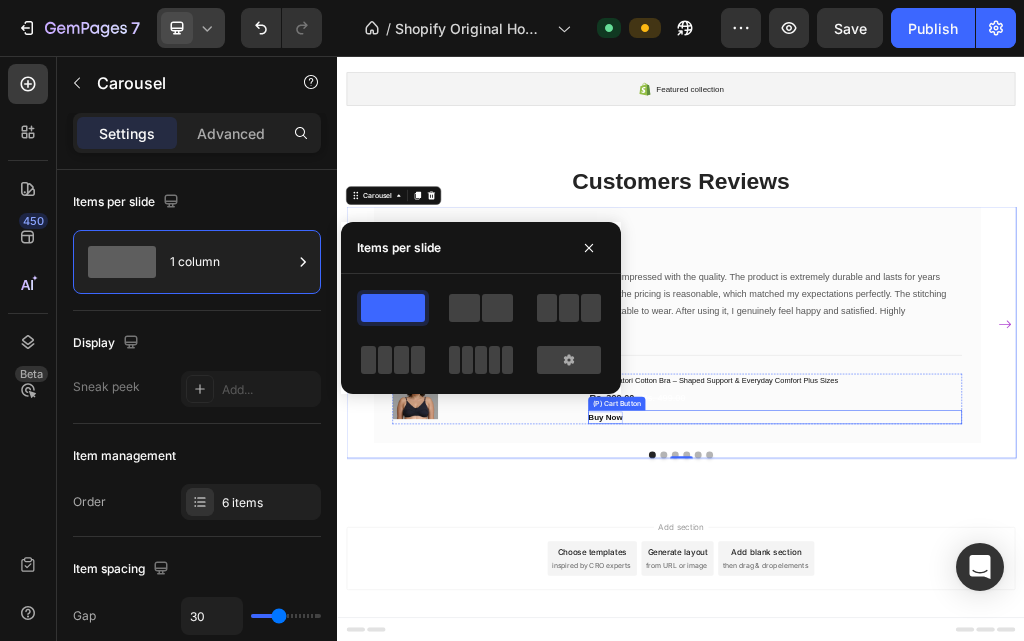 scroll, scrollTop: 567, scrollLeft: 0, axis: vertical 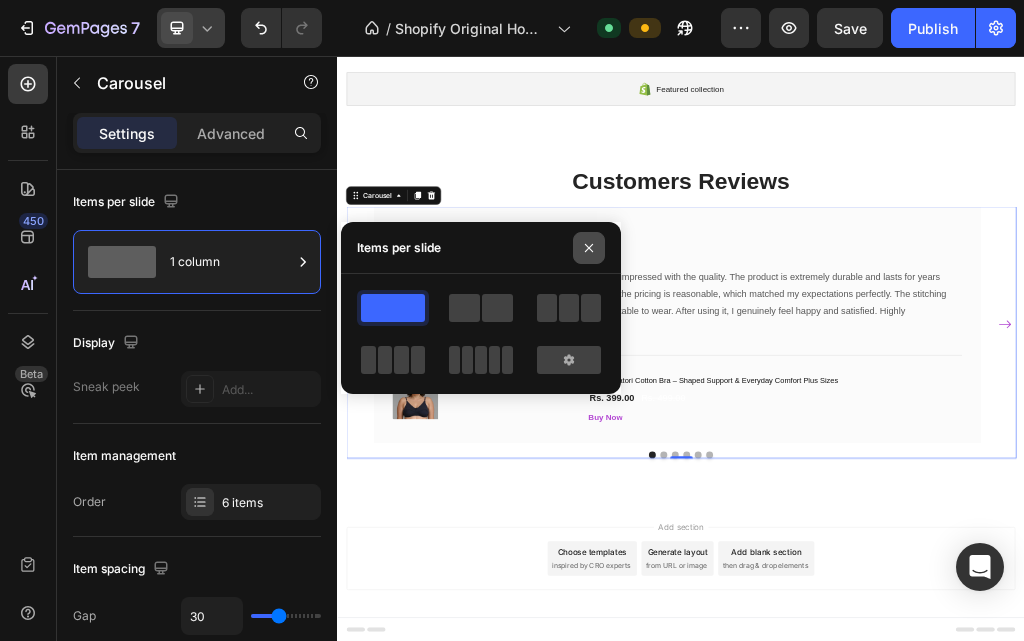 click 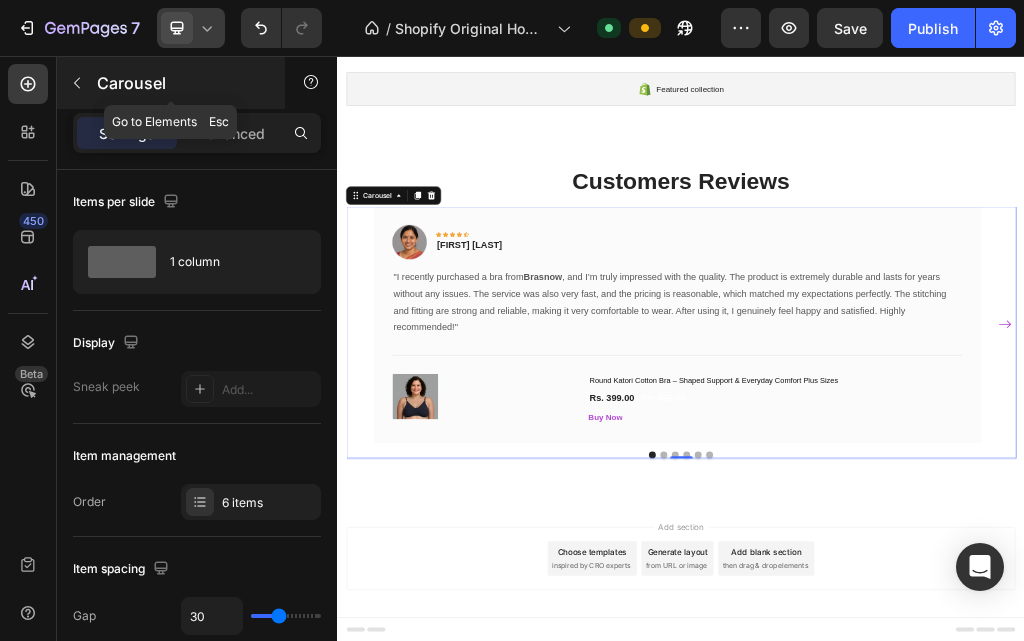 click at bounding box center (77, 83) 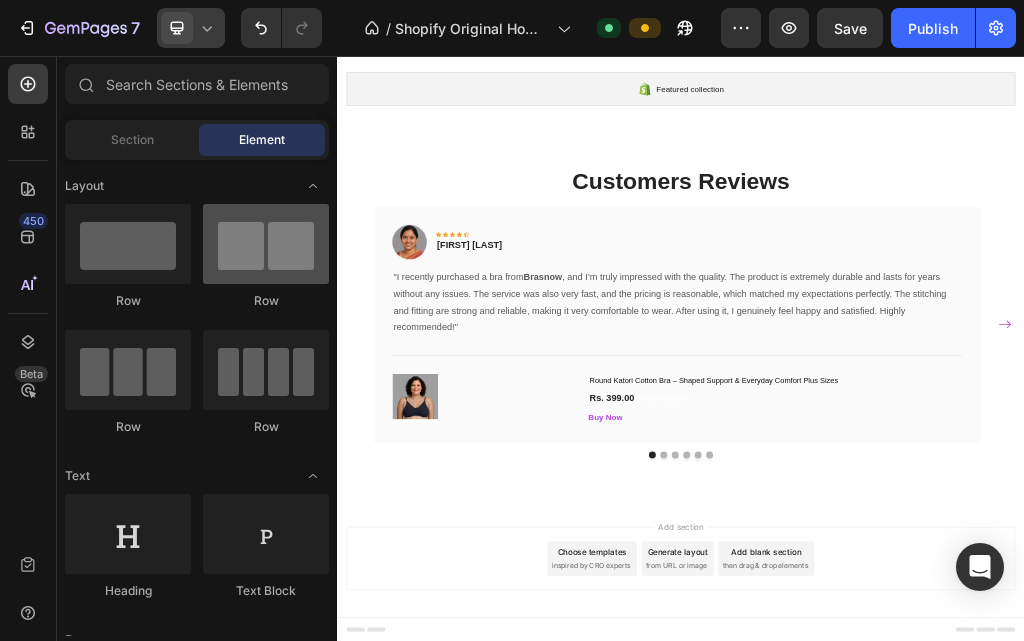 click at bounding box center (266, 244) 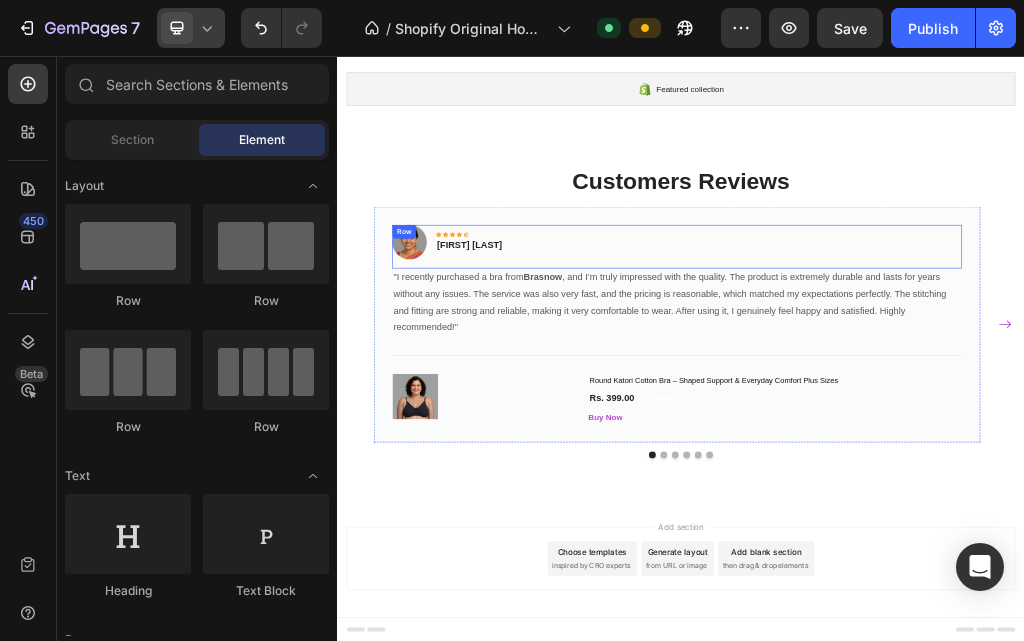 click on "Image
Icon
Icon
Icon
Icon
Icon Row Shital Waghmare Text block Row" at bounding box center [929, 388] 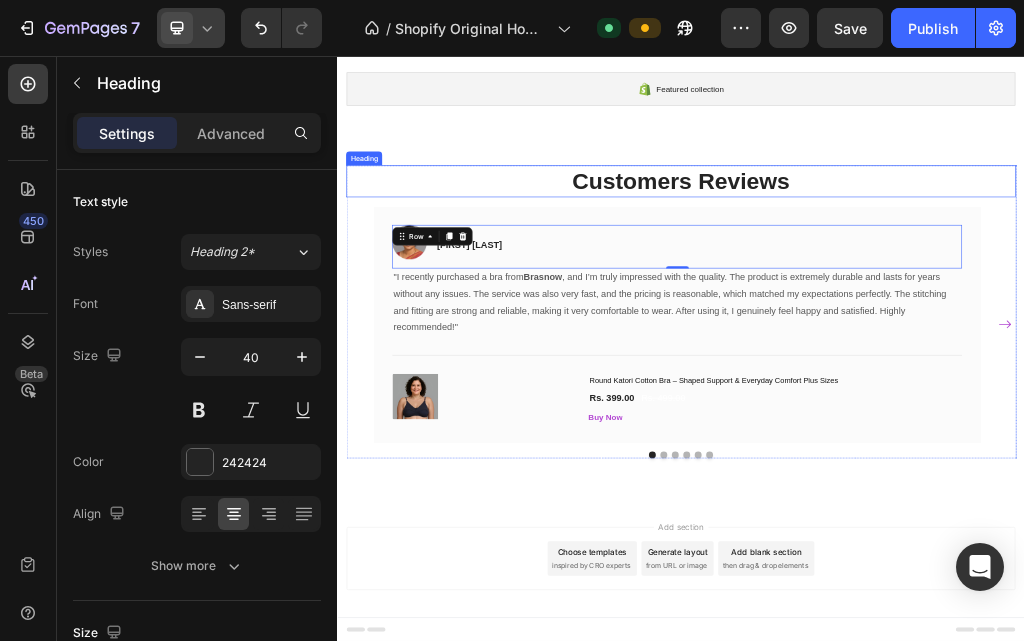 click on "Customers Reviews" at bounding box center [937, 274] 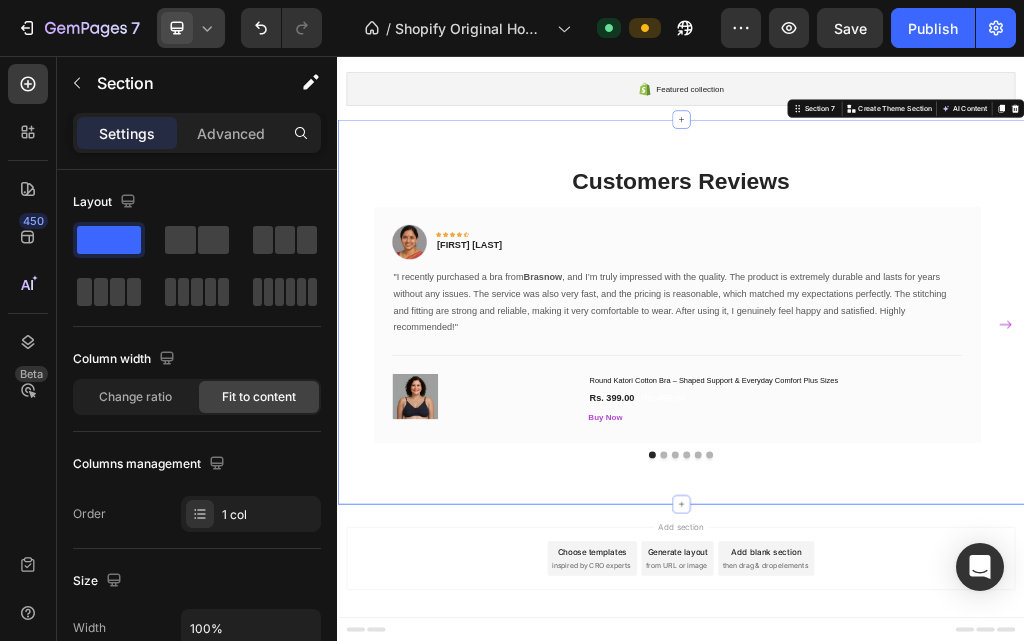 click on "Customers Reviews Heading
Image
Icon
Icon
Icon
Icon
Icon Row Shital Waghmare Text block Row "I recently purchased a bra from  Brasnow , and I’m truly impressed with the quality. The product is extremely durable and lasts for years without any issues. The service was also very fast, and the pricing is reasonable, which matched my expectations perfectly. The stitching and fitting are strong and reliable, making it very comfortable to wear. After using it, I genuinely feel happy and satisfied. Highly recommended!" Text block                Title Line (P) Images & Gallery Round Katori Cotton Bra – Shaped Support & Everyday Comfort Plus Sizes (P) Title Rs. 399.00 (P) Price (P) Price Rs. 499.00 (P) Price (P) Price Row Buy Now (P) Cart Button Product Row Image
Icon
Icon
Icon
Icon
Icon Row Sadhana Tambat Text block Row Text block Title Line" at bounding box center [937, 502] 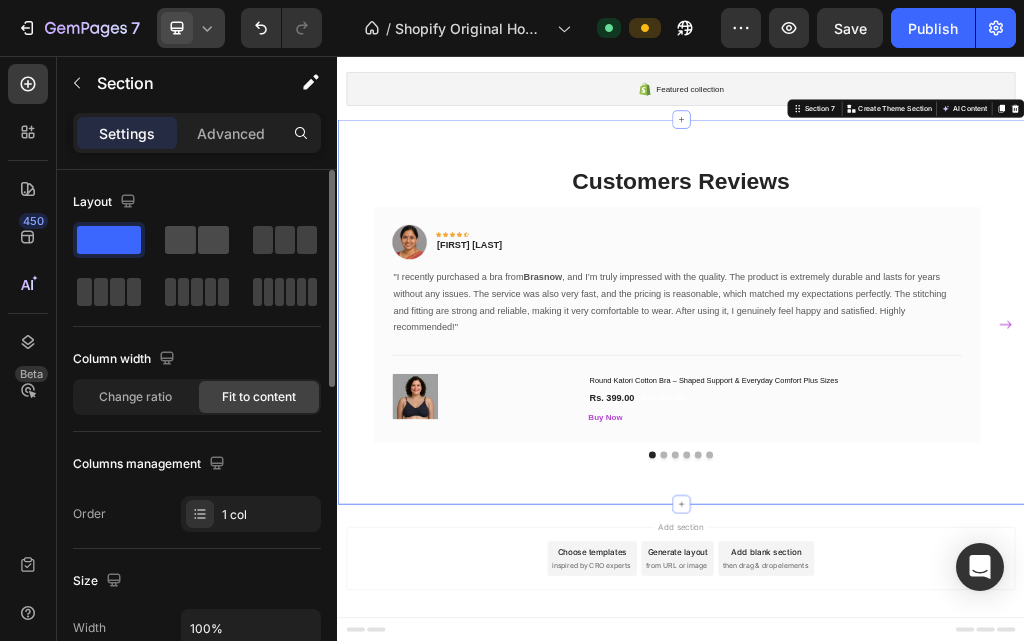 click 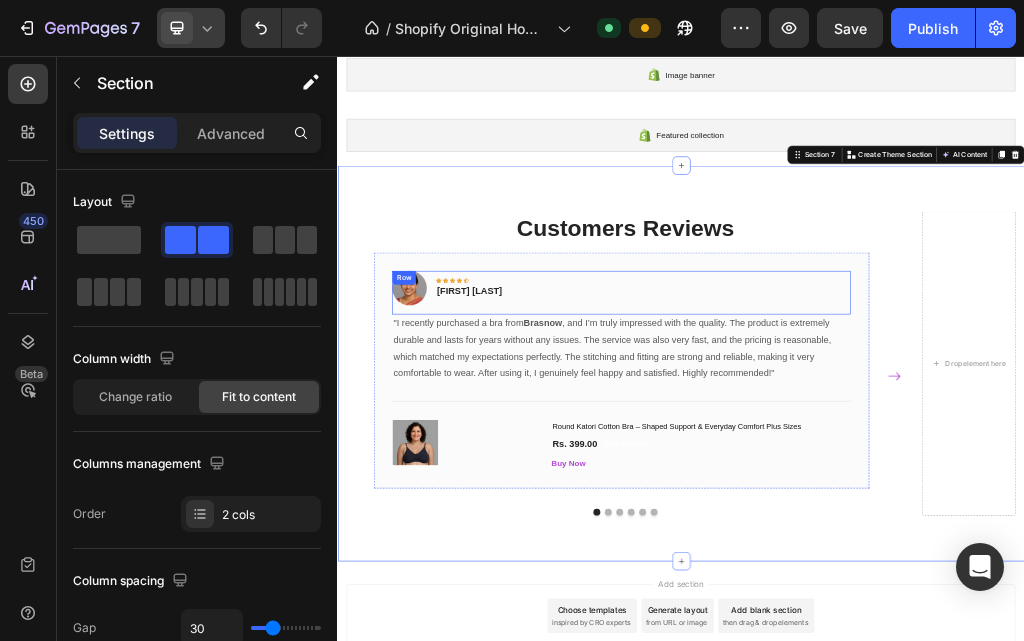 scroll, scrollTop: 586, scrollLeft: 0, axis: vertical 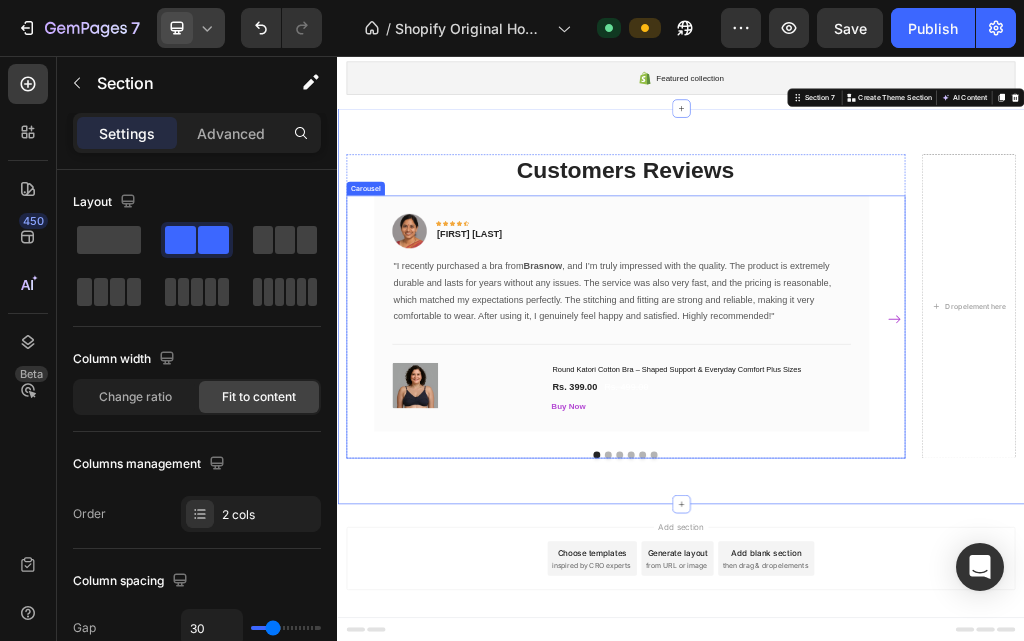click 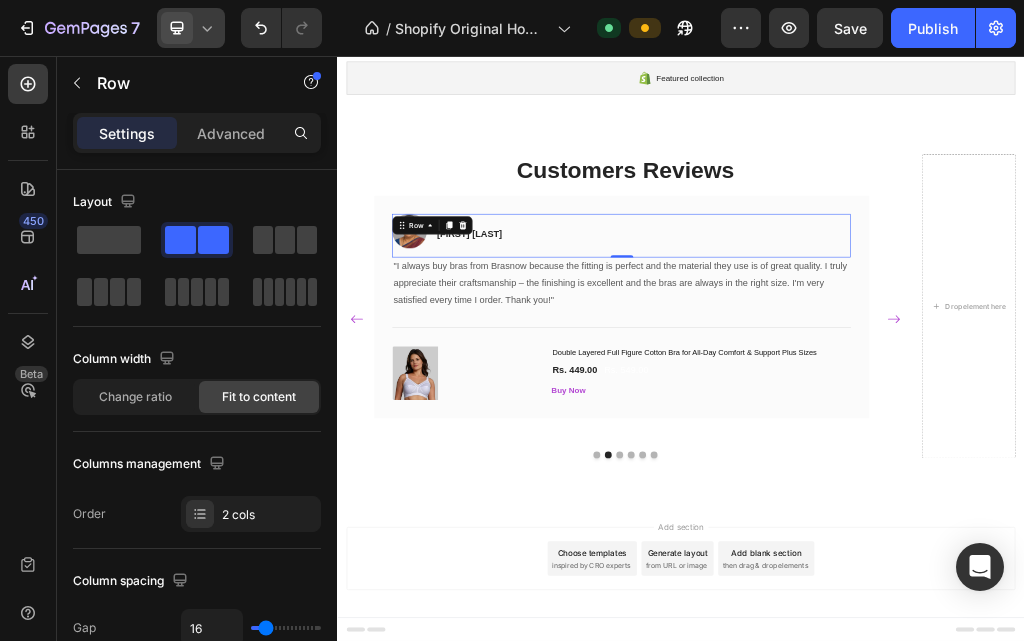 click on "Image
Icon
Icon
Icon
Icon
Icon Row Sadhana Tambat Text block Row   0" at bounding box center (832, 369) 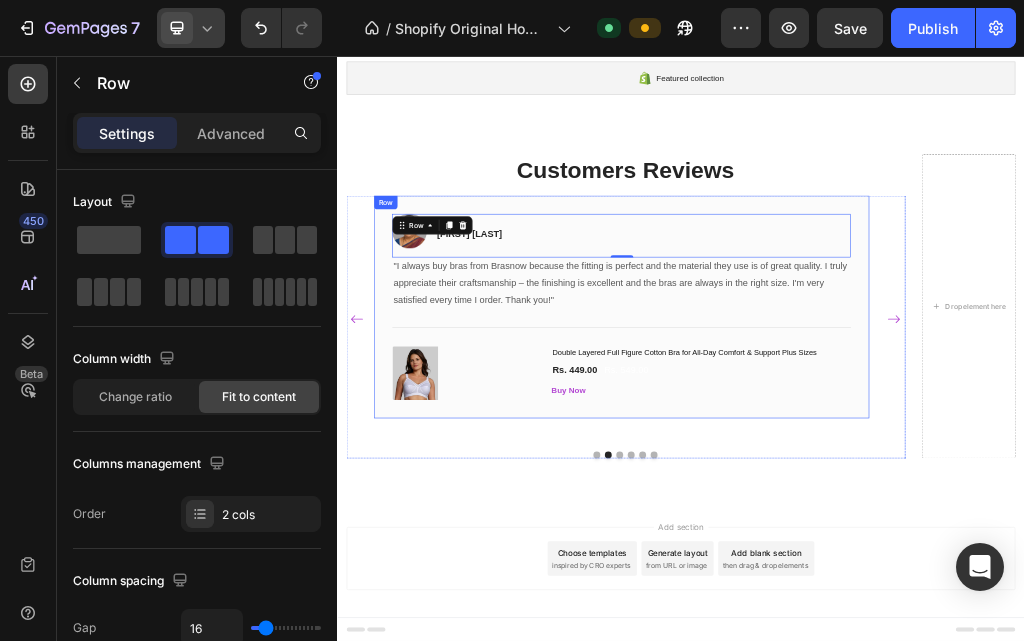 click on "Image
Icon
Icon
Icon
Icon
Icon Row Sadhana Tambat Text block Row   0 "I always buy bras from Brasnow because the fitting is perfect and the material they use is of great quality. I truly appreciate their craftsmanship – the finishing is excellent and the bras are always in the right size. I'm very satisfied every time I order. Thank you!" Text block                Title Line (P) Images & Gallery Double Layered Full Figure  Cotton Bra for All-Day Comfort & Support Plus Sizes (P) Title Rs. 449.00 (P) Price (P) Price Rs. 549.00 (P) Price (P) Price Row Buy Now (P) Cart Button Product Row" at bounding box center (832, 493) 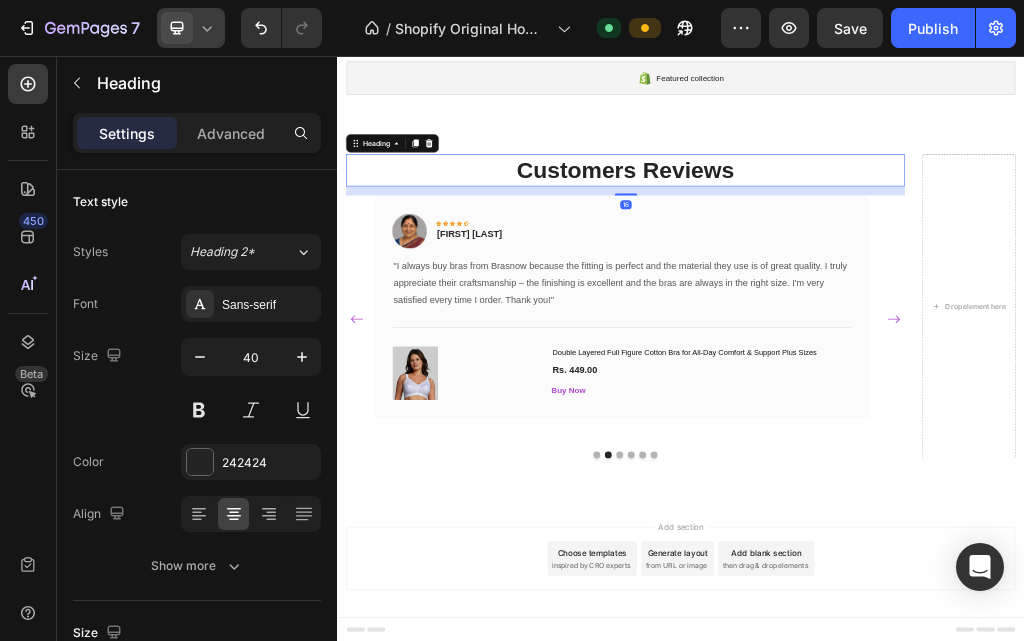 click on "Customers Reviews" at bounding box center (840, 255) 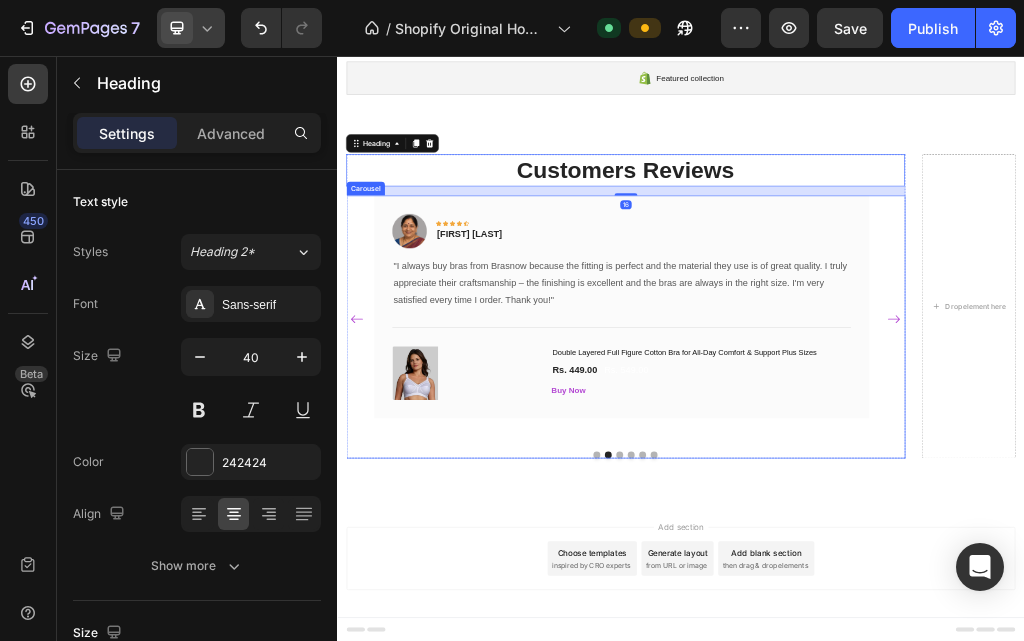 click on "Image
Icon
Icon
Icon
Icon
Icon Row Sadhana Tambat Text block Row "I always buy bras from Brasnow because the fitting is perfect and the material they use is of great quality. I truly appreciate their craftsmanship – the finishing is excellent and the bras are always in the right size. I'm very satisfied every time I order. Thank you!" Text block                Title Line (P) Images & Gallery Double Layered Full Figure  Cotton Bra for All-Day Comfort & Support Plus Sizes (P) Title Rs. 449.00 (P) Price (P) Price Rs. 549.00 (P) Price (P) Price Row Buy Now (P) Cart Button Product Row" at bounding box center [832, 514] 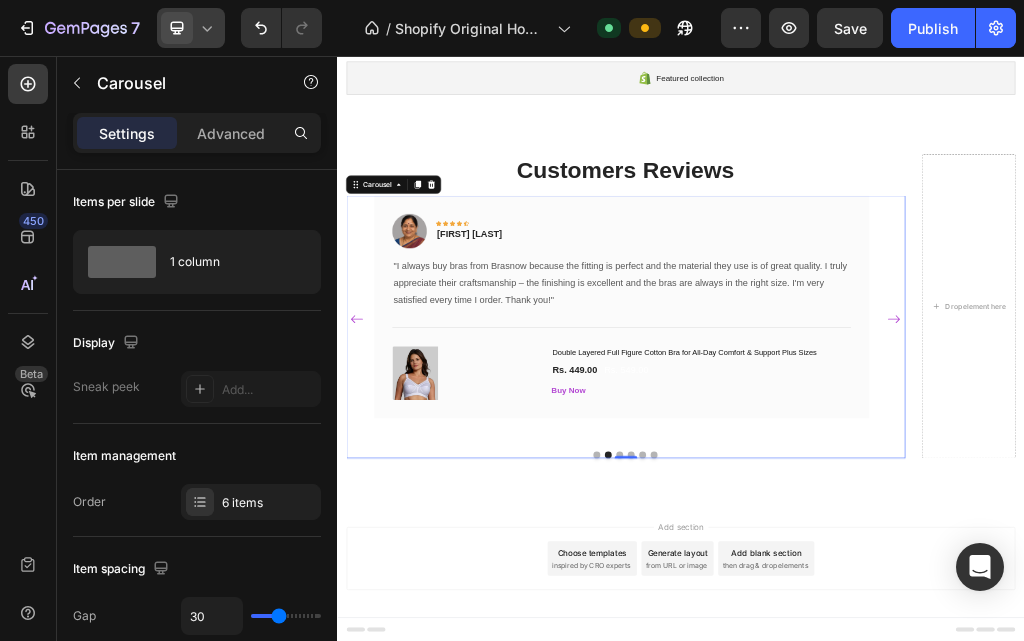 click 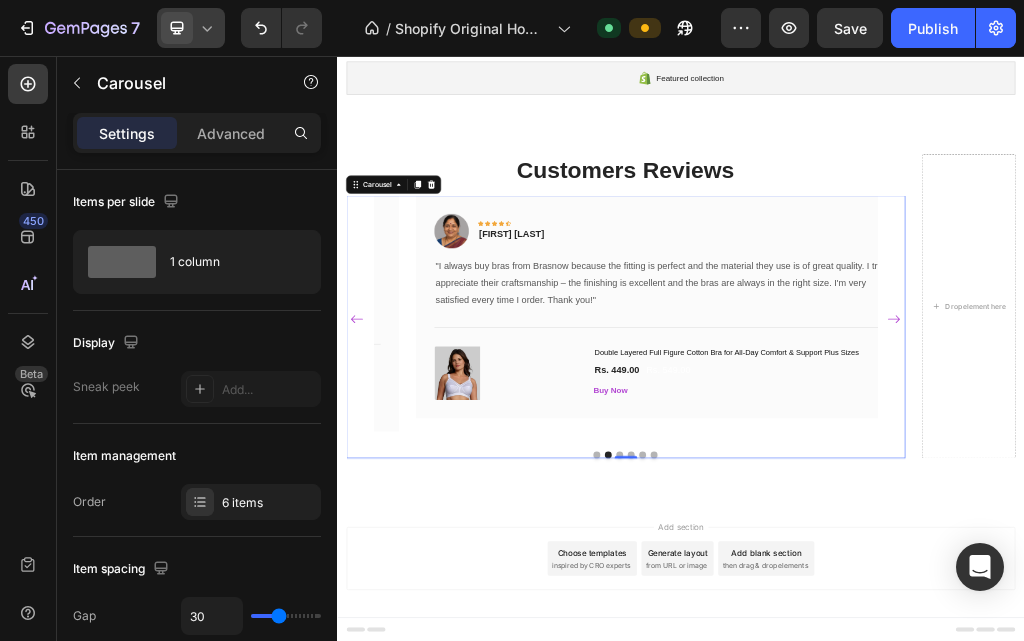 click on "Image
Icon
Icon
Icon
Icon
Icon Row [FIRST] [LAST] Text block Row "I recently purchased a bra from  Brasnow , and I’m truly impressed with the quality. The product is extremely durable and lasts for years without any issues. The service was also very fast, and the pricing is reasonable, which matched my expectations perfectly. The stitching and fitting are strong and reliable, making it very comfortable to wear. After using it, I genuinely feel happy and satisfied. Highly recommended!" Text block                Title Line (P) Images & Gallery Round Katori Cotton Bra – Shaped Support & Everyday Comfort Plus Sizes (P) Title Rs. 399.00 (P) Price (P) Price Rs. 499.00 (P) Price (P) Price Row Buy Now (P) Cart Button Product Row Image
Icon
Icon
Icon
Icon
Icon Row [FIRST] [LAST] Text block Row Text block                Title Line (P) Title" at bounding box center (840, 514) 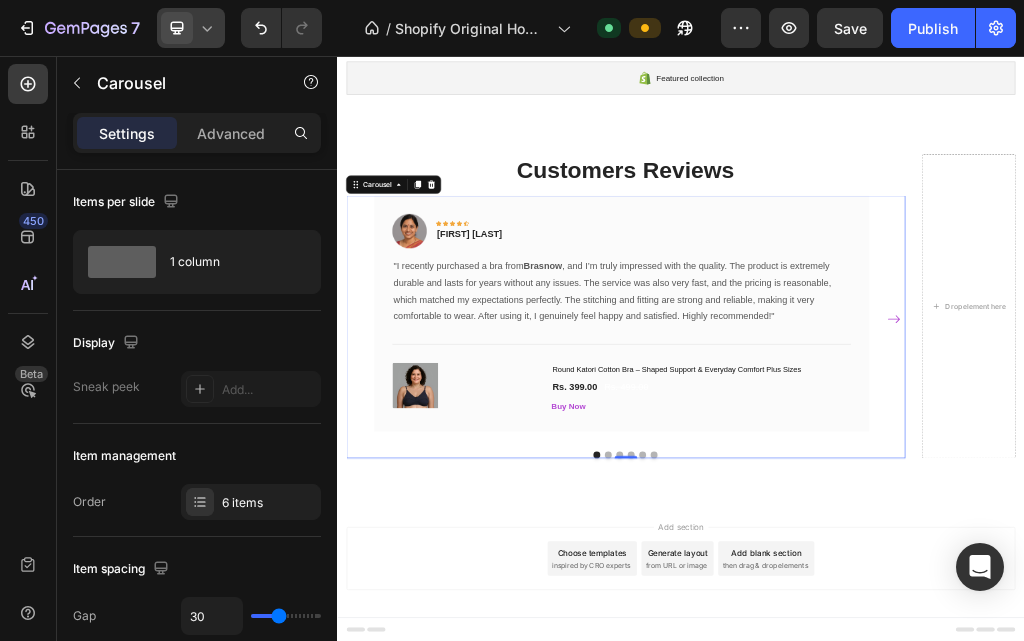 click on "Image
Icon
Icon
Icon
Icon
Icon Row [FIRST] [LAST] Text block Row "I recently purchased a bra from  Brasnow , and I’m truly impressed with the quality. The product is extremely durable and lasts for years without any issues. The service was also very fast, and the pricing is reasonable, which matched my expectations perfectly. The stitching and fitting are strong and reliable, making it very comfortable to wear. After using it, I genuinely feel happy and satisfied. Highly recommended!" Text block                Title Line (P) Images & Gallery Round Katori Cotton Bra – Shaped Support & Everyday Comfort Plus Sizes (P) Title Rs. 399.00 (P) Price (P) Price Rs. 499.00 (P) Price (P) Price Row Buy Now (P) Cart Button Product Row Image
Icon
Icon
Icon
Icon
Icon Row [FIRST] [LAST] Text block Row Text block                Title Line (P) Title" at bounding box center (840, 514) 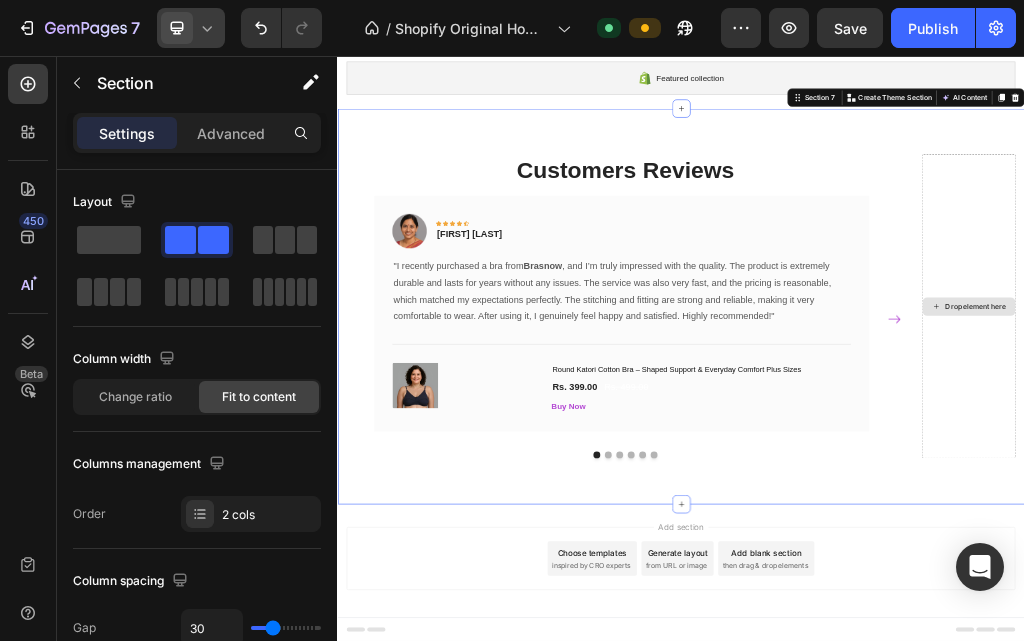 click on "Drop element here" at bounding box center [1440, 492] 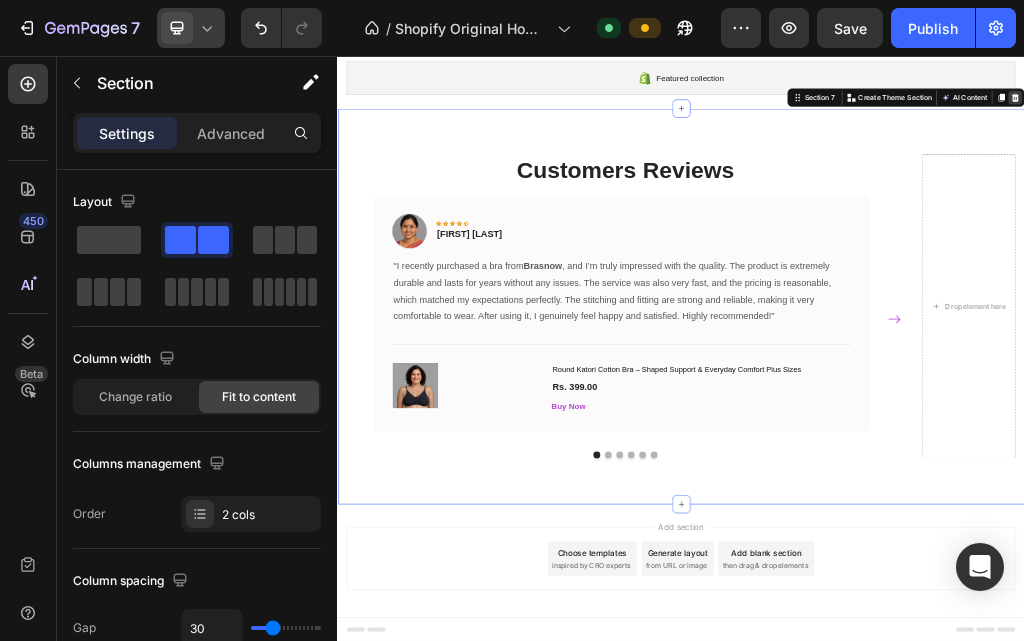 click 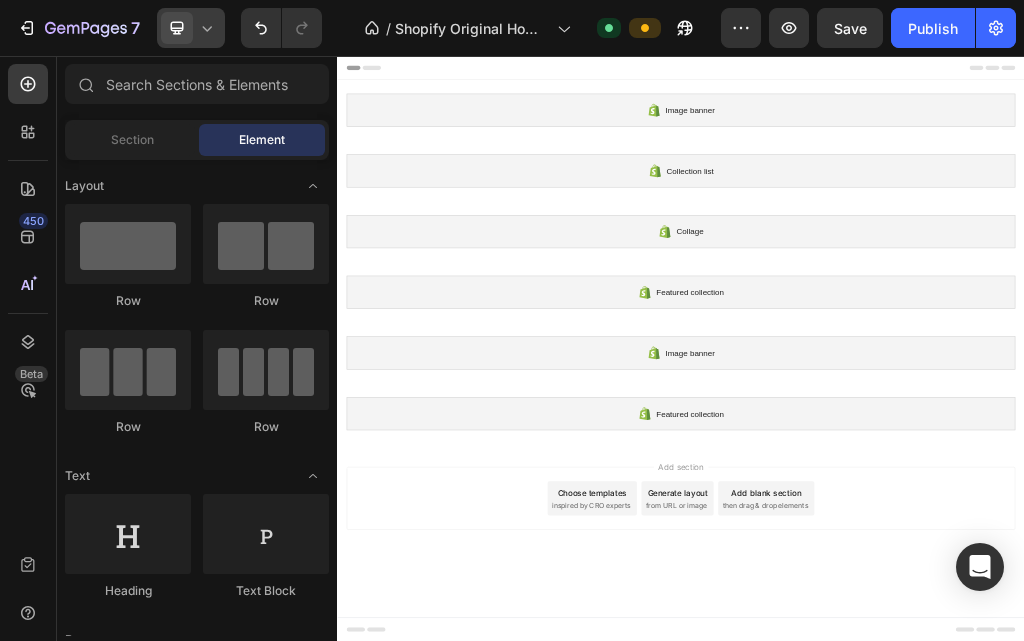 scroll, scrollTop: 0, scrollLeft: 0, axis: both 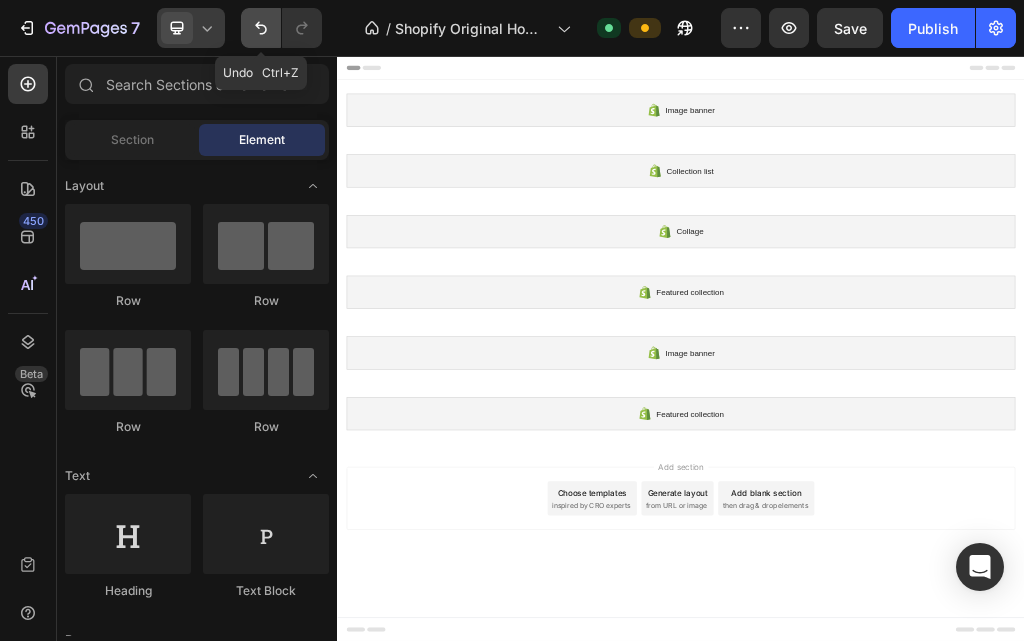 click 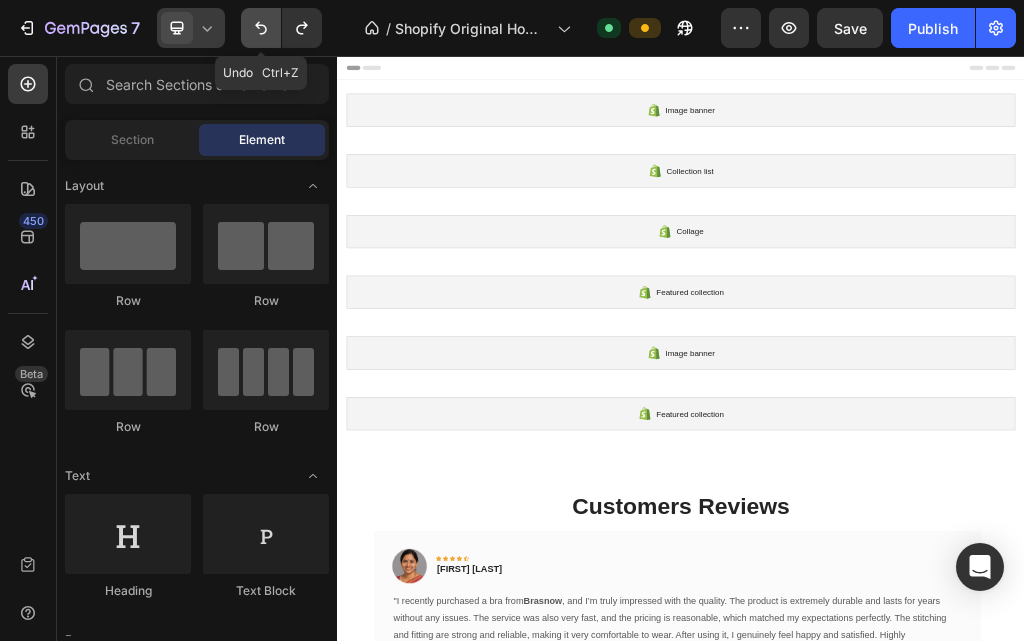 click 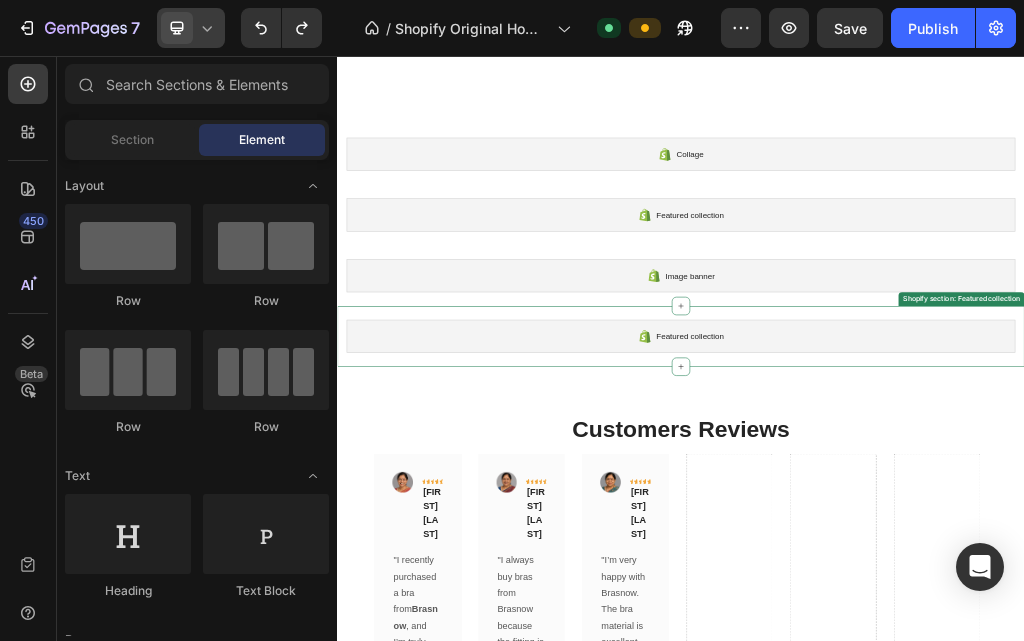 scroll, scrollTop: 400, scrollLeft: 0, axis: vertical 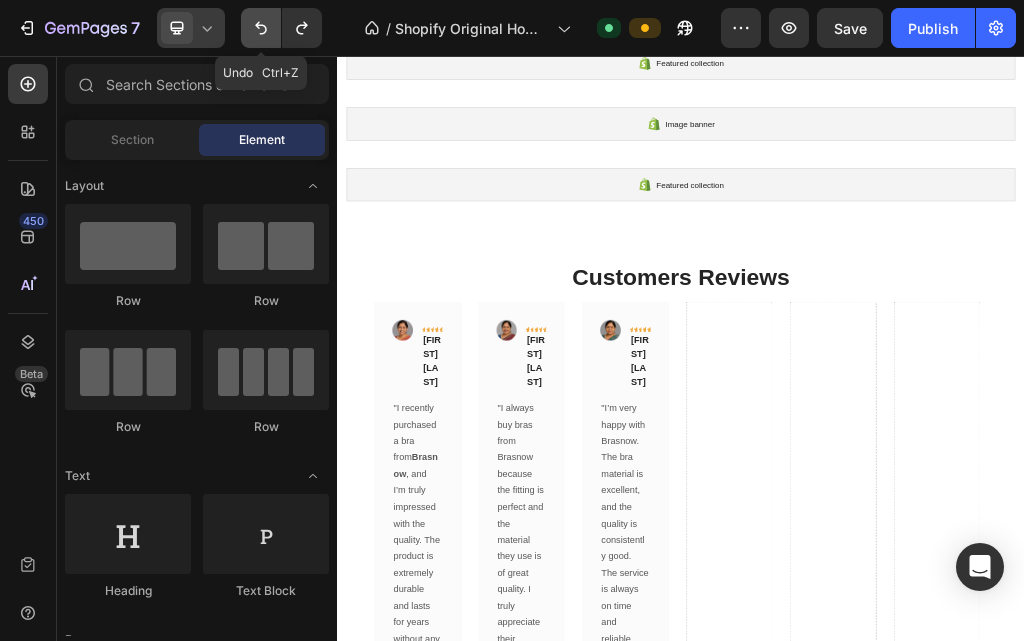 click 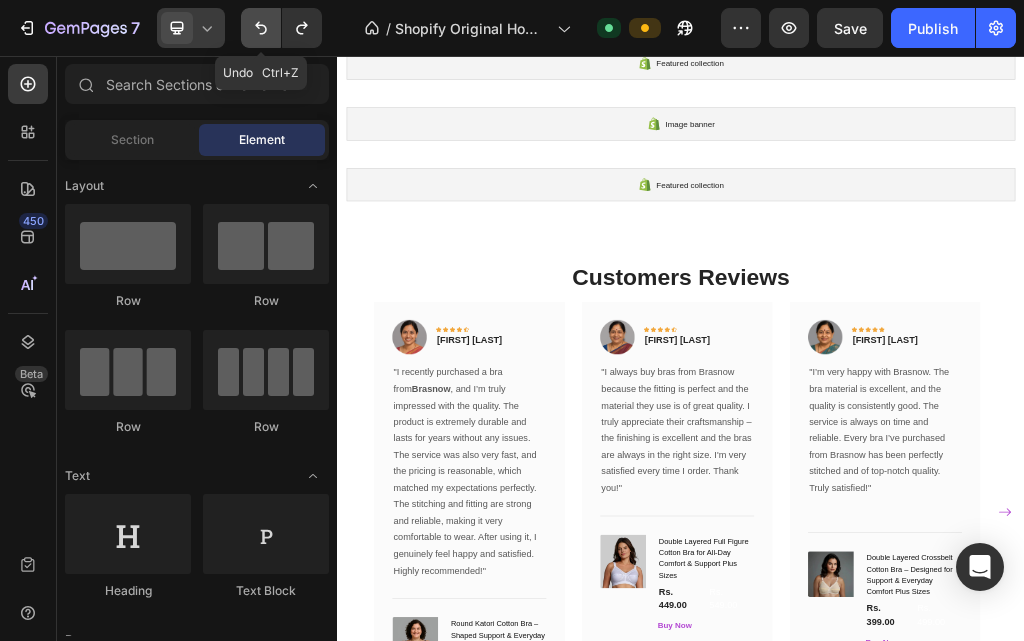 click 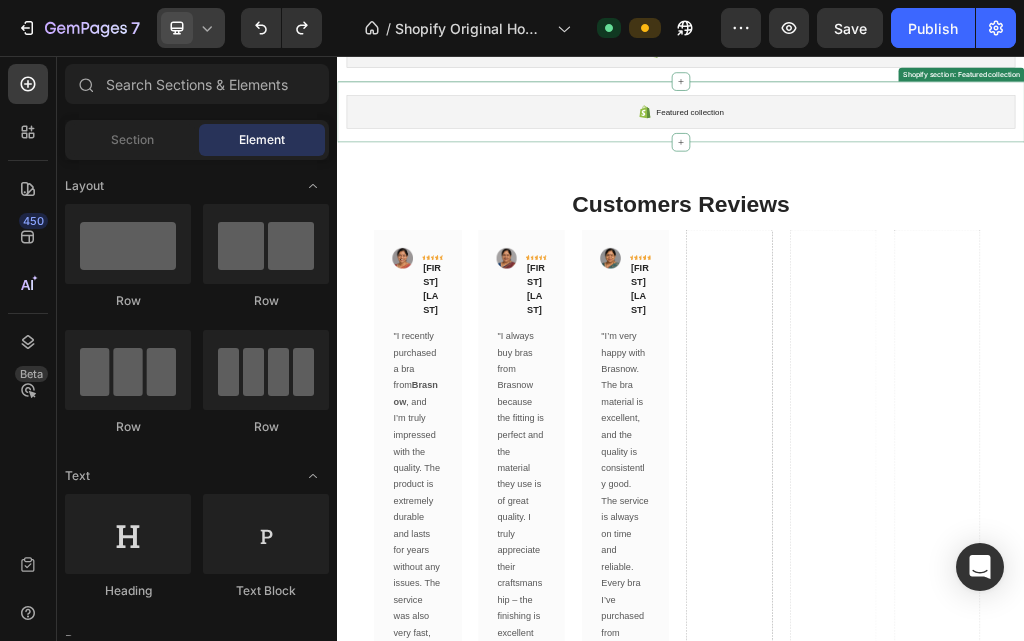 scroll, scrollTop: 600, scrollLeft: 0, axis: vertical 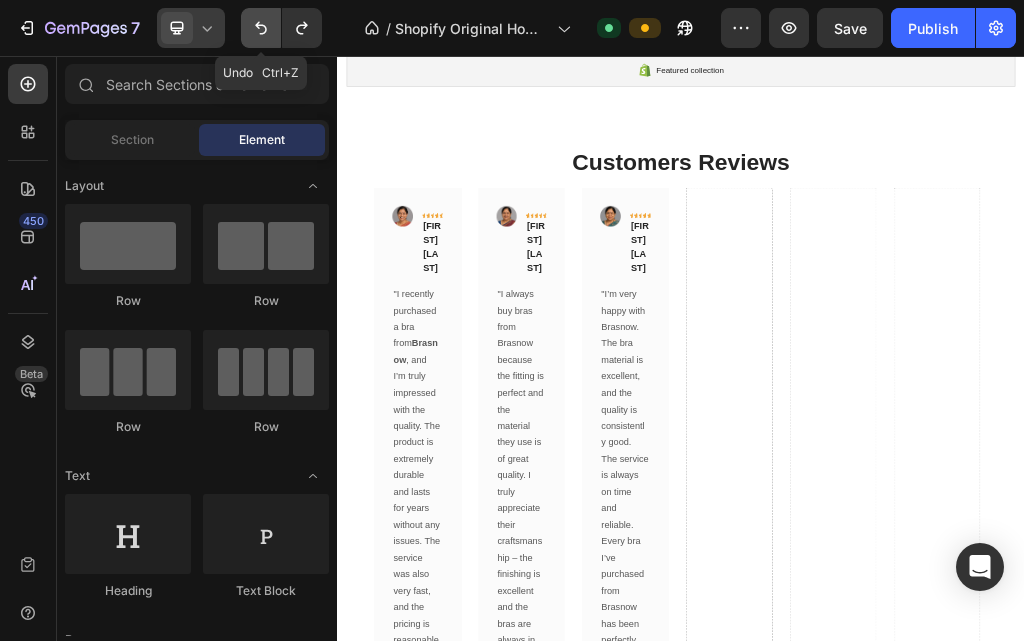 click 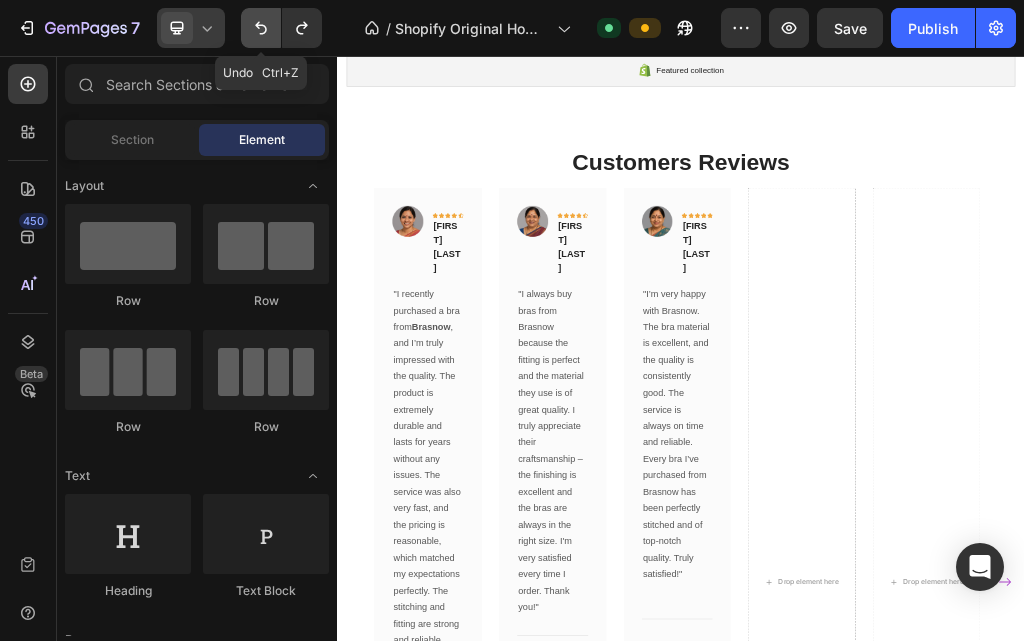 click 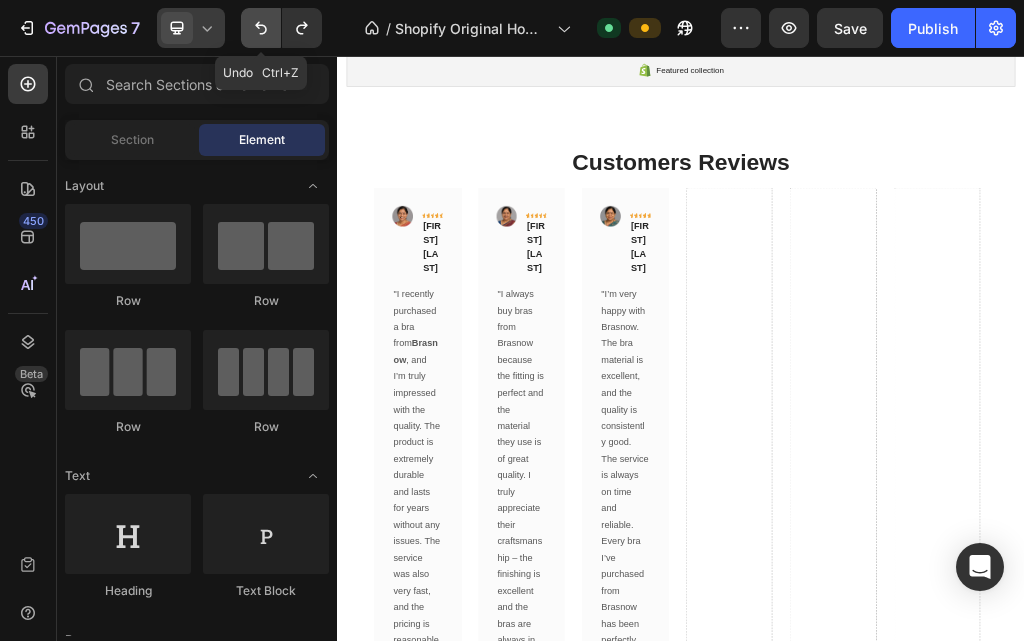 click 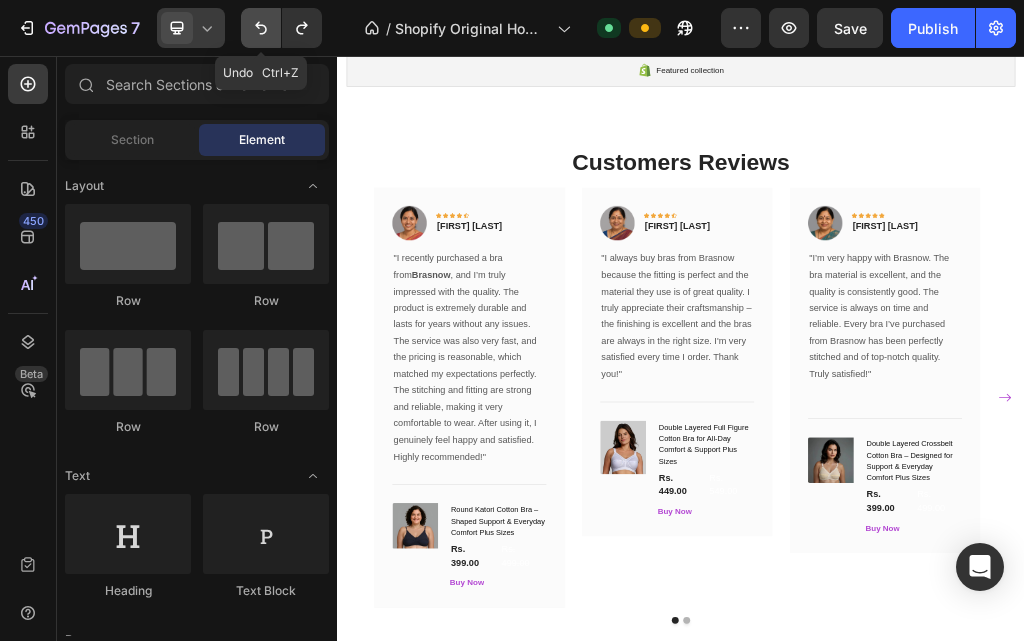 click 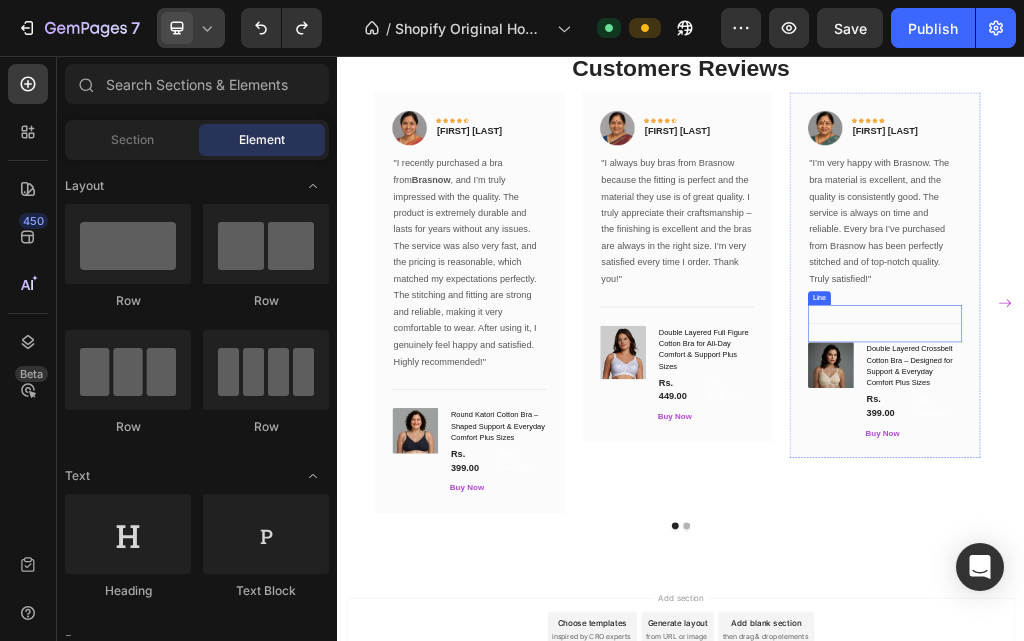 scroll, scrollTop: 800, scrollLeft: 0, axis: vertical 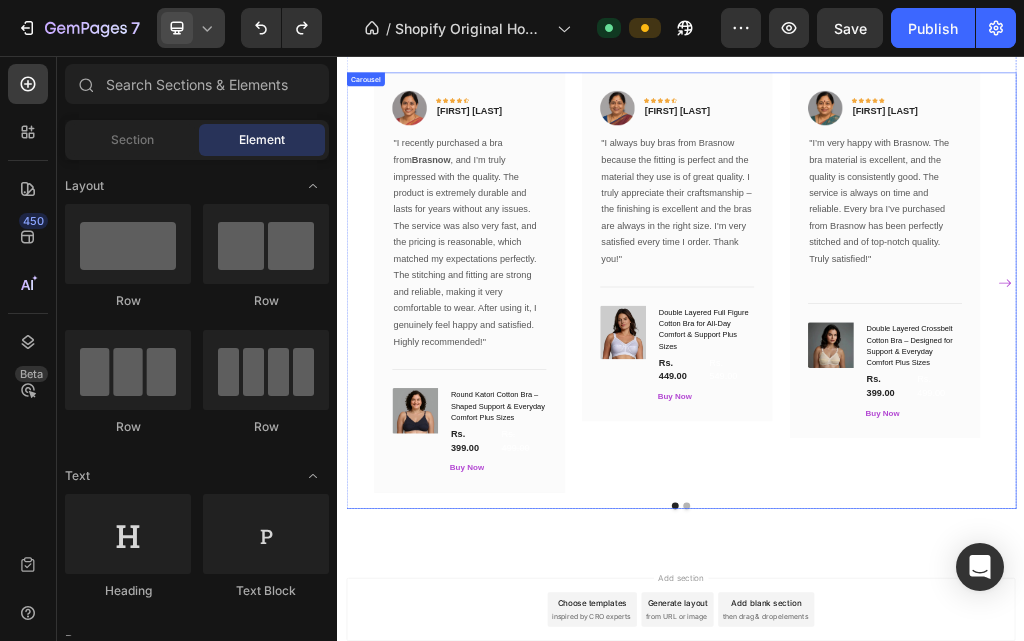 click on "Image
Icon
Icon
Icon
Icon
Icon Row [FIRST] [LAST] Text block Row "I recently purchased a bra from  Brasnow , and I’m truly impressed with the quality. The product is extremely durable and lasts for years without any issues. The service was also very fast, and the pricing is reasonable, which matched my expectations perfectly. The stitching and fitting are strong and reliable, making it very comfortable to wear. After using it, I genuinely feel happy and satisfied. Highly recommended!" Text block                Title Line (P) Images & Gallery Round Katori Cotton Bra – Shaped Support & Everyday Comfort Plus Sizes (P) Title Rs. 399.00 (P) Price (P) Price Rs. 499.00 (P) Price (P) Price Row Buy Now (P) Cart Button Product Row Image
Icon
Icon
Icon
Icon
Icon Row [FIRST] [LAST] Text block Row Text block                Title Line (P) Title" at bounding box center (937, 452) 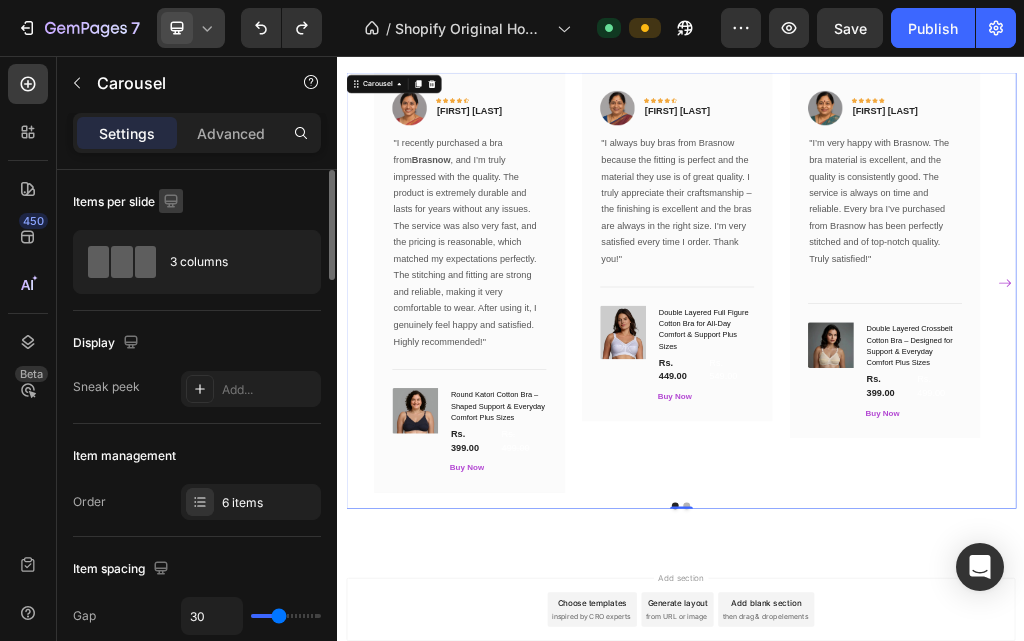 click 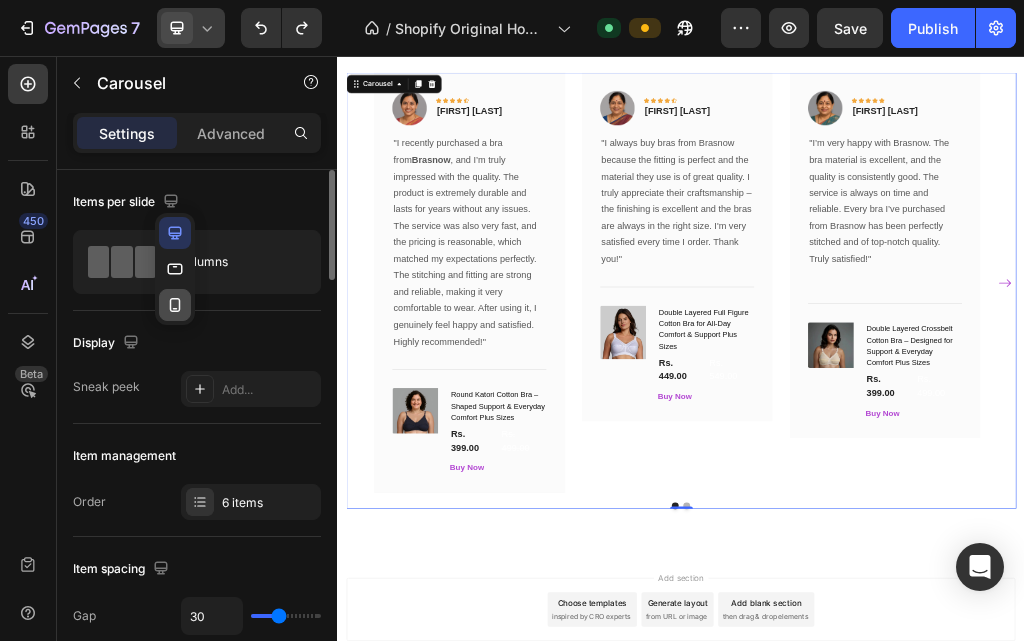 click 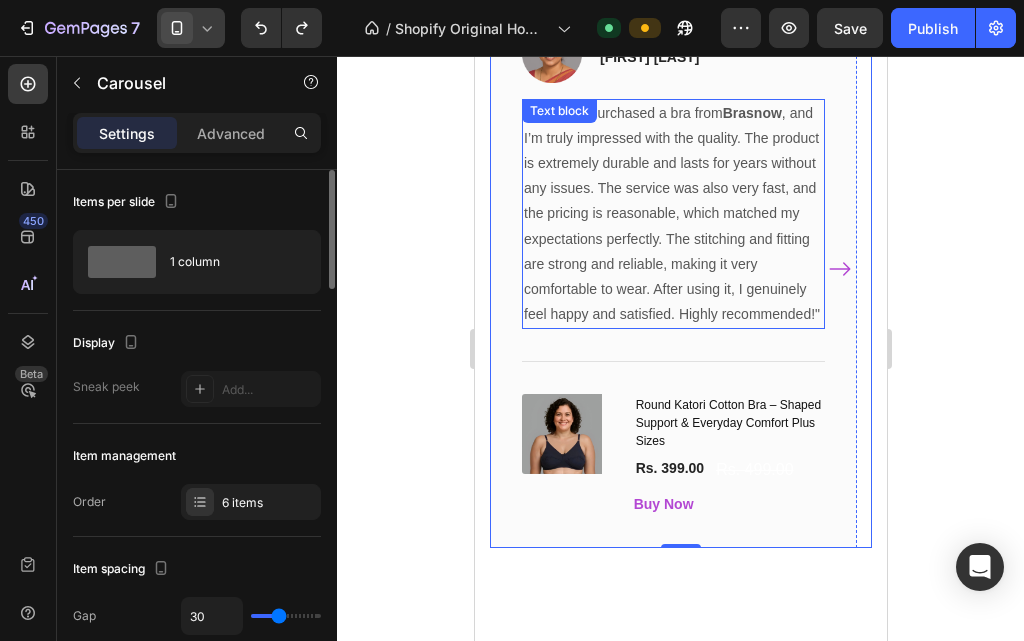scroll, scrollTop: 843, scrollLeft: 0, axis: vertical 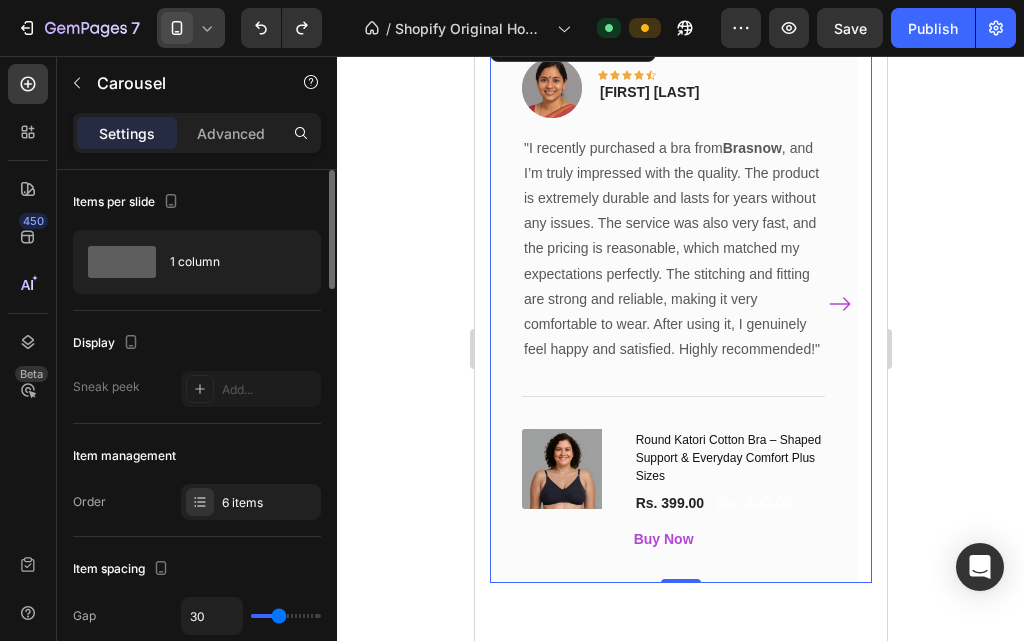 click 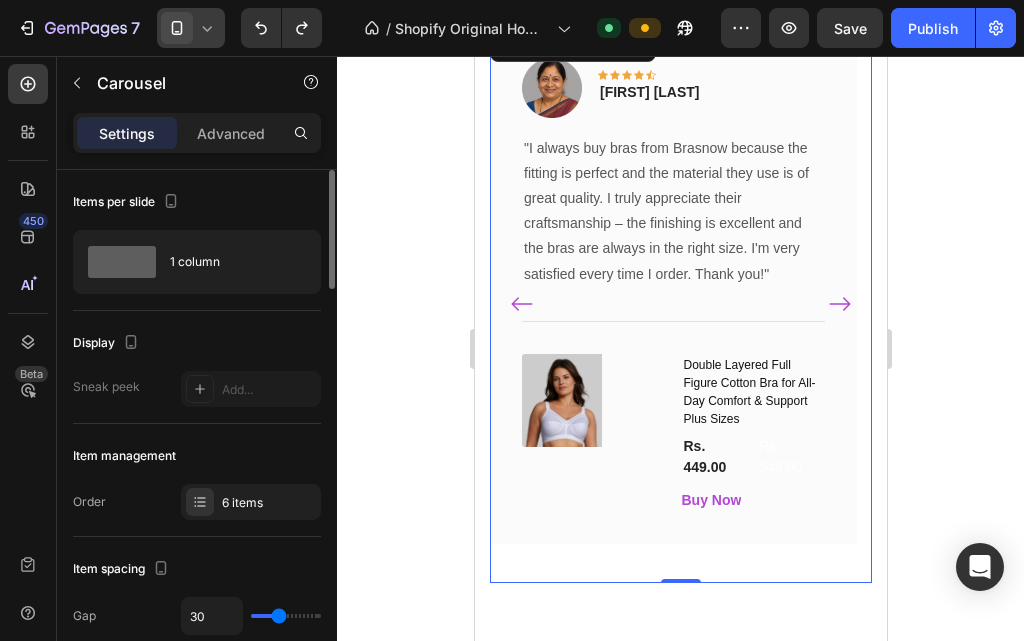 click 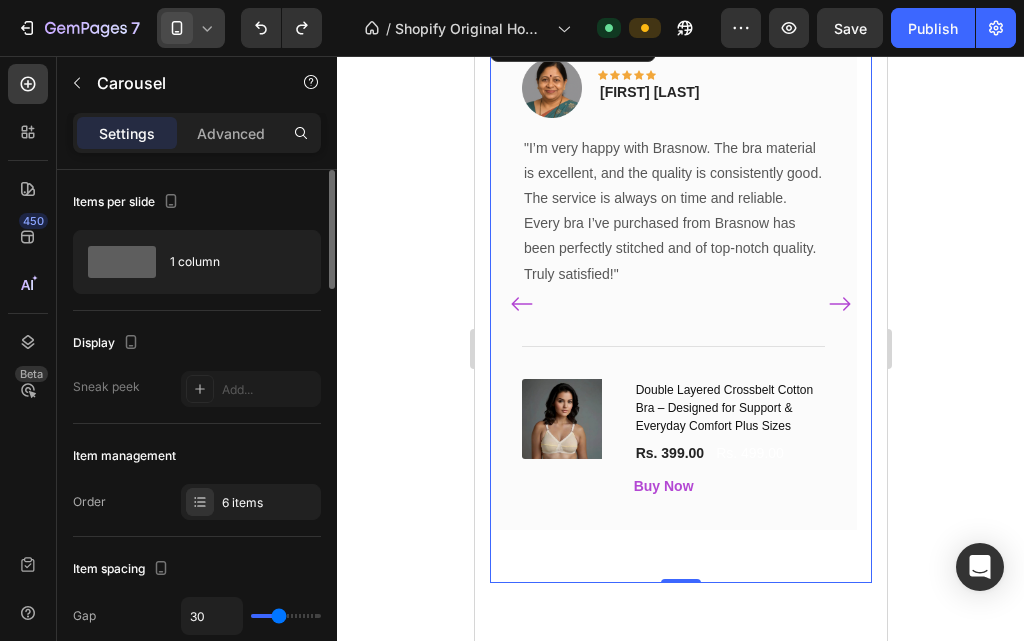 click 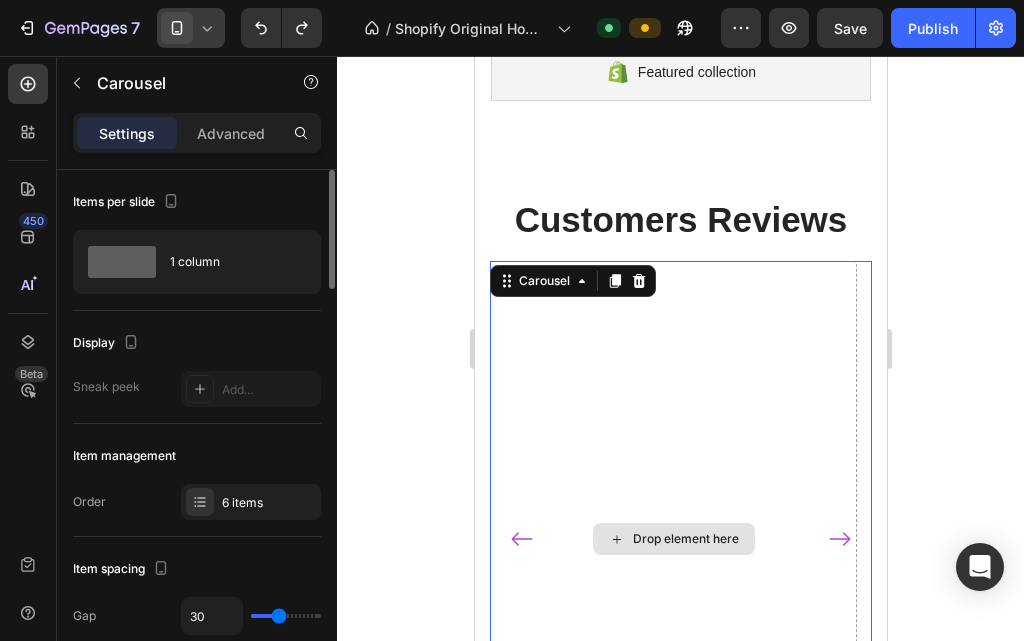 scroll, scrollTop: 643, scrollLeft: 0, axis: vertical 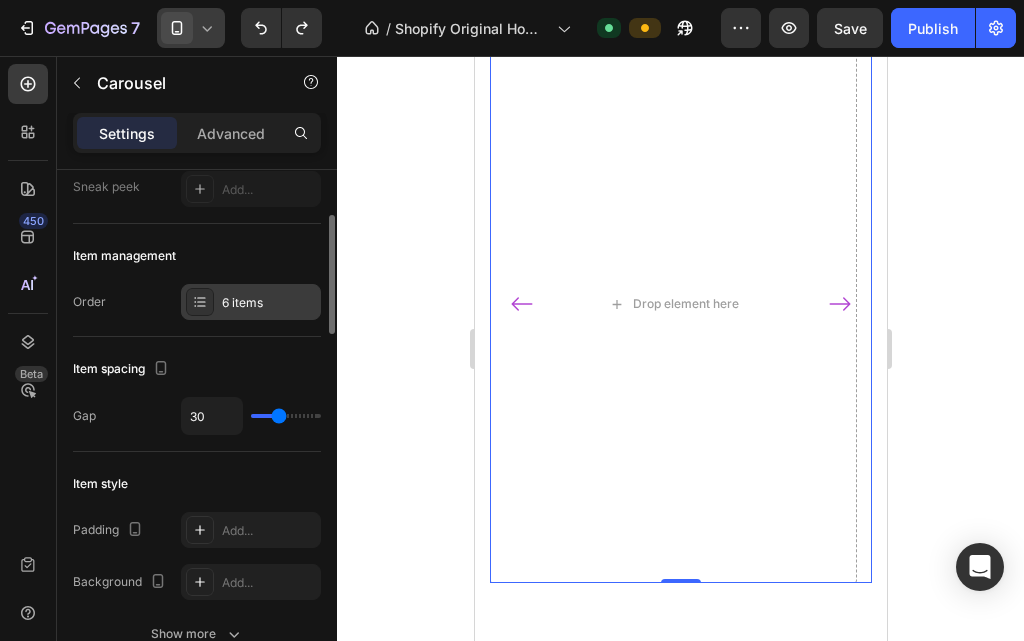 click 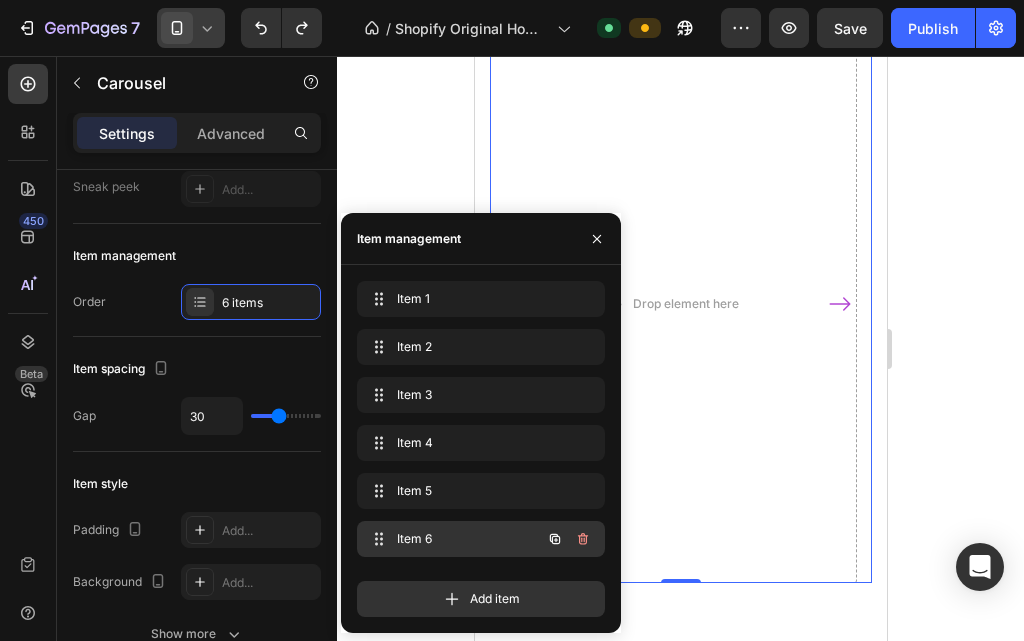 click on "Item 6 Item 6" at bounding box center [481, 539] 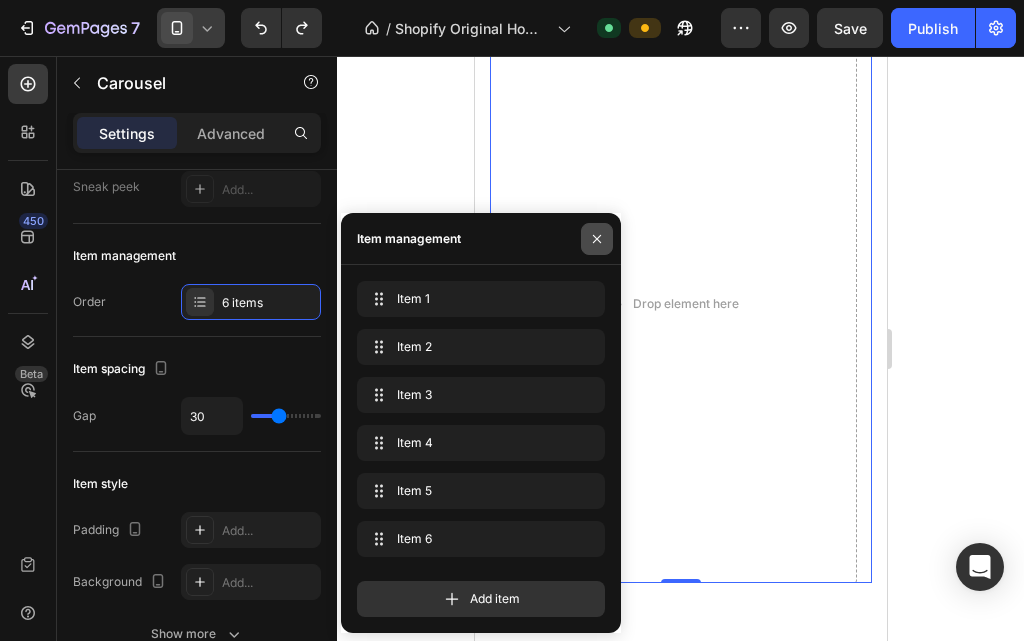 click 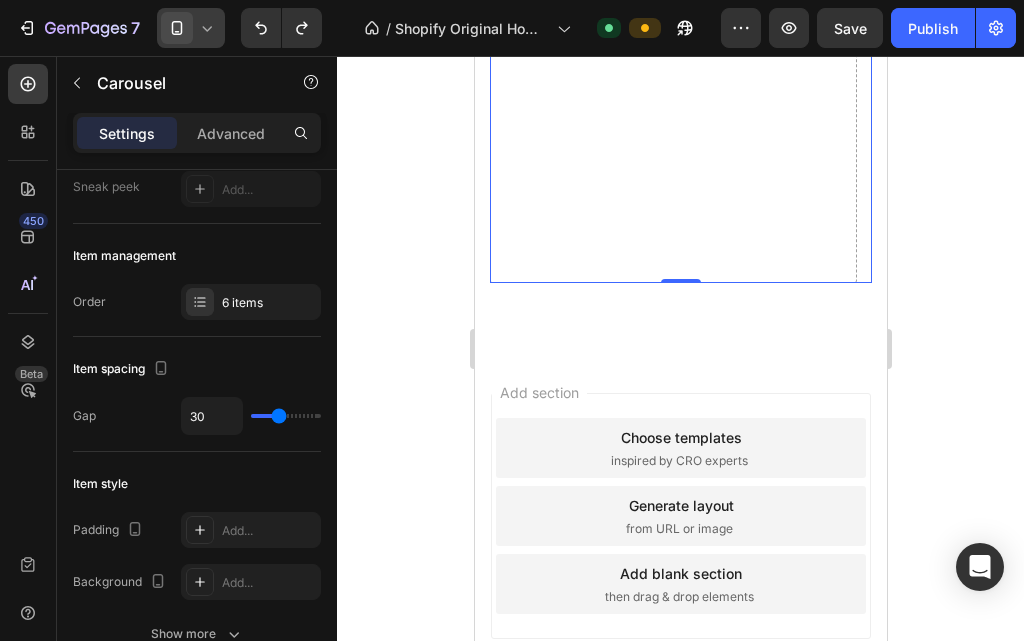 scroll, scrollTop: 943, scrollLeft: 0, axis: vertical 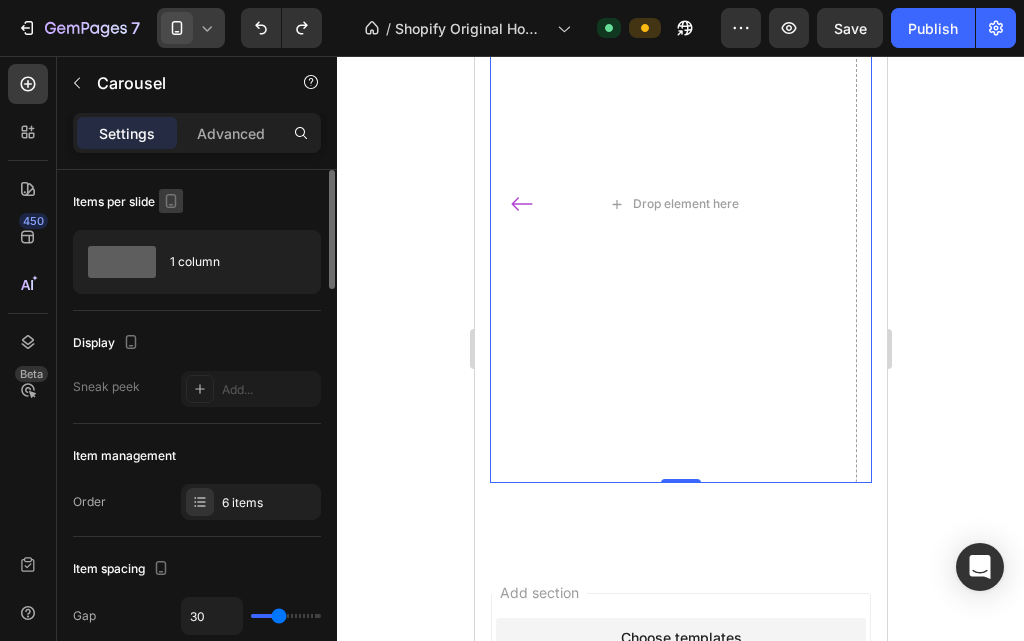click 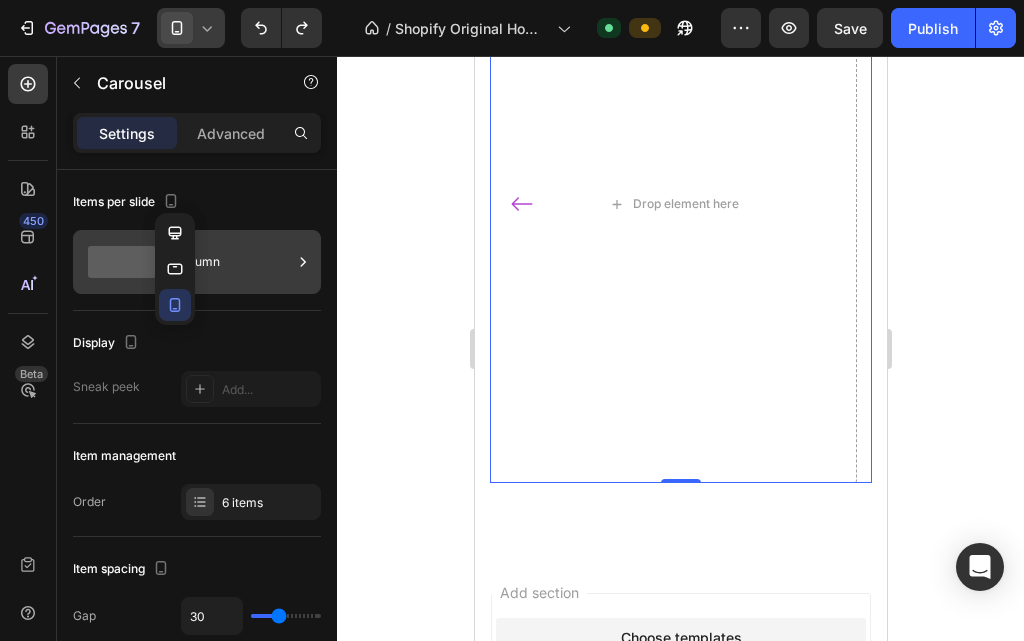 click 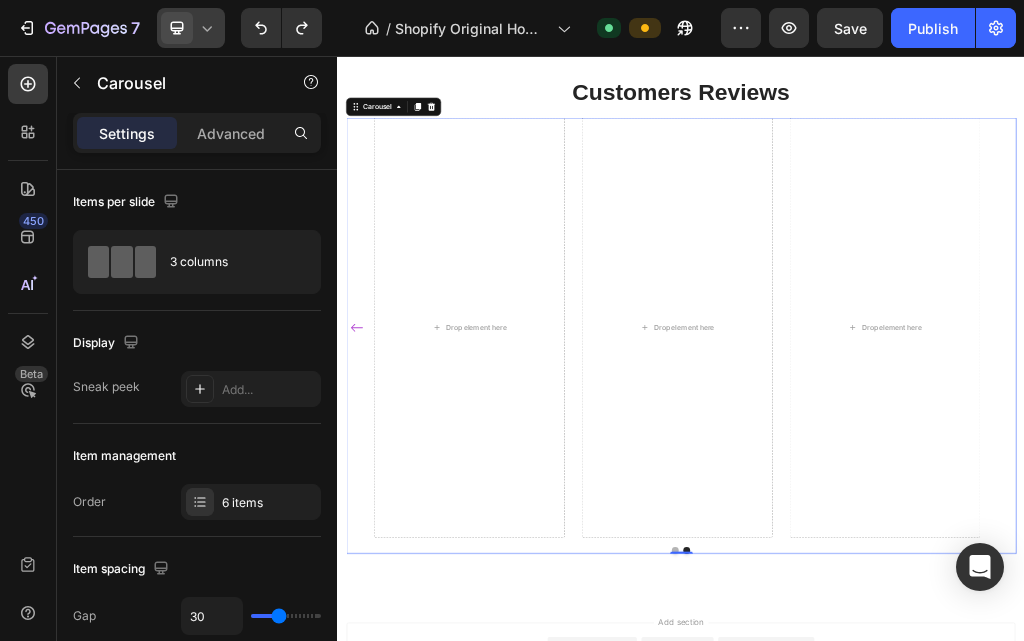 scroll, scrollTop: 759, scrollLeft: 0, axis: vertical 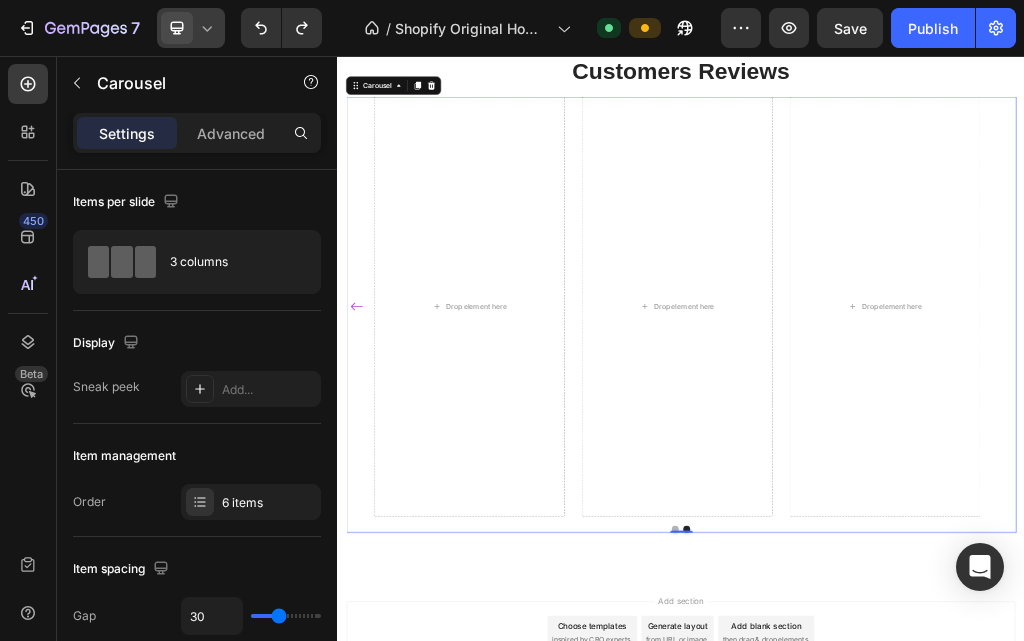 click 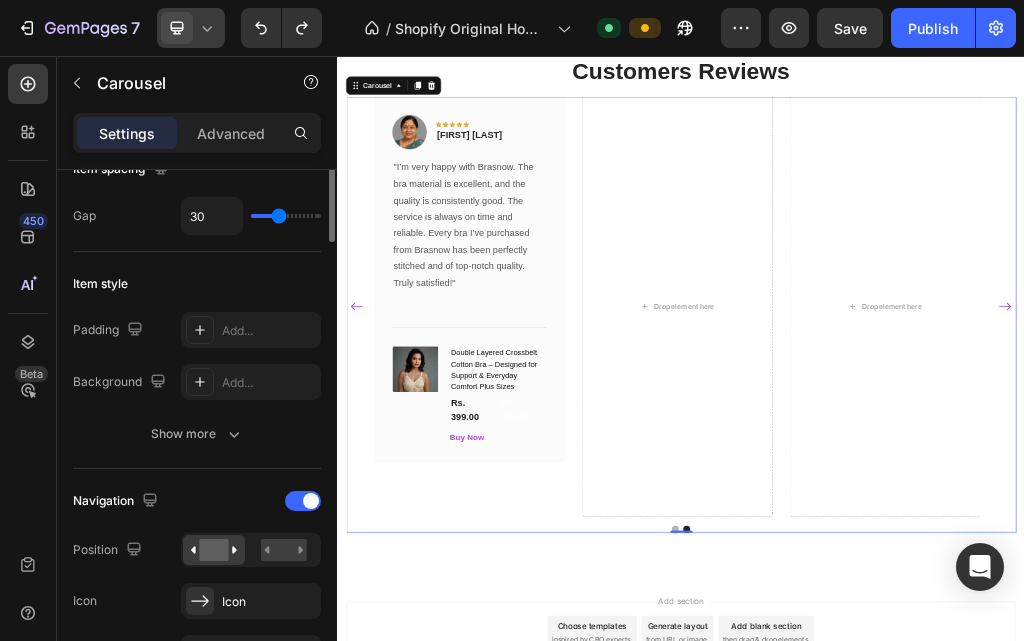 scroll, scrollTop: 200, scrollLeft: 0, axis: vertical 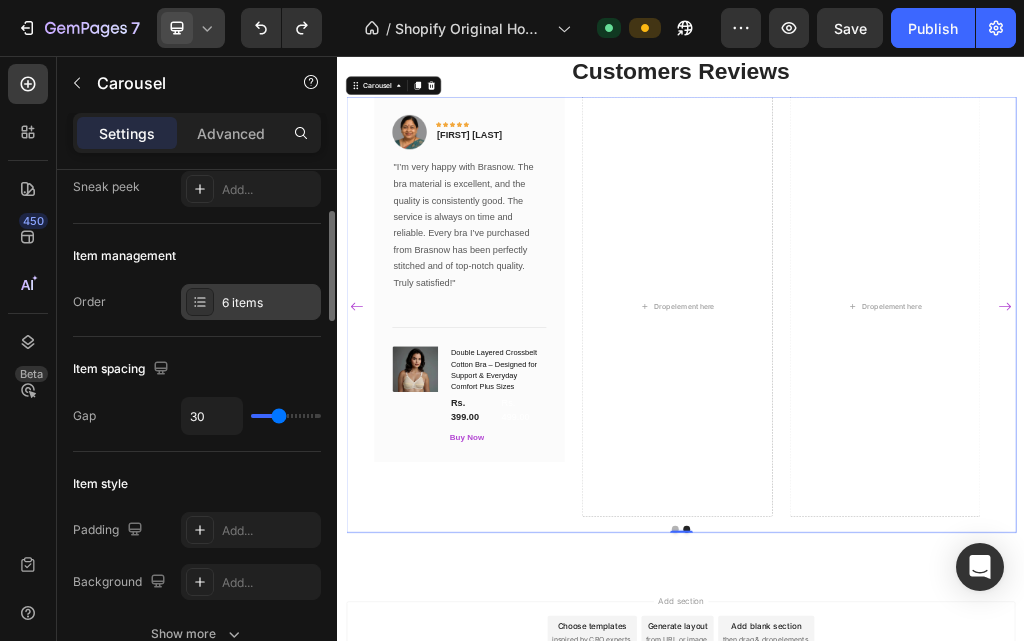 click on "6 items" at bounding box center [269, 303] 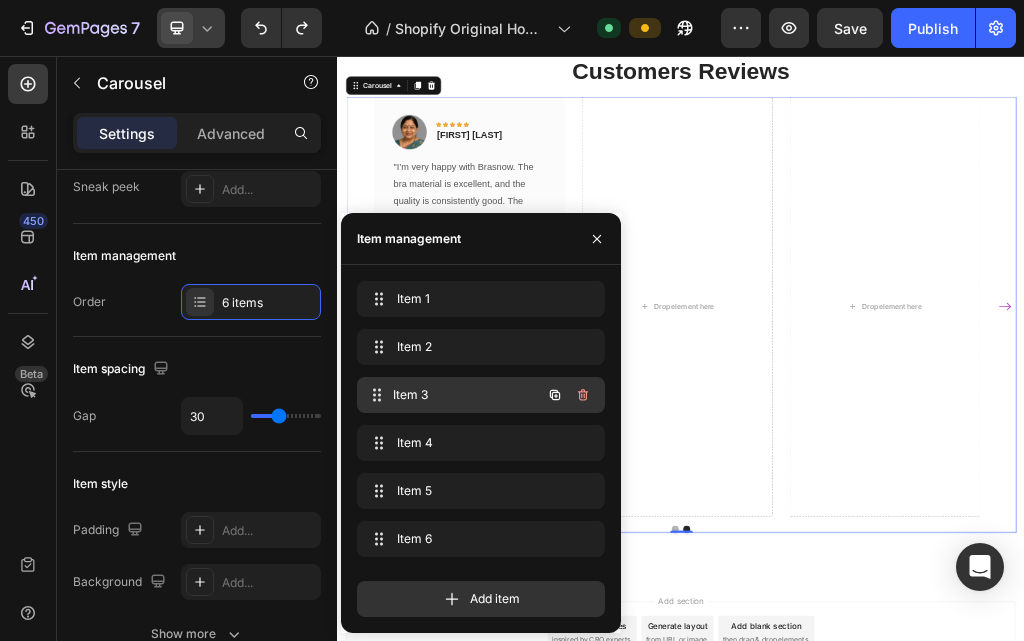 click on "Item 3 Item 3" at bounding box center [453, 395] 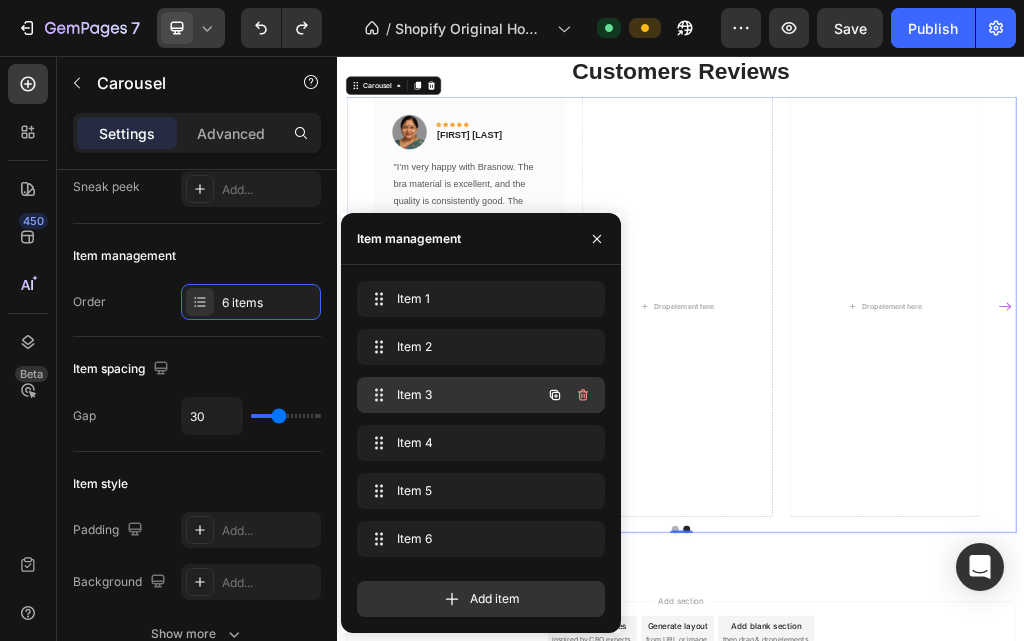 click on "Item 3 Item 3" at bounding box center (453, 395) 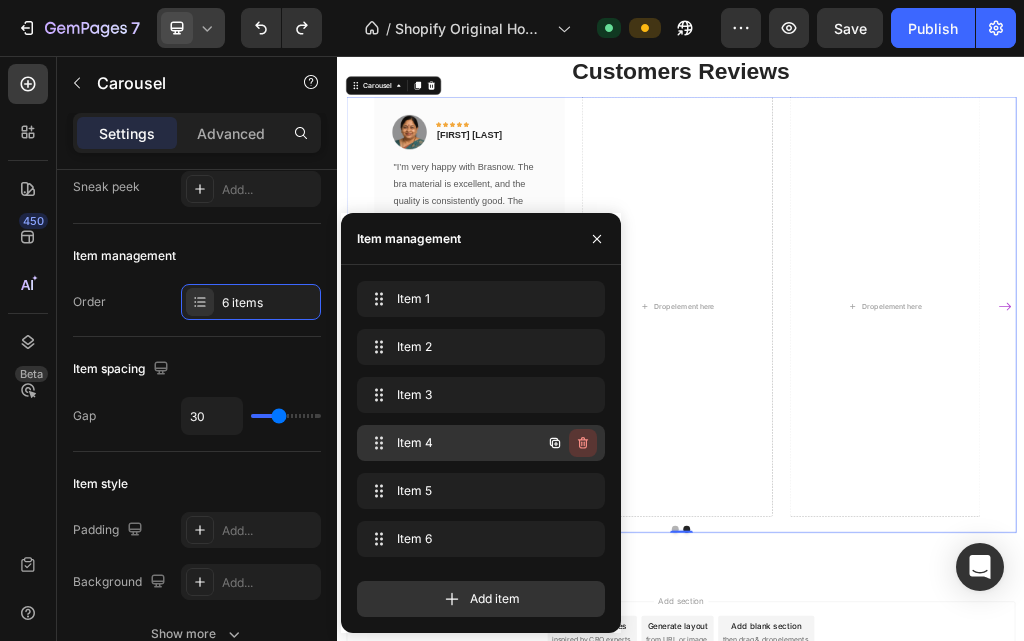 click 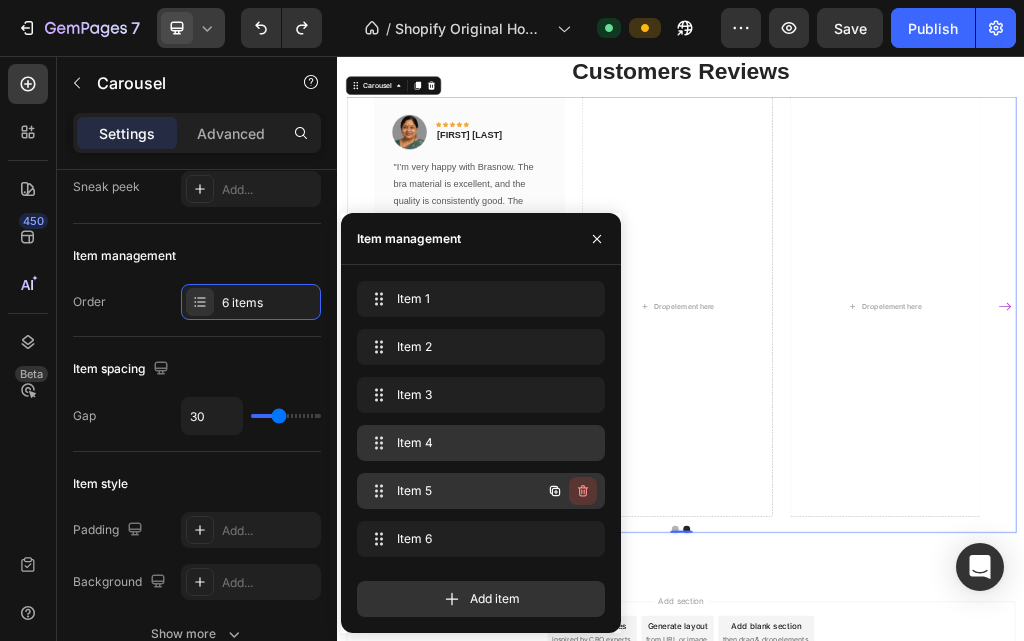 click 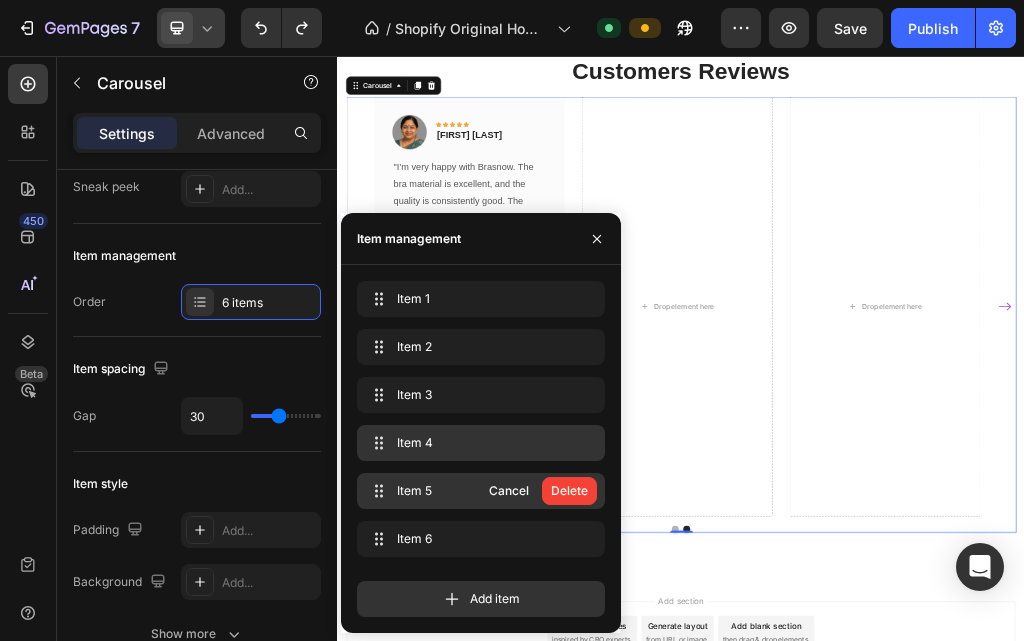 click on "Delete" at bounding box center [569, 491] 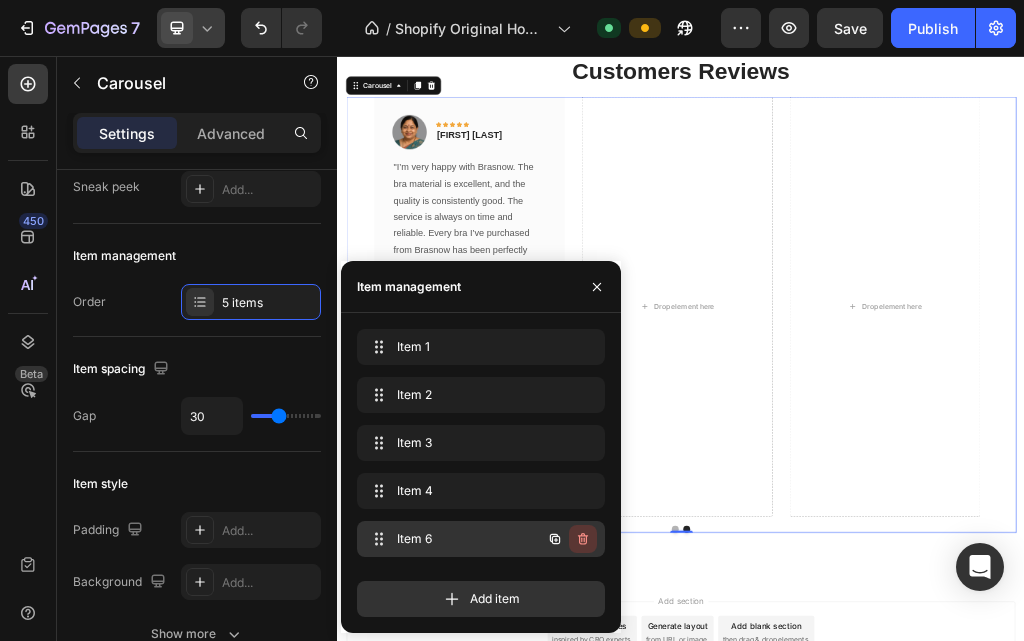 click 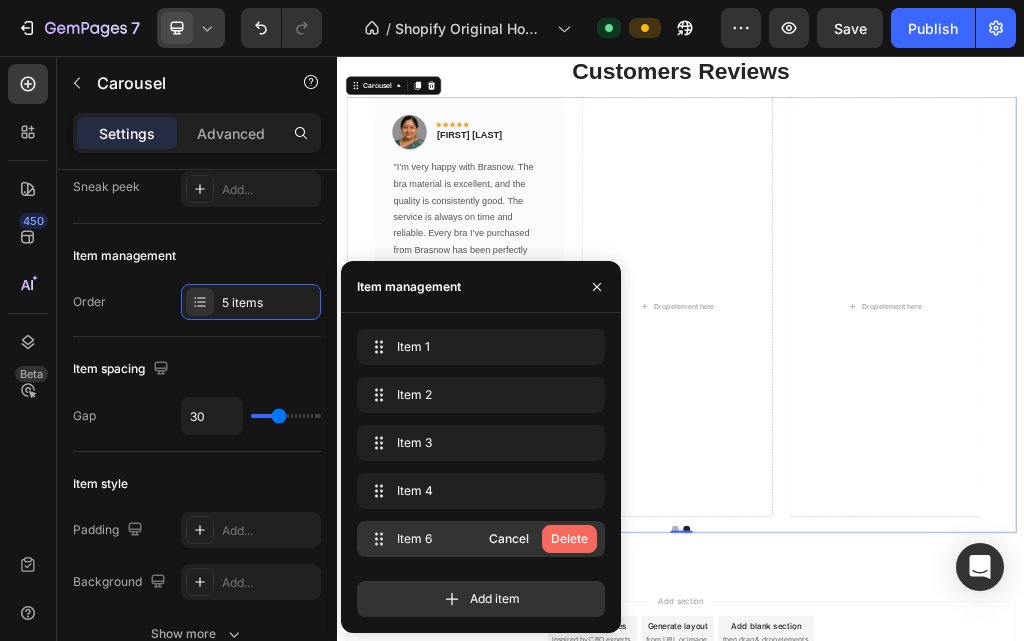 click on "Delete" at bounding box center (569, 539) 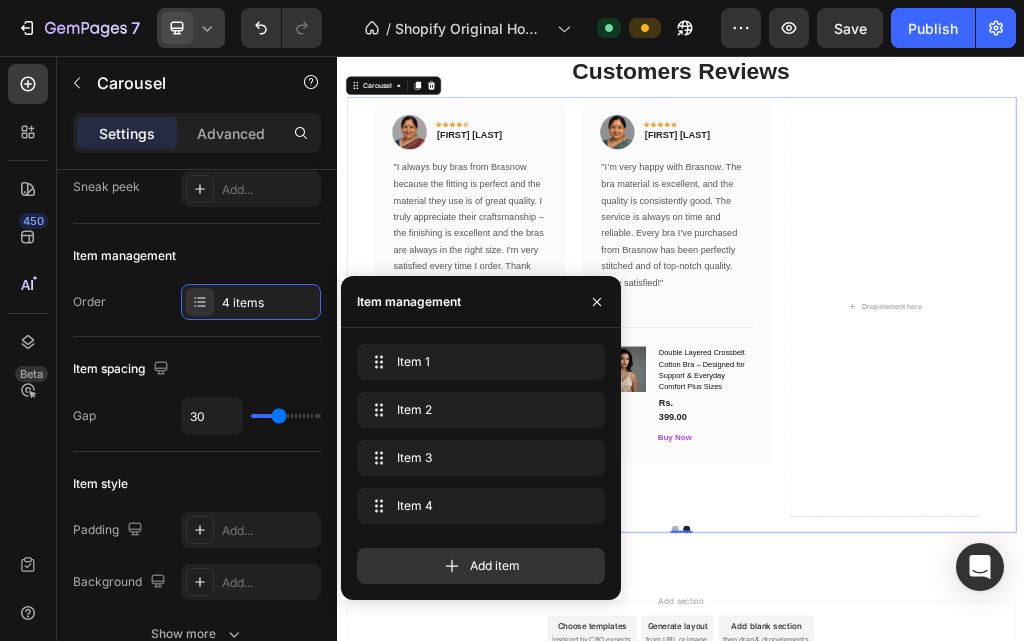 click on "Add item" at bounding box center (481, 558) 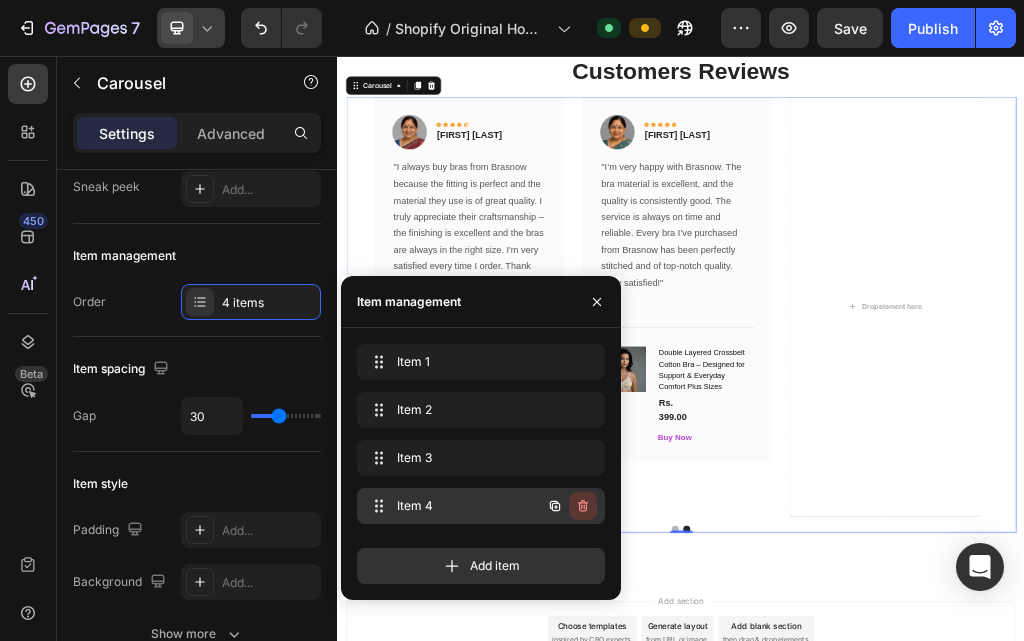click 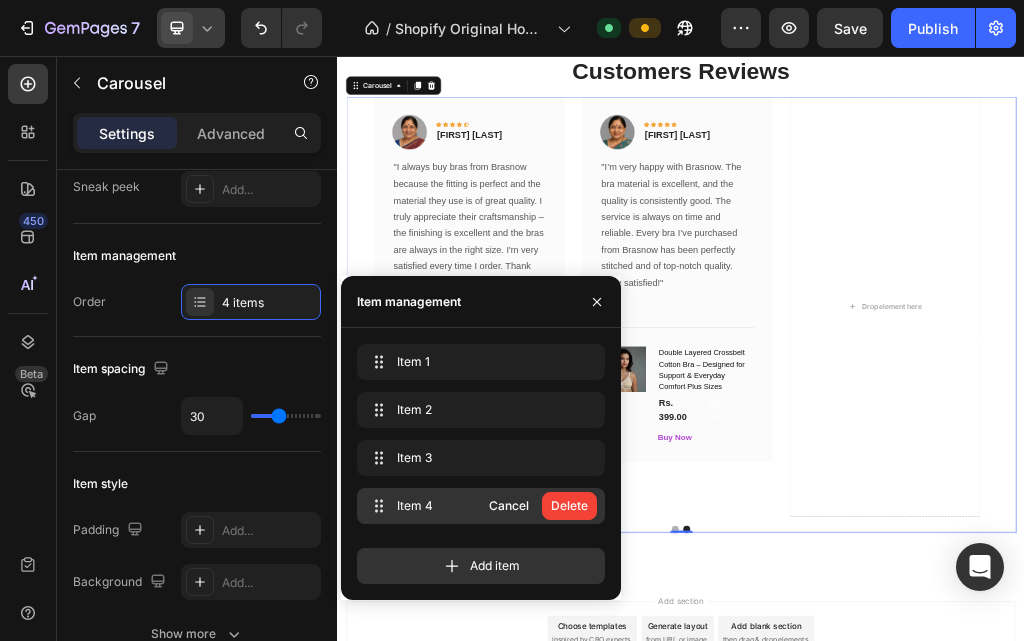 click on "Delete" at bounding box center (569, 506) 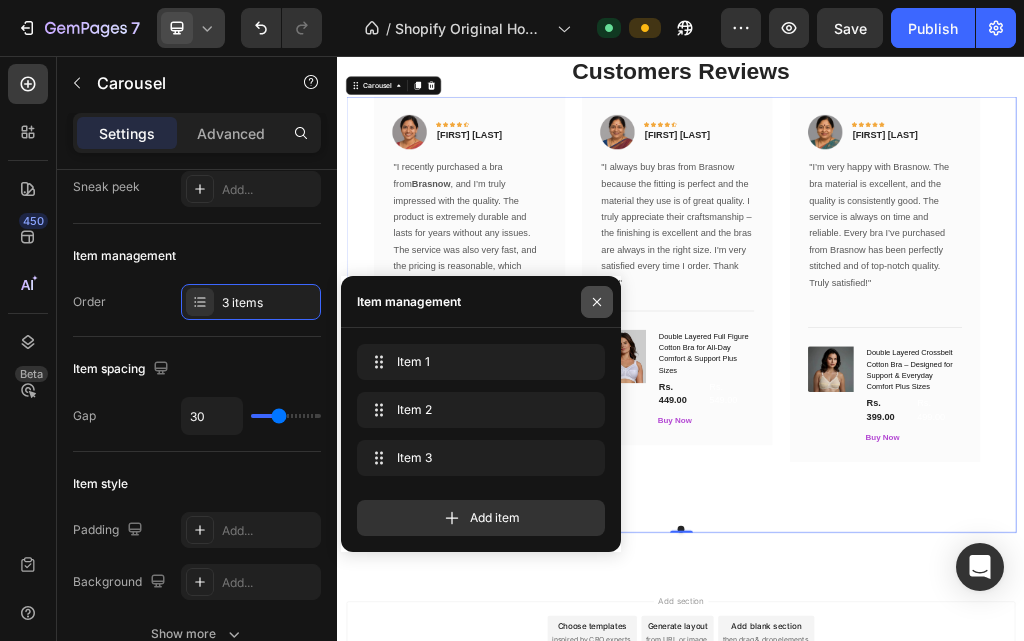 click at bounding box center [597, 302] 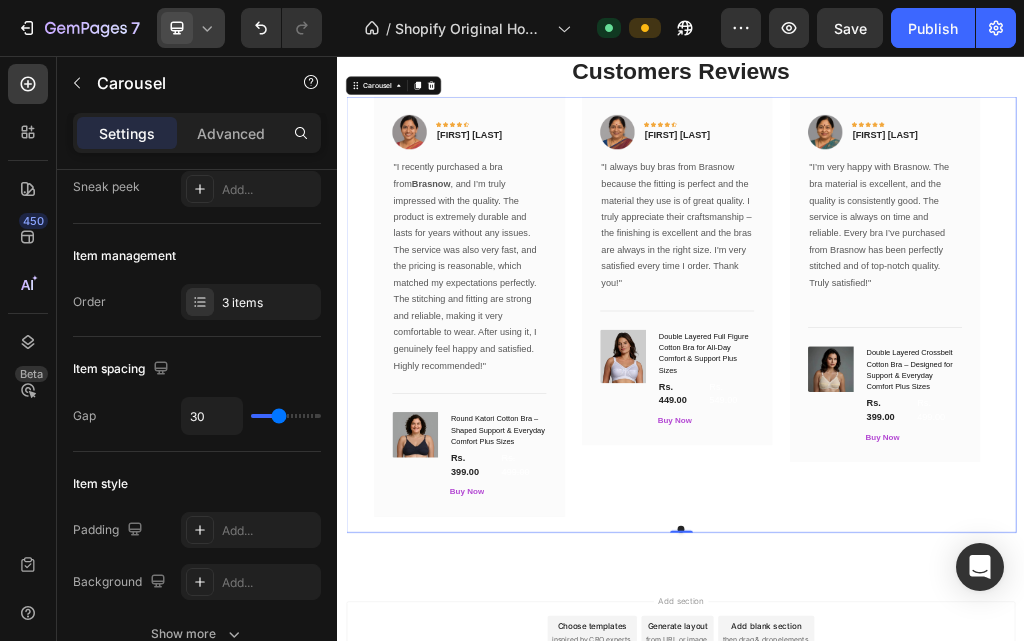 scroll, scrollTop: 0, scrollLeft: 0, axis: both 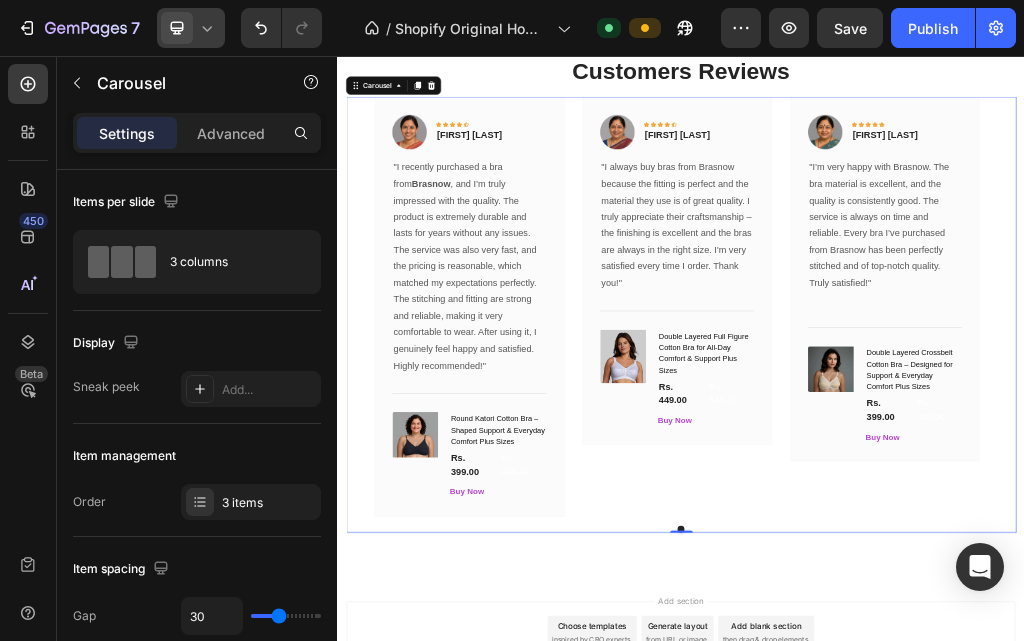 click 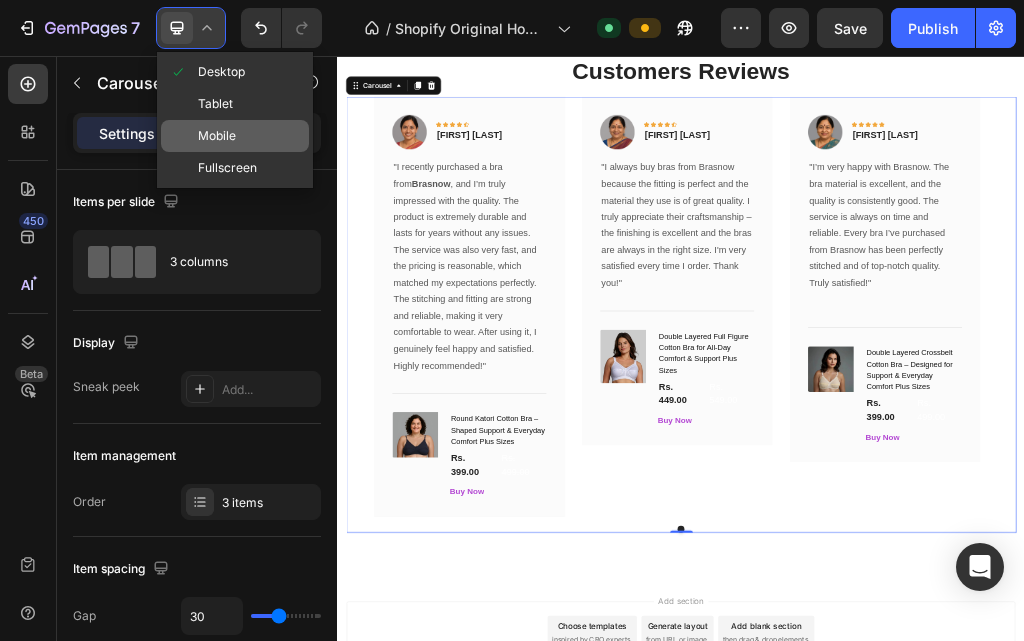 click on "Mobile" at bounding box center [217, 136] 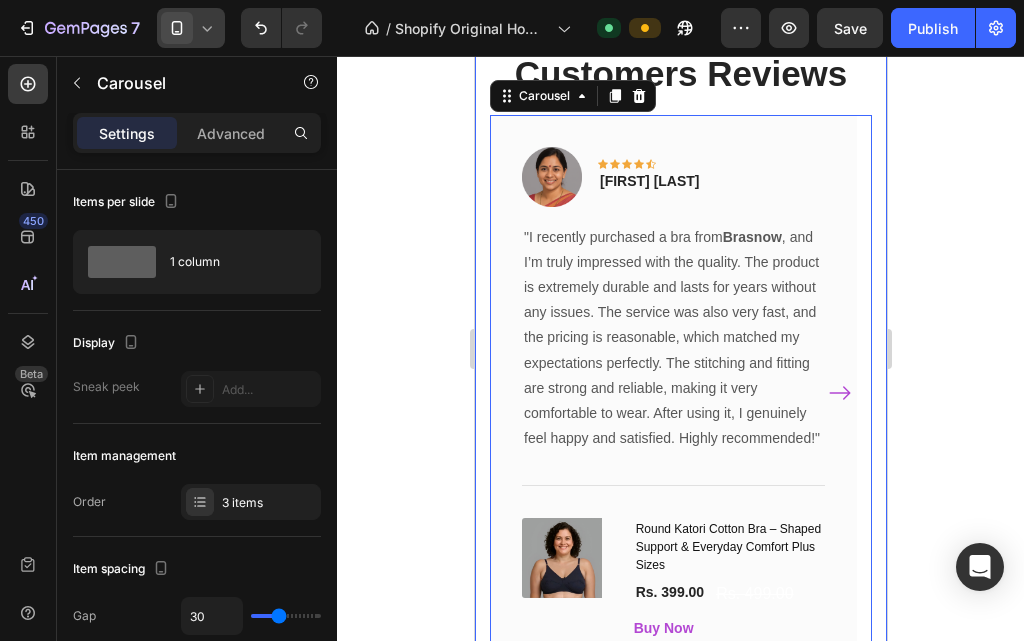 scroll, scrollTop: 743, scrollLeft: 0, axis: vertical 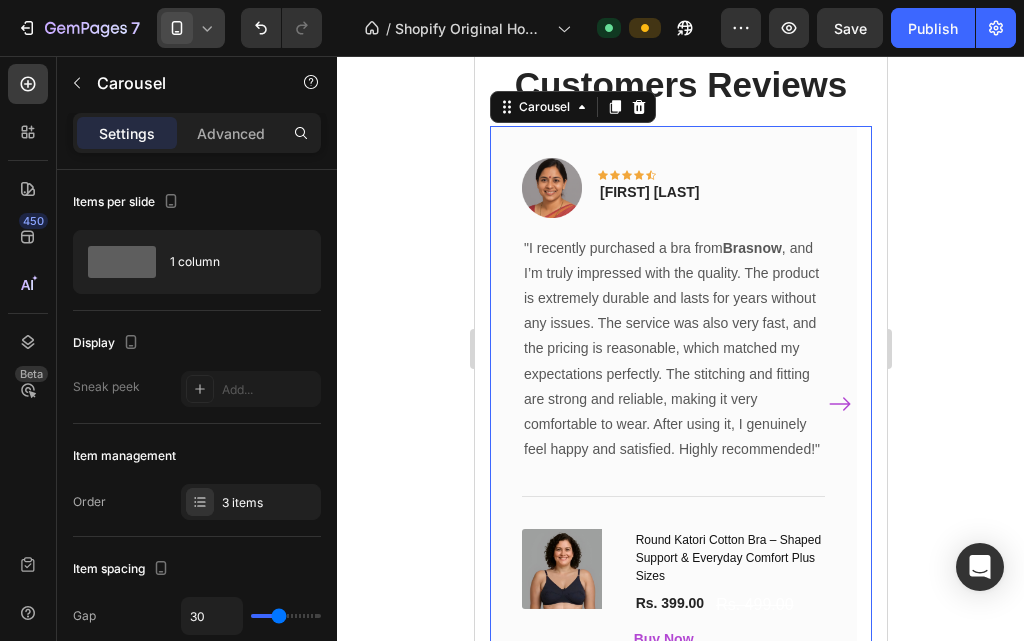 click 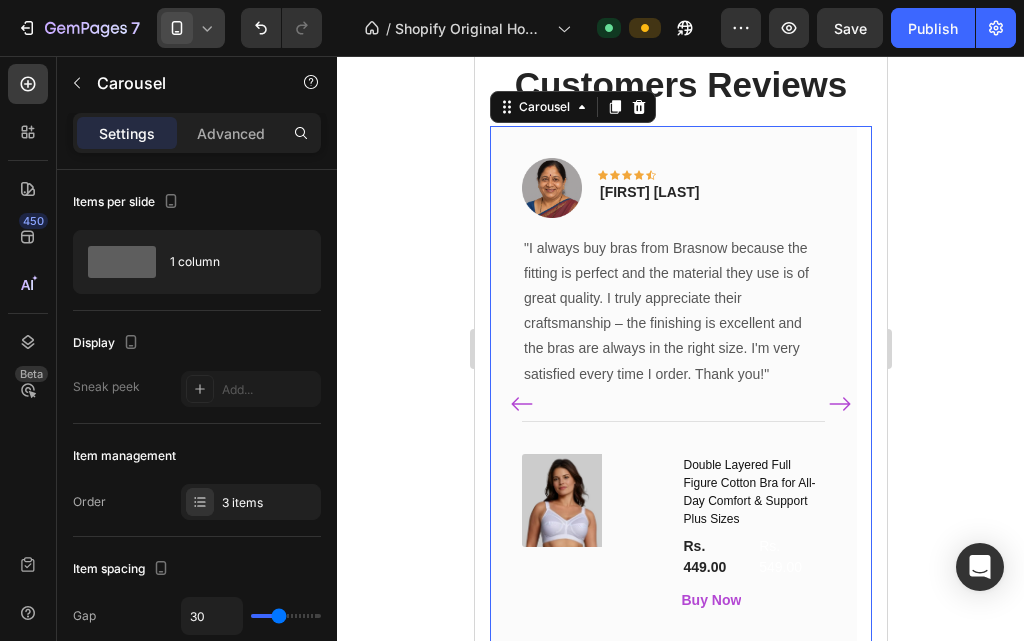 click 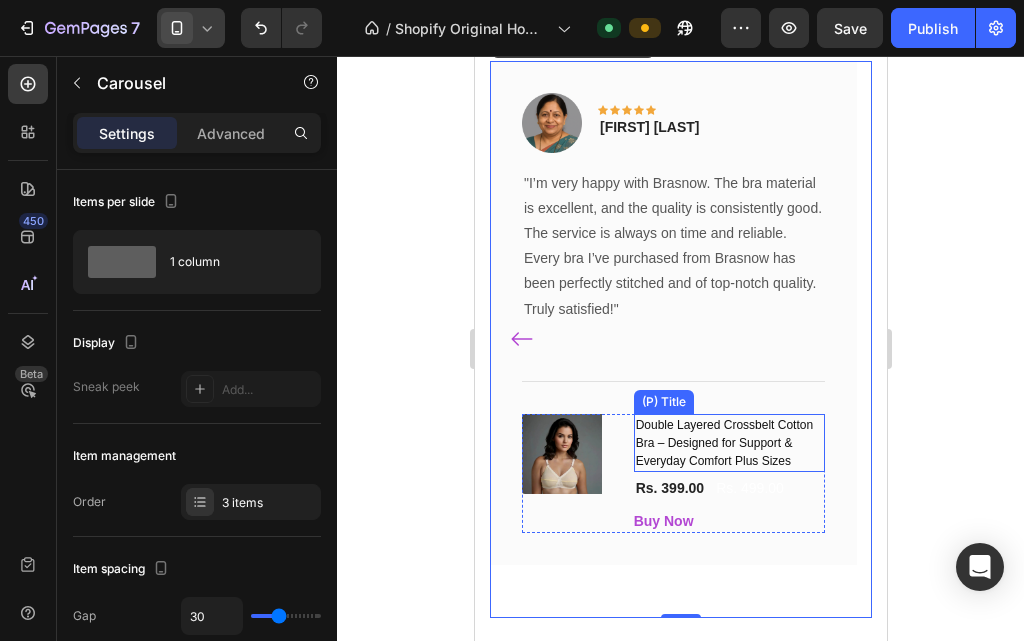 scroll, scrollTop: 843, scrollLeft: 0, axis: vertical 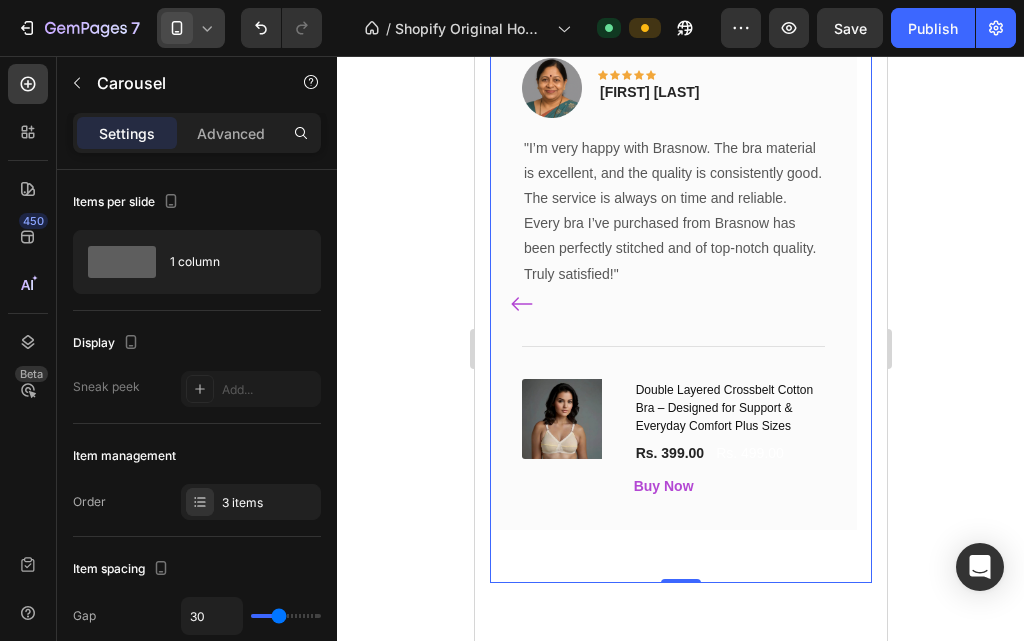 click 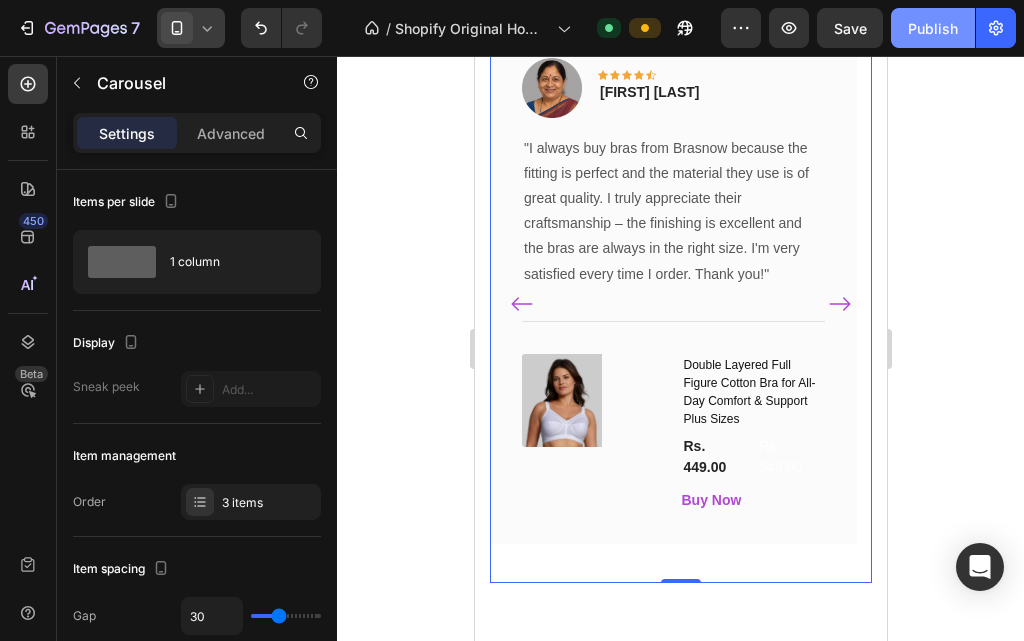 click on "Publish" at bounding box center (933, 28) 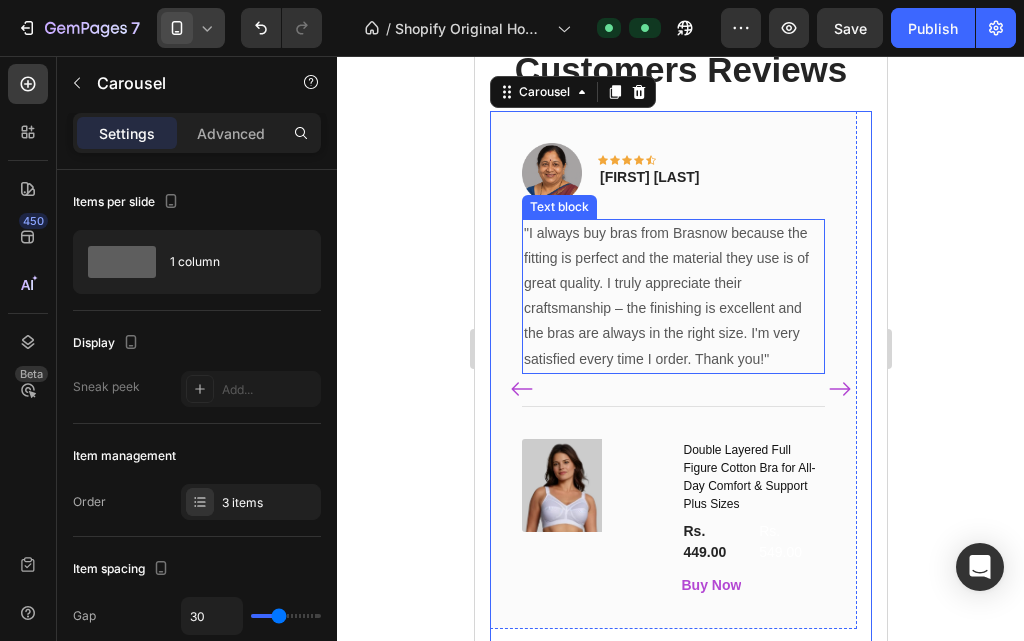 scroll, scrollTop: 643, scrollLeft: 0, axis: vertical 